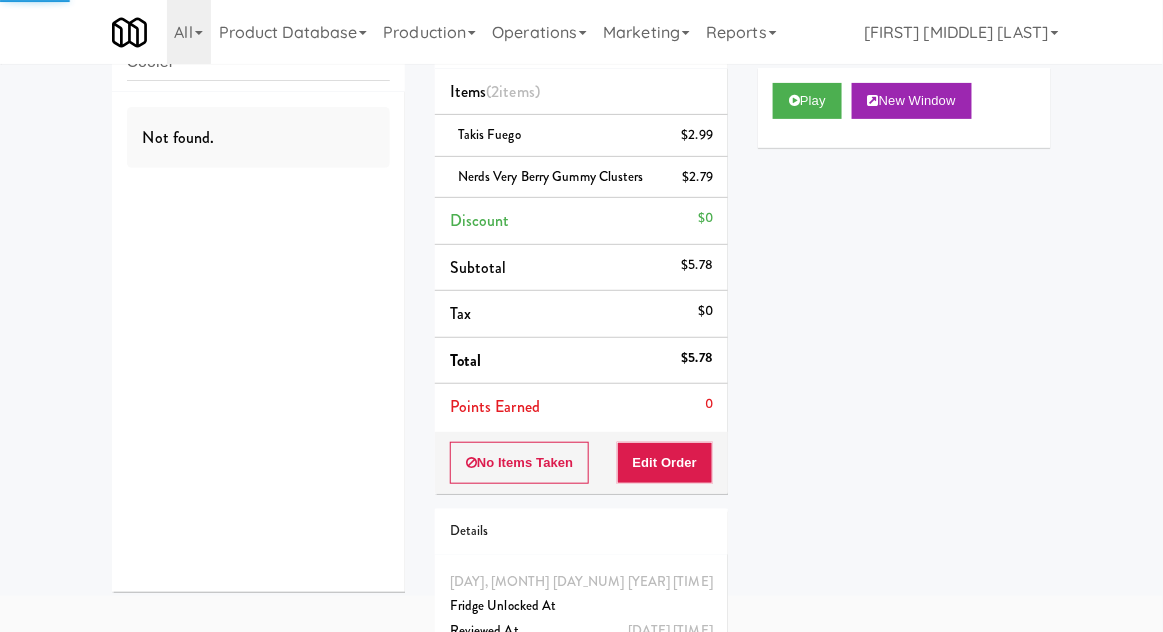 scroll, scrollTop: 187, scrollLeft: 0, axis: vertical 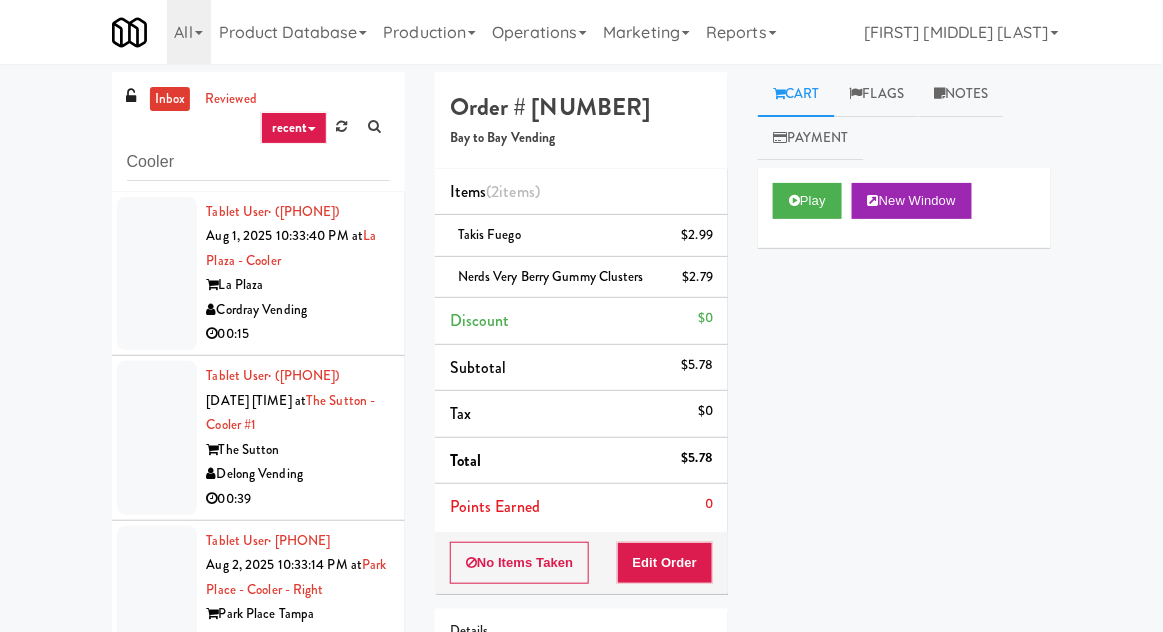 click at bounding box center (157, 274) 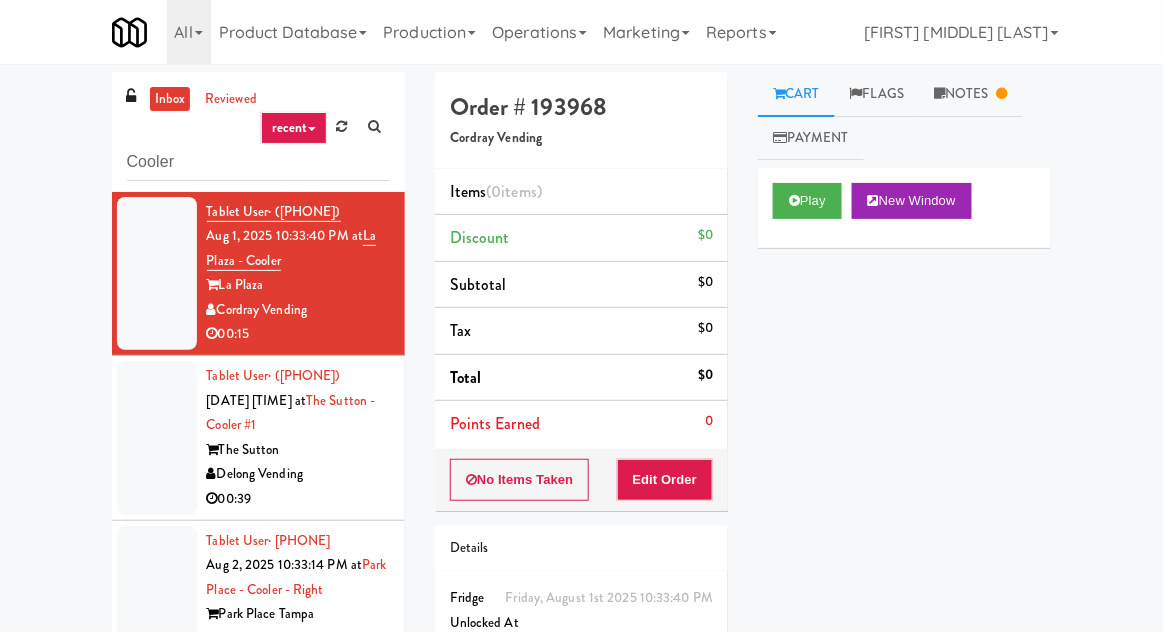 click on "Notes" at bounding box center (971, 94) 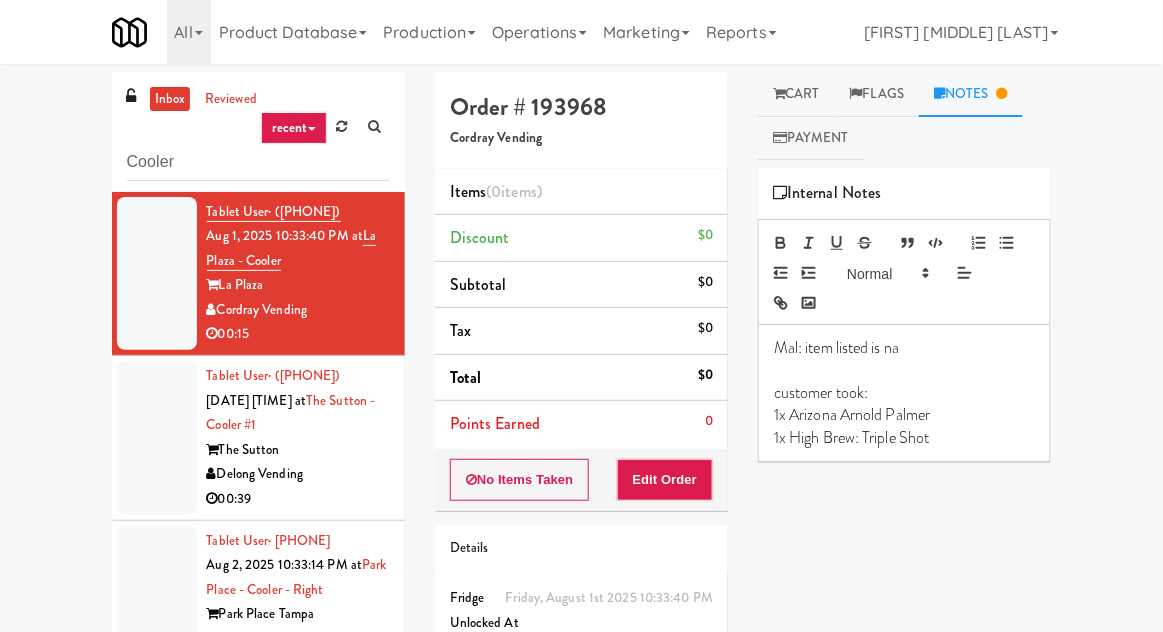 click on "Flags" at bounding box center [877, 94] 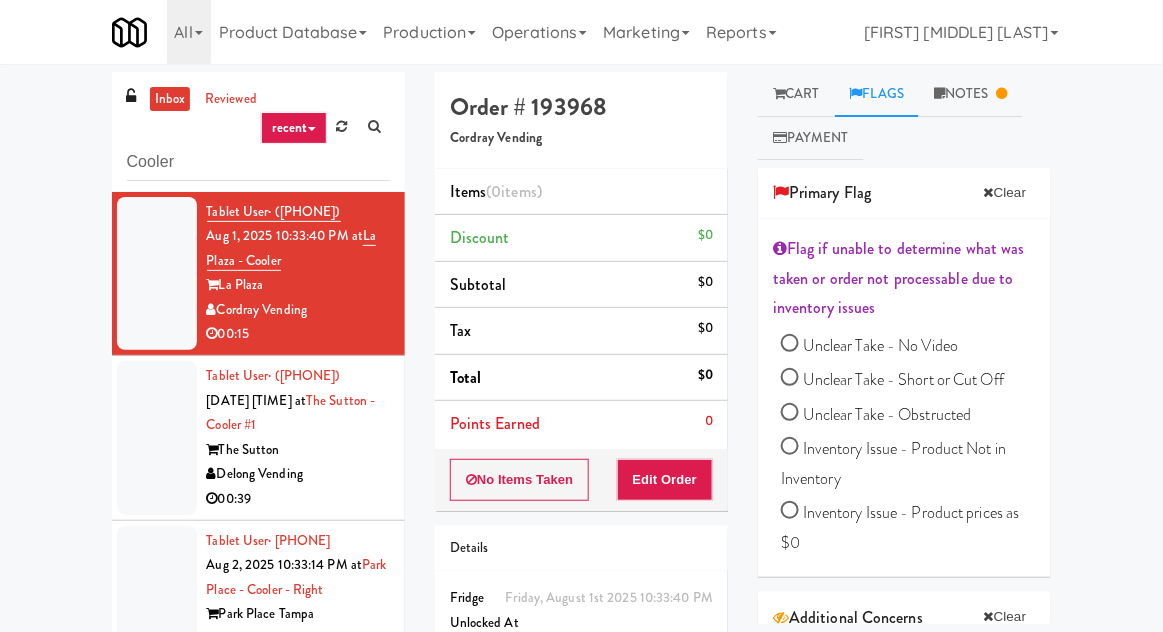 click on "Cart" at bounding box center [796, 94] 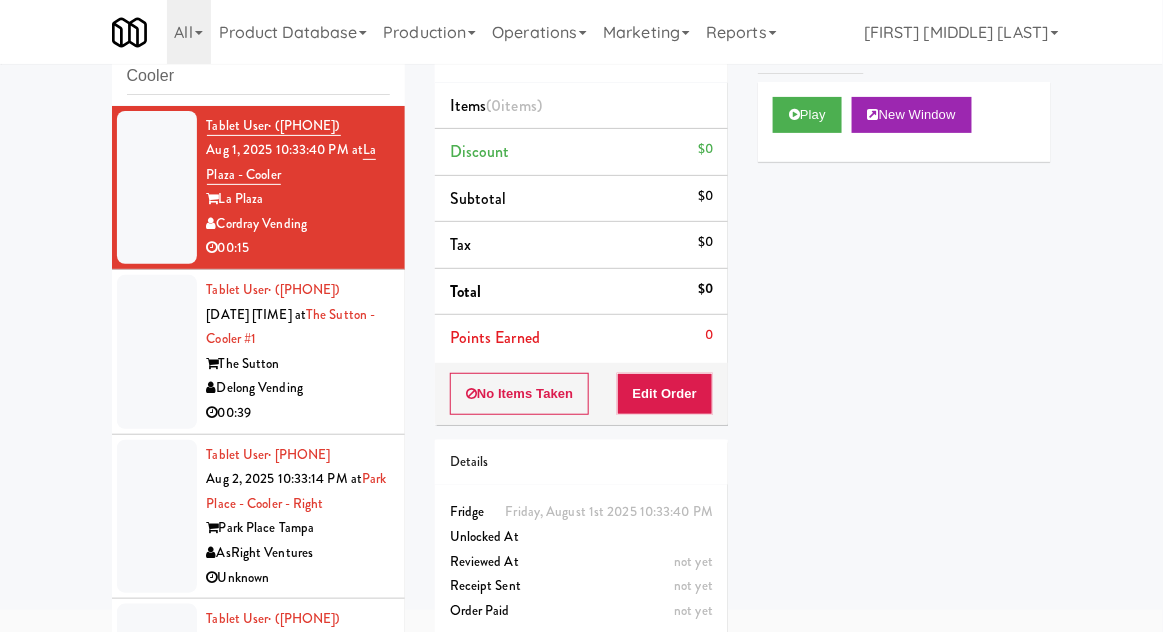 scroll, scrollTop: 128, scrollLeft: 0, axis: vertical 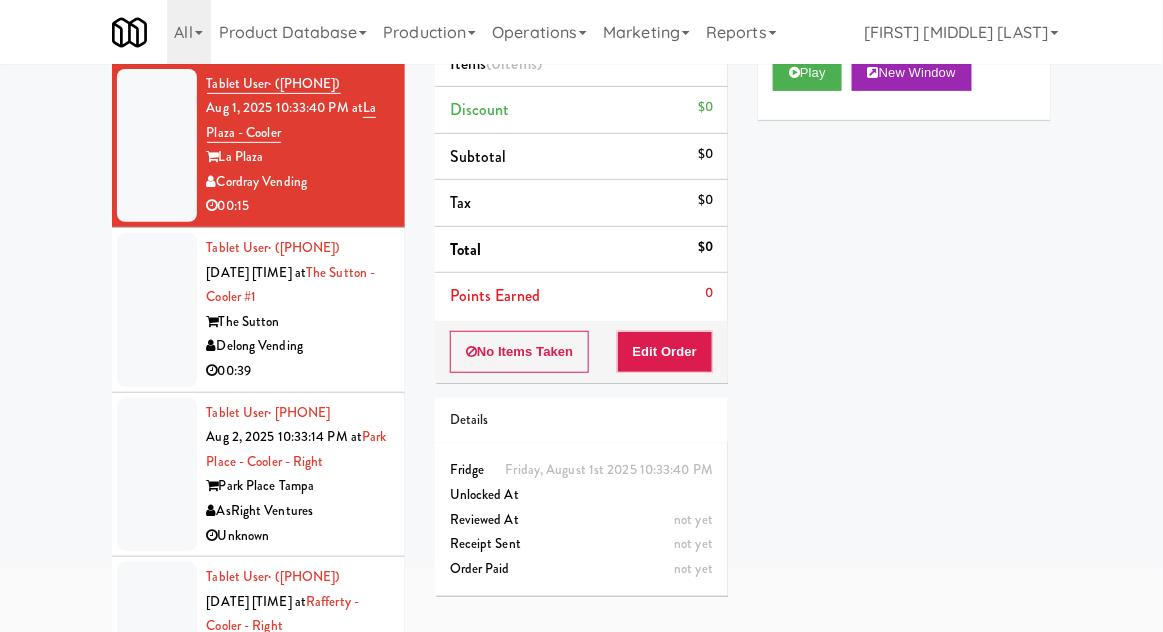 click at bounding box center (157, 310) 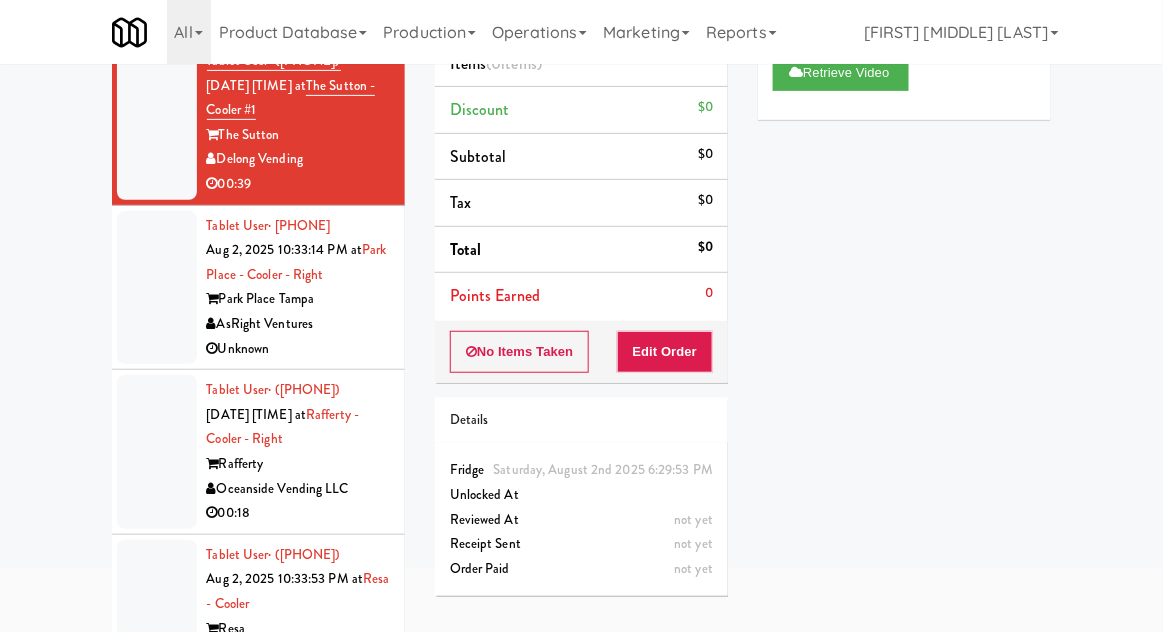 scroll, scrollTop: 250, scrollLeft: 0, axis: vertical 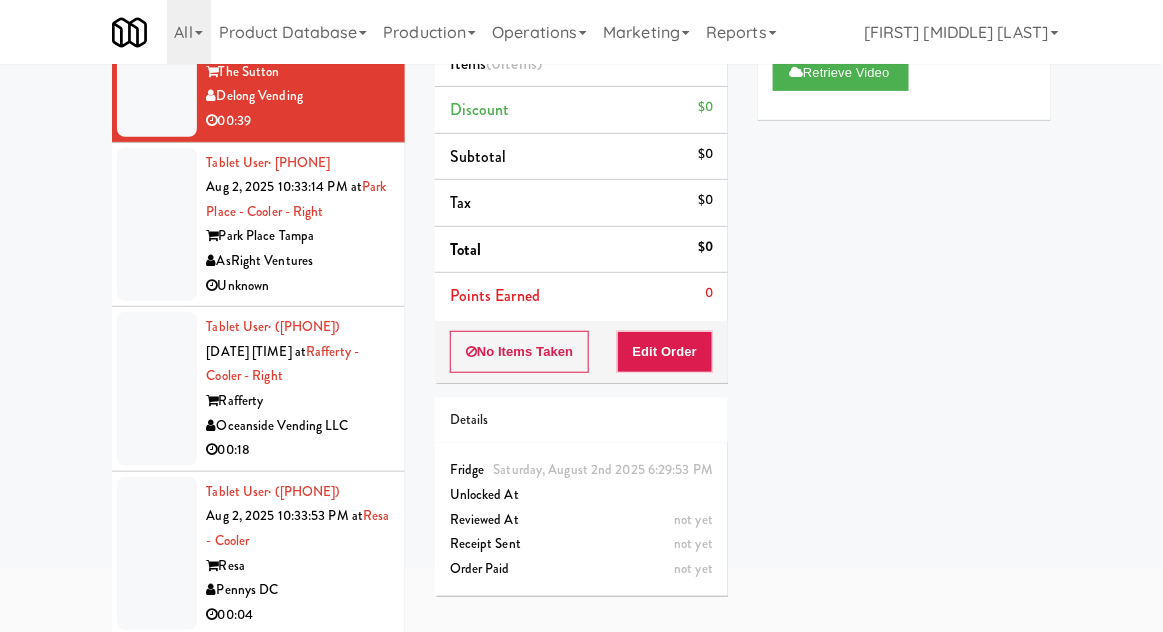 click at bounding box center [157, 225] 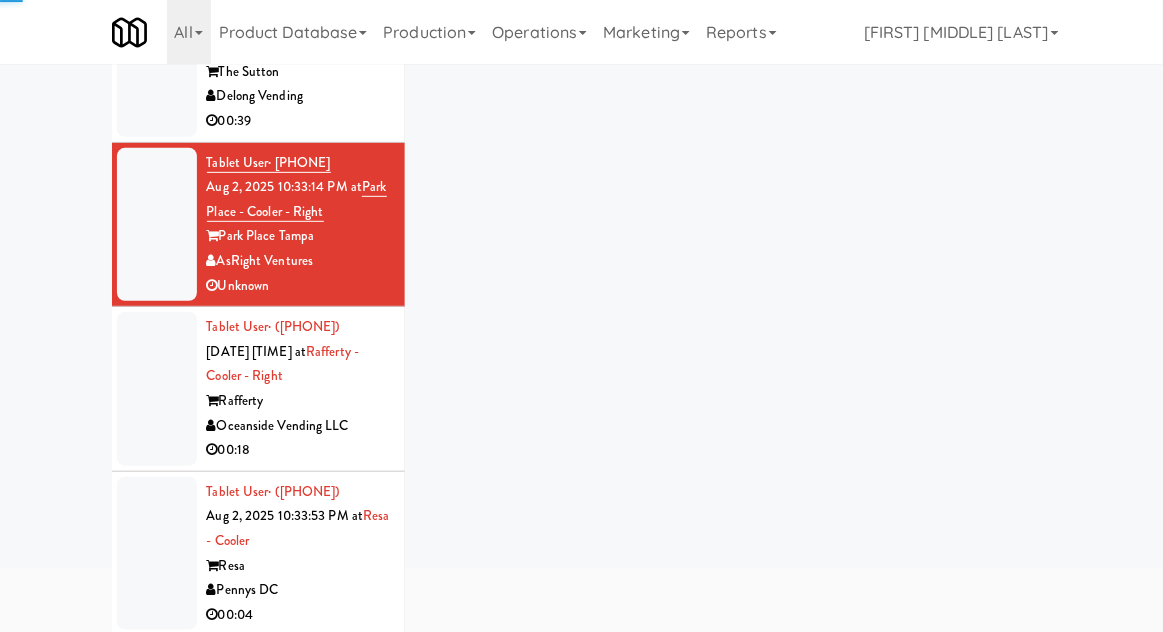 click at bounding box center [157, 389] 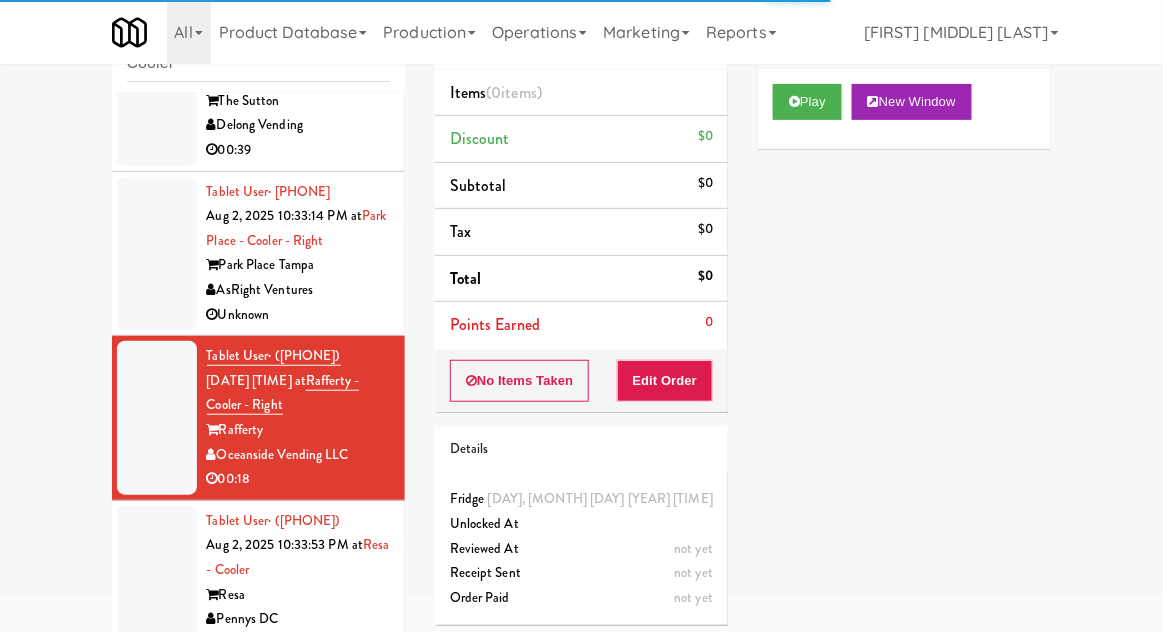 scroll, scrollTop: 0, scrollLeft: 0, axis: both 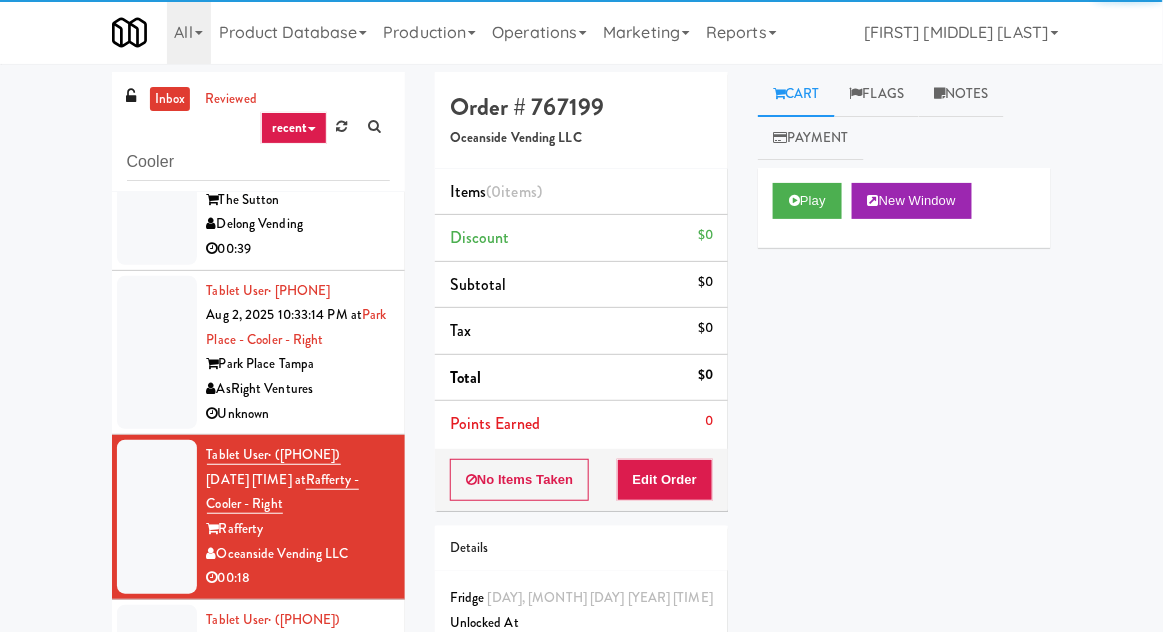 click at bounding box center (157, 353) 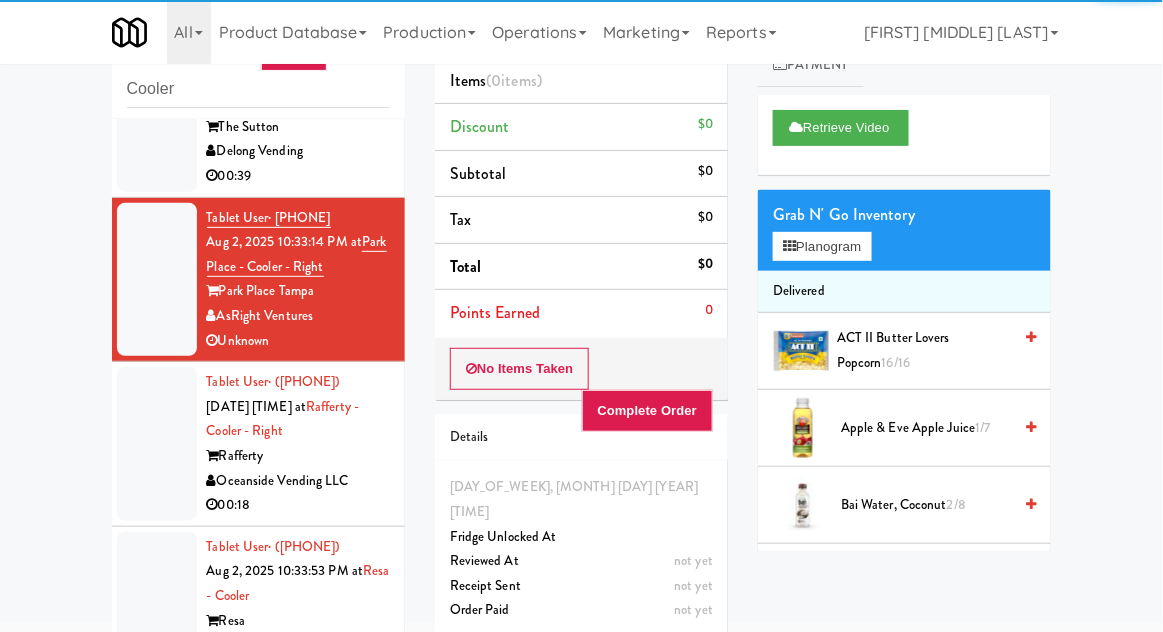 scroll, scrollTop: 75, scrollLeft: 0, axis: vertical 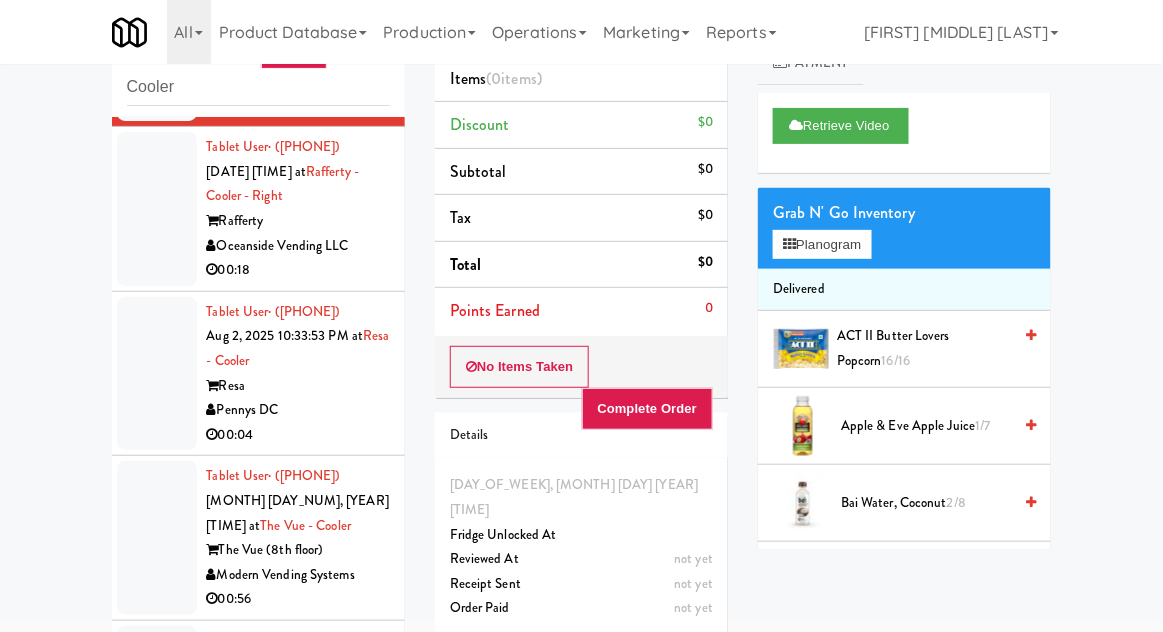 click at bounding box center [157, 209] 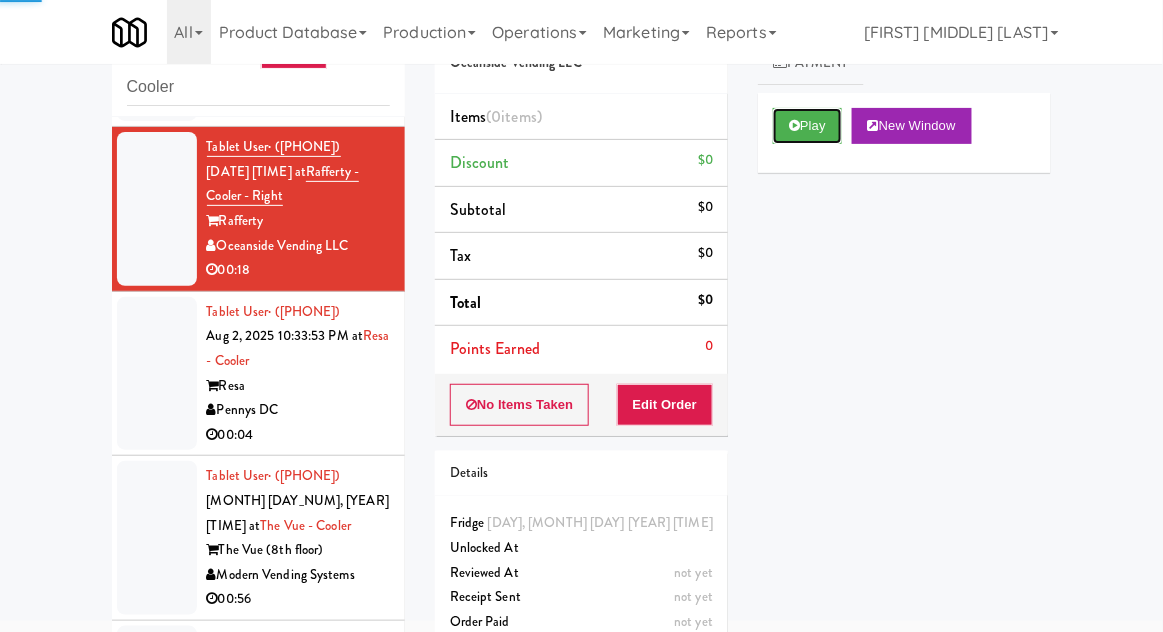 click on "Play" at bounding box center (807, 126) 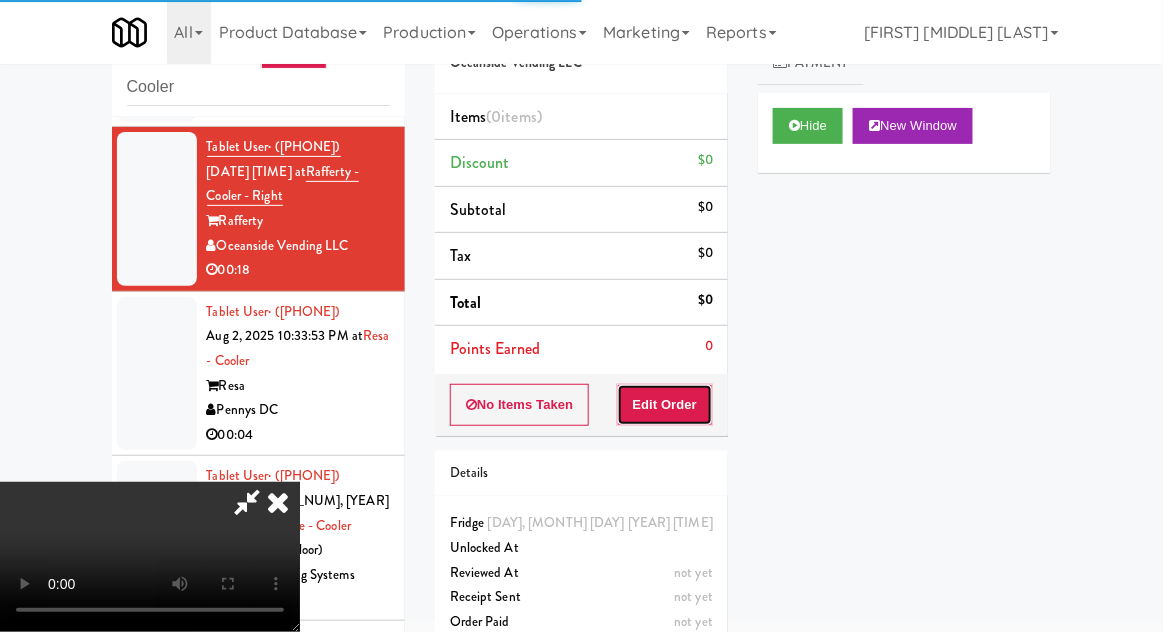 click on "Edit Order" at bounding box center (665, 405) 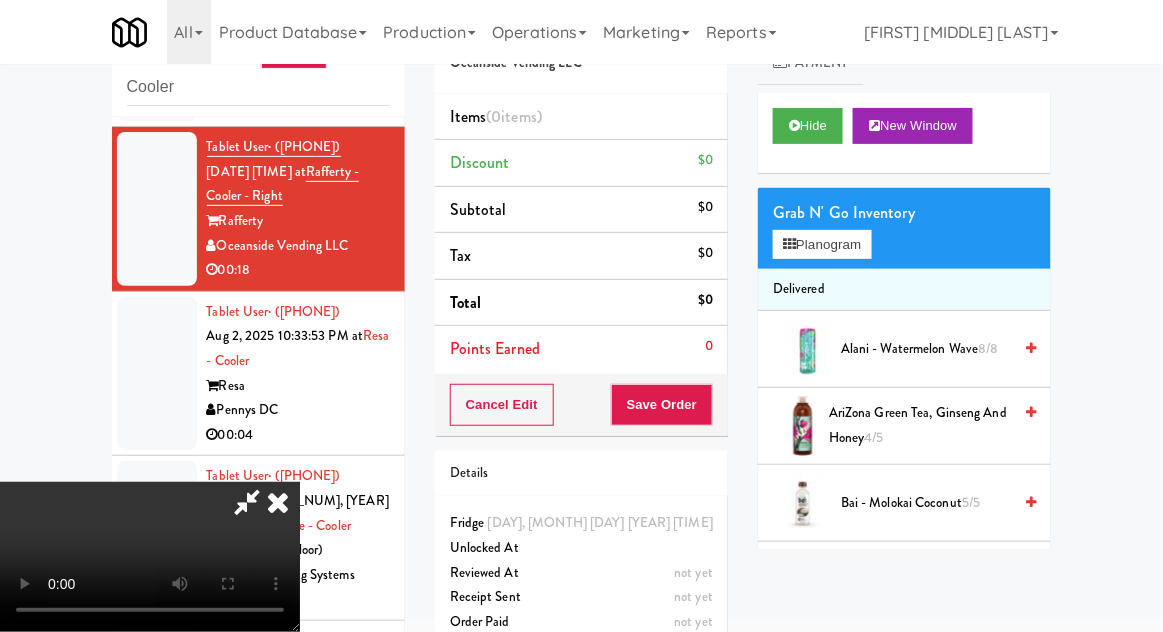 scroll, scrollTop: 77, scrollLeft: 0, axis: vertical 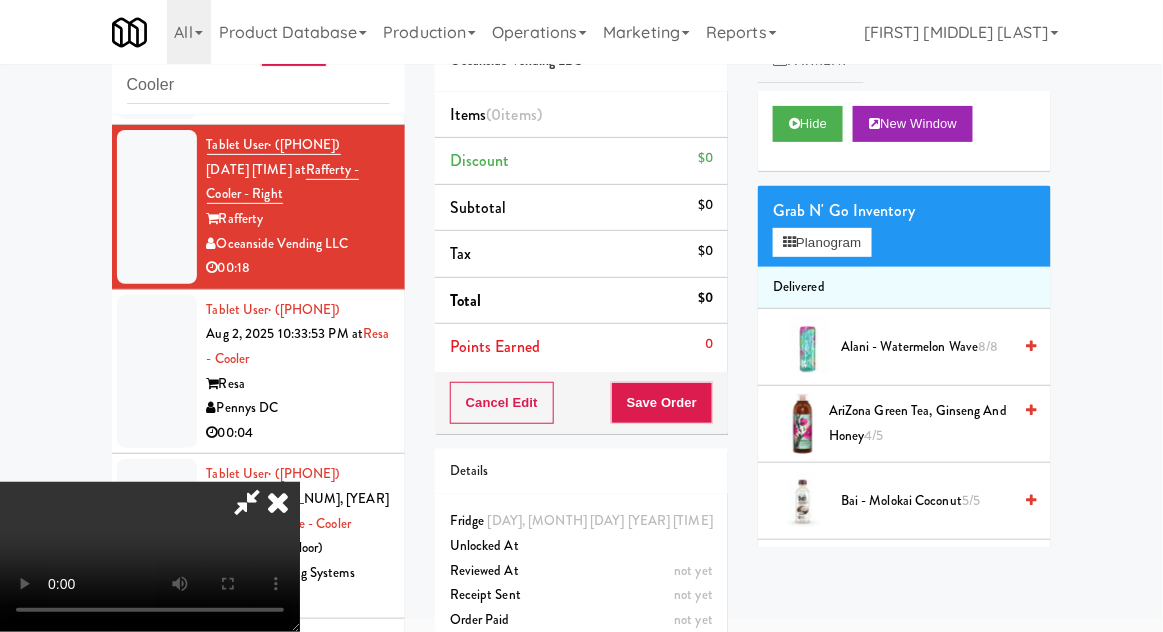 type 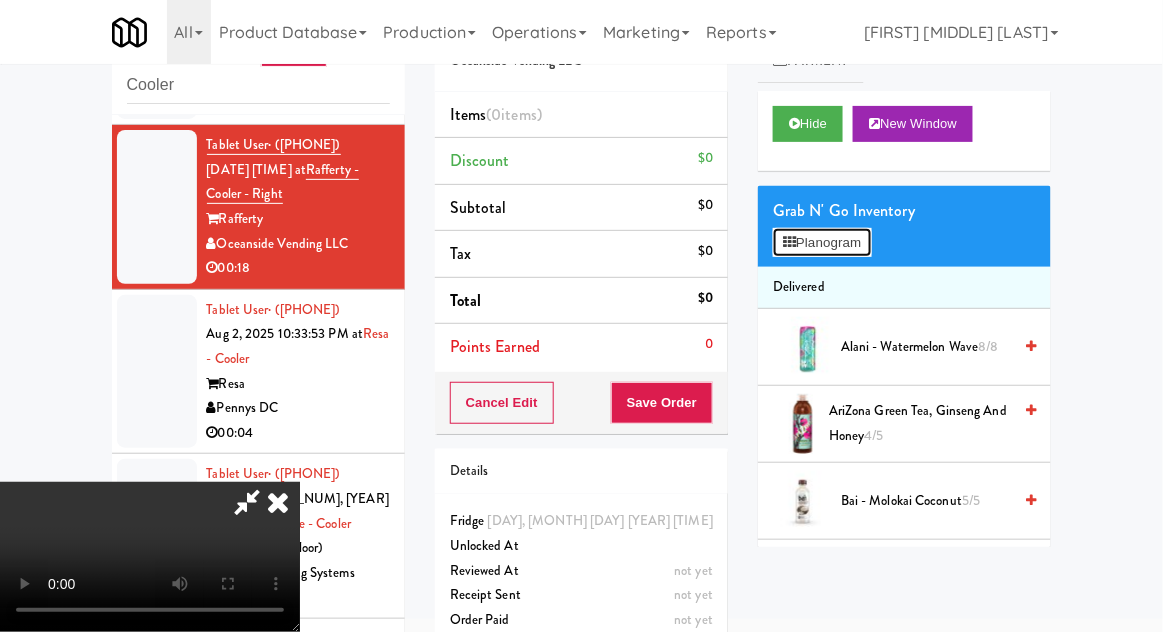 click on "Planogram" at bounding box center (822, 243) 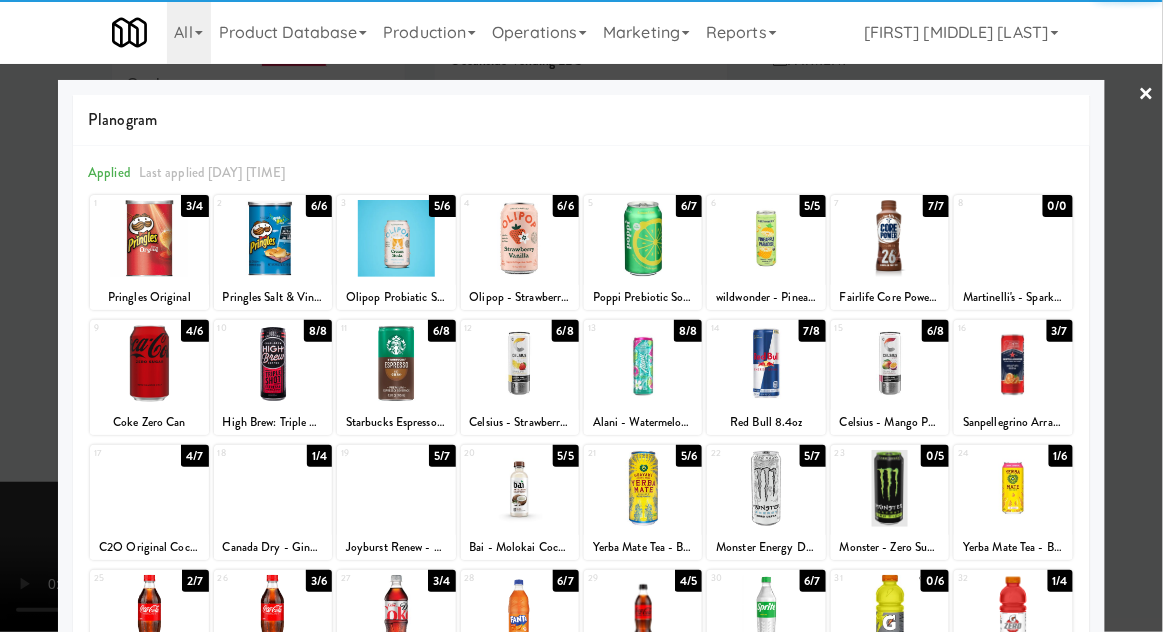 click at bounding box center [766, 363] 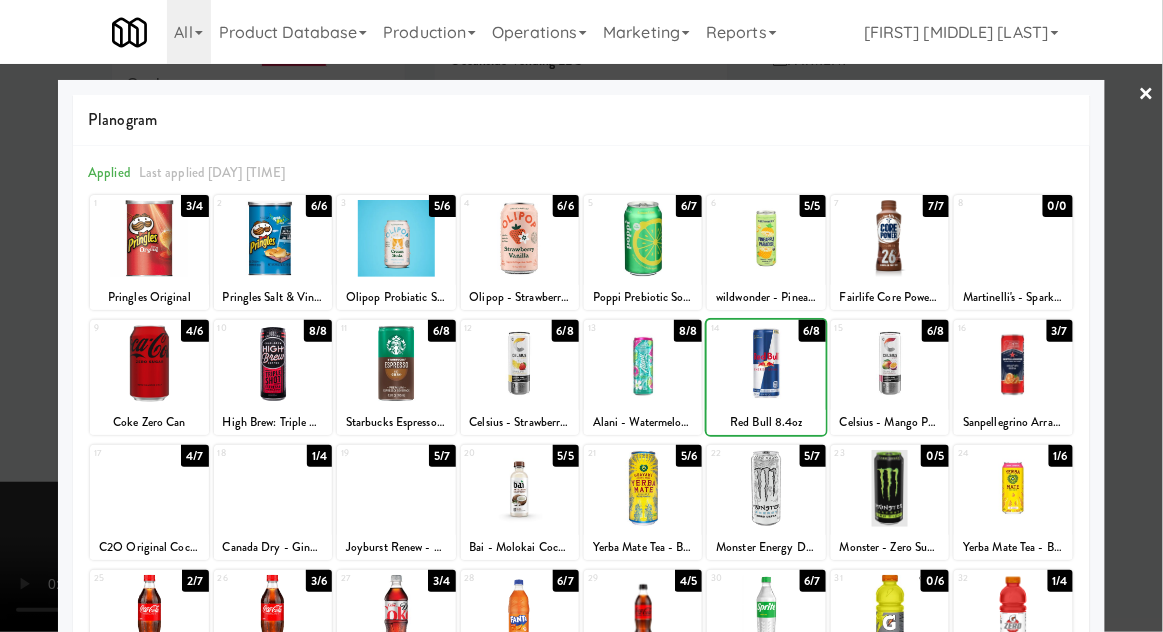 click at bounding box center (581, 316) 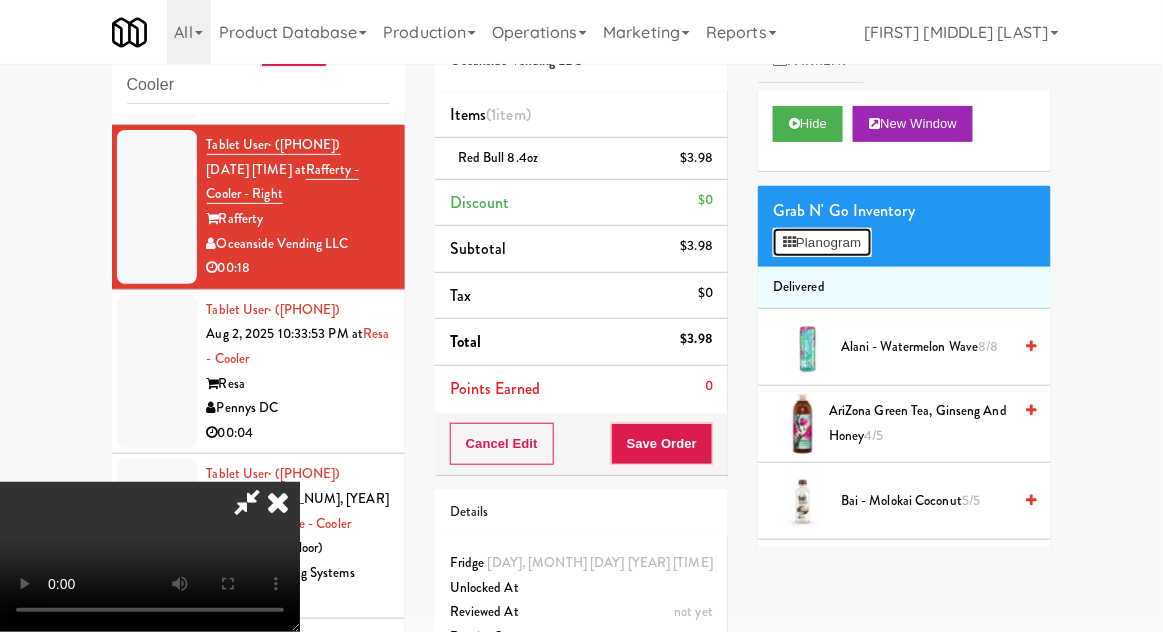 click on "Planogram" at bounding box center [822, 243] 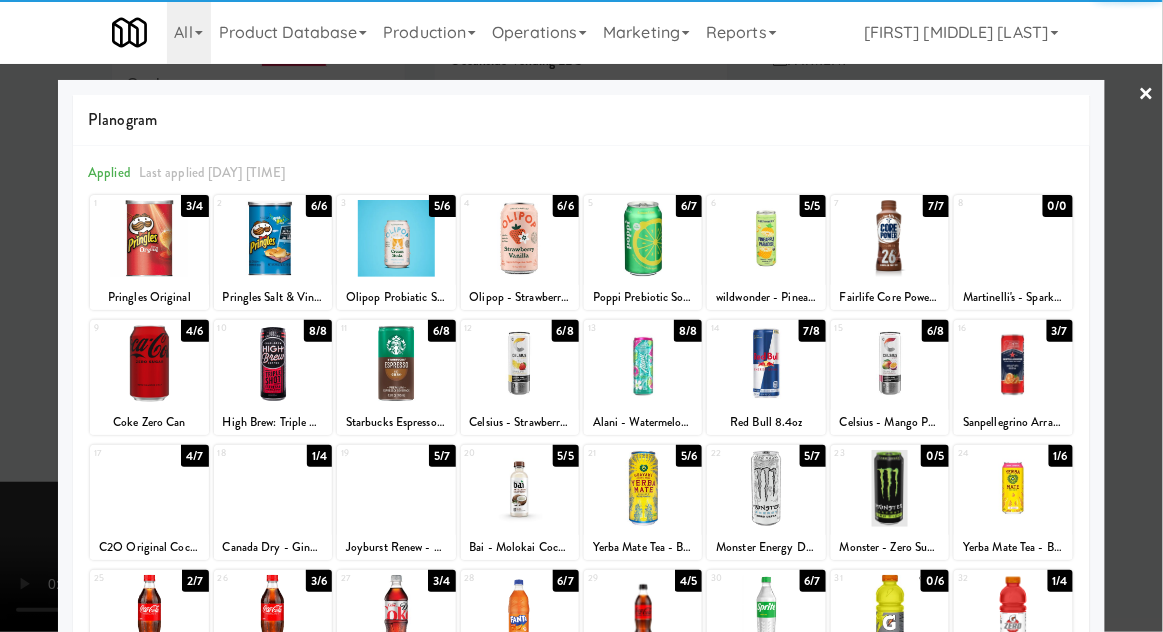 click at bounding box center (766, 363) 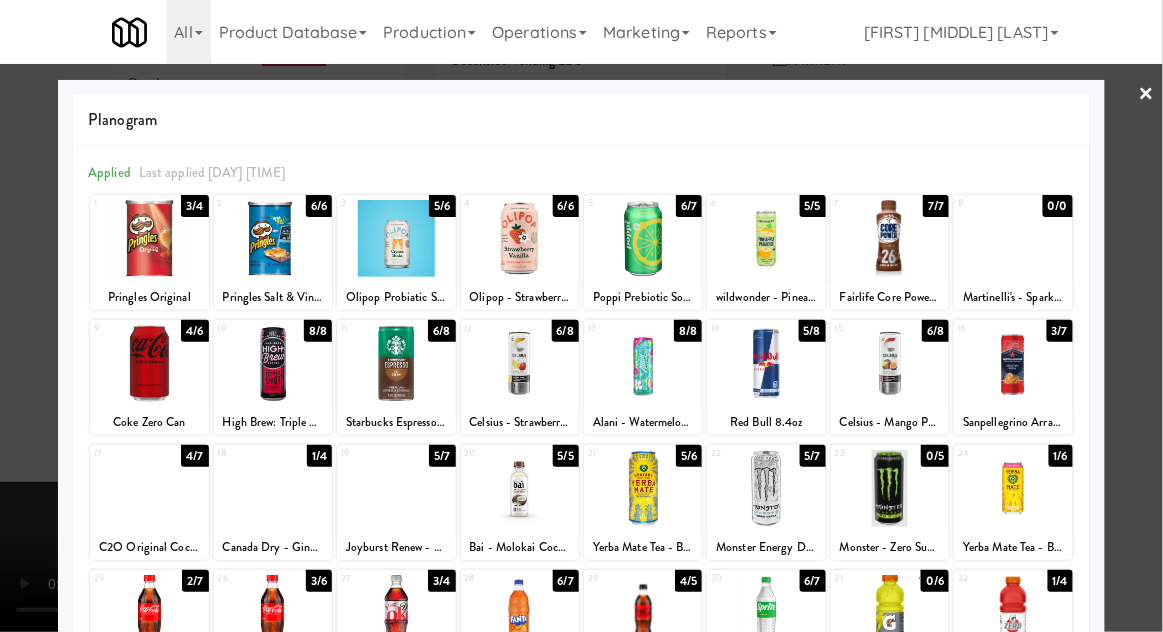click at bounding box center [581, 316] 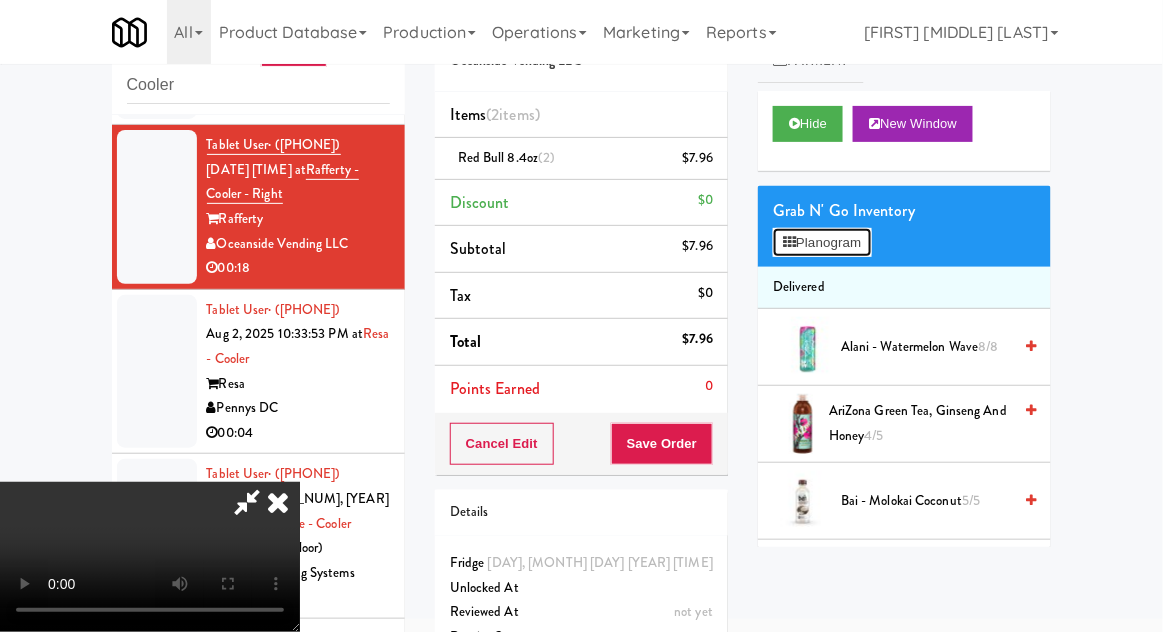 click on "Planogram" at bounding box center (822, 243) 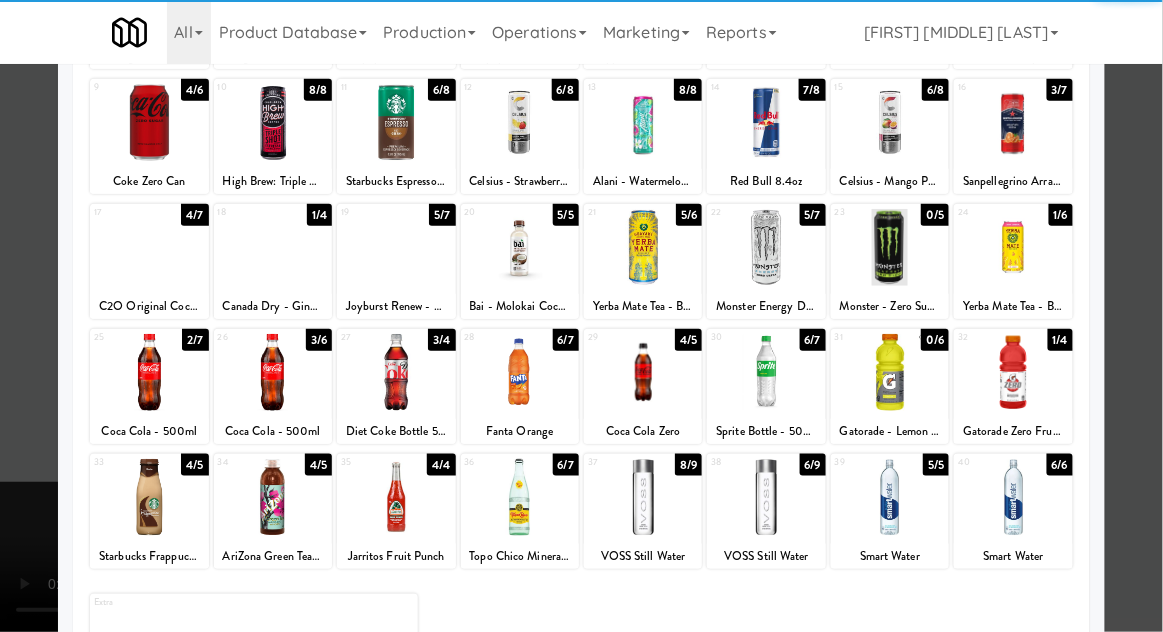 scroll, scrollTop: 253, scrollLeft: 0, axis: vertical 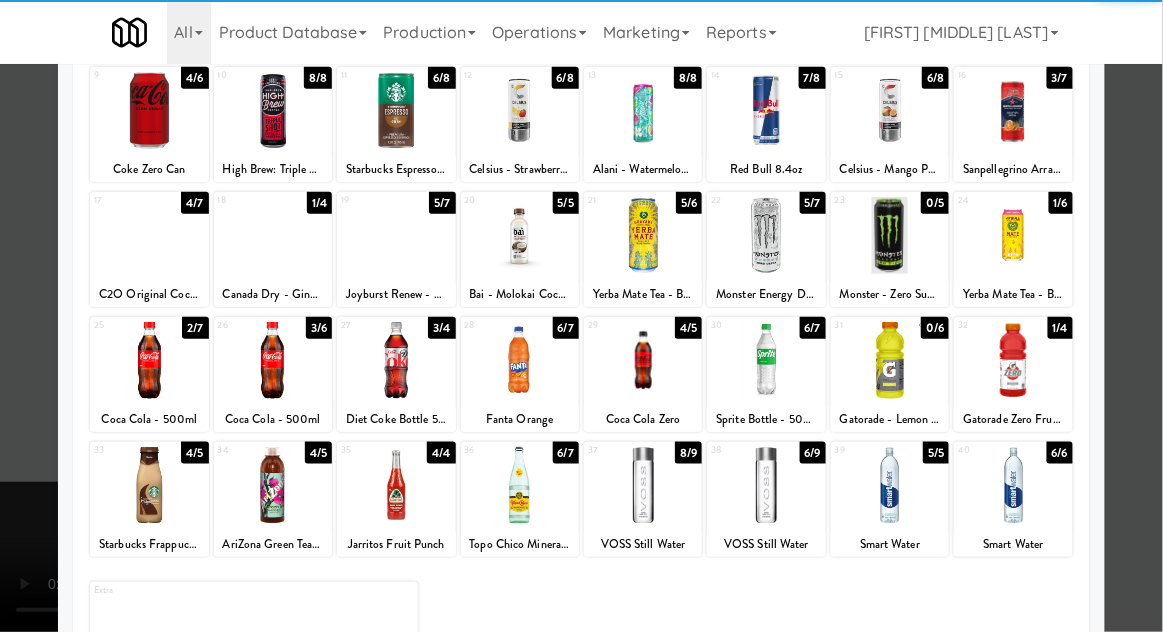 click at bounding box center (766, 485) 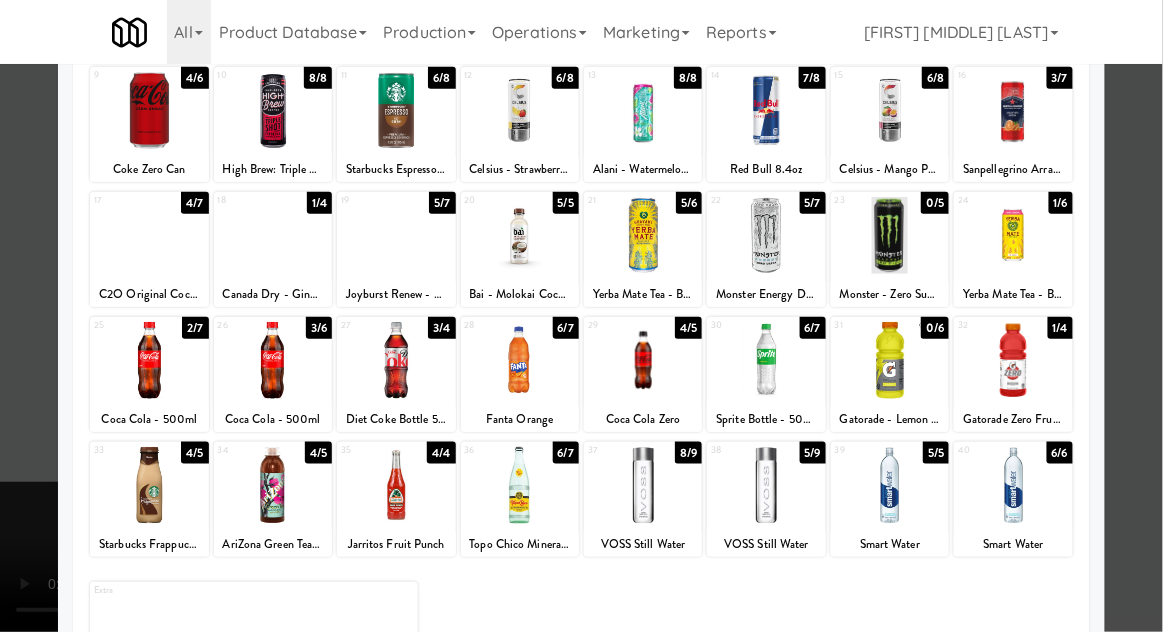 click at bounding box center (581, 316) 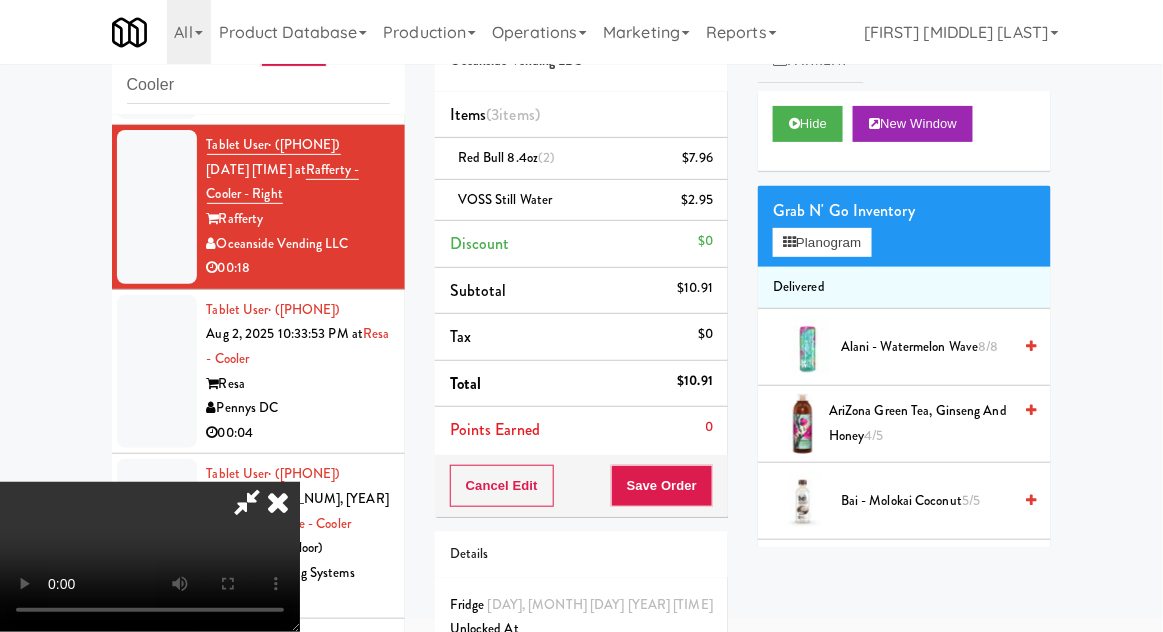 click on "$2.95" at bounding box center (698, 200) 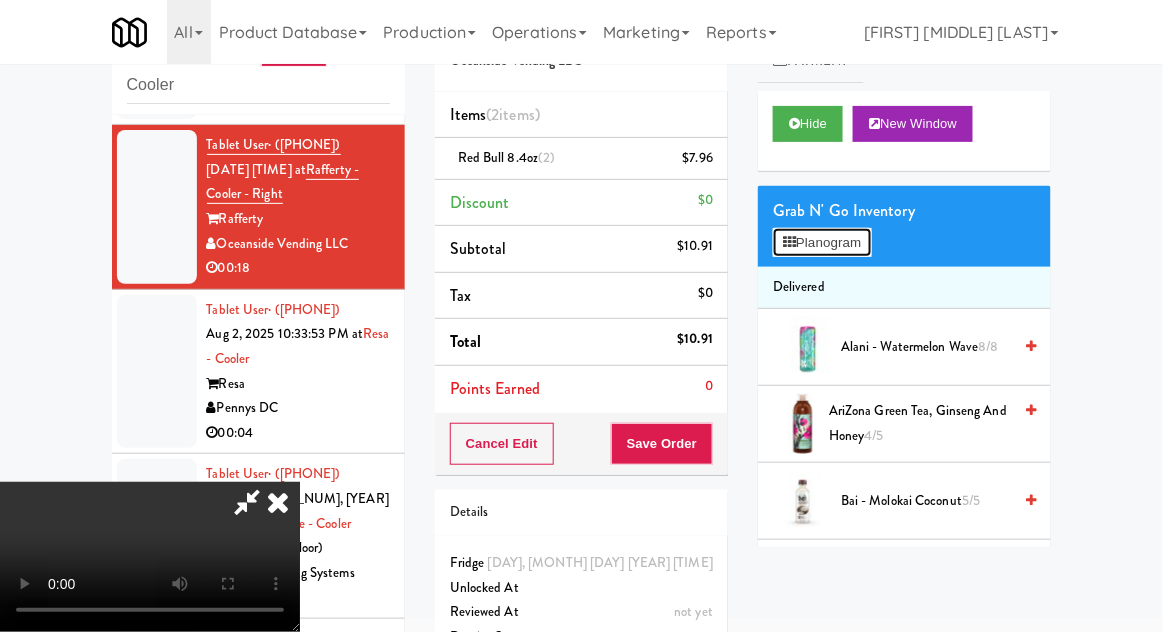 click on "Planogram" at bounding box center (822, 243) 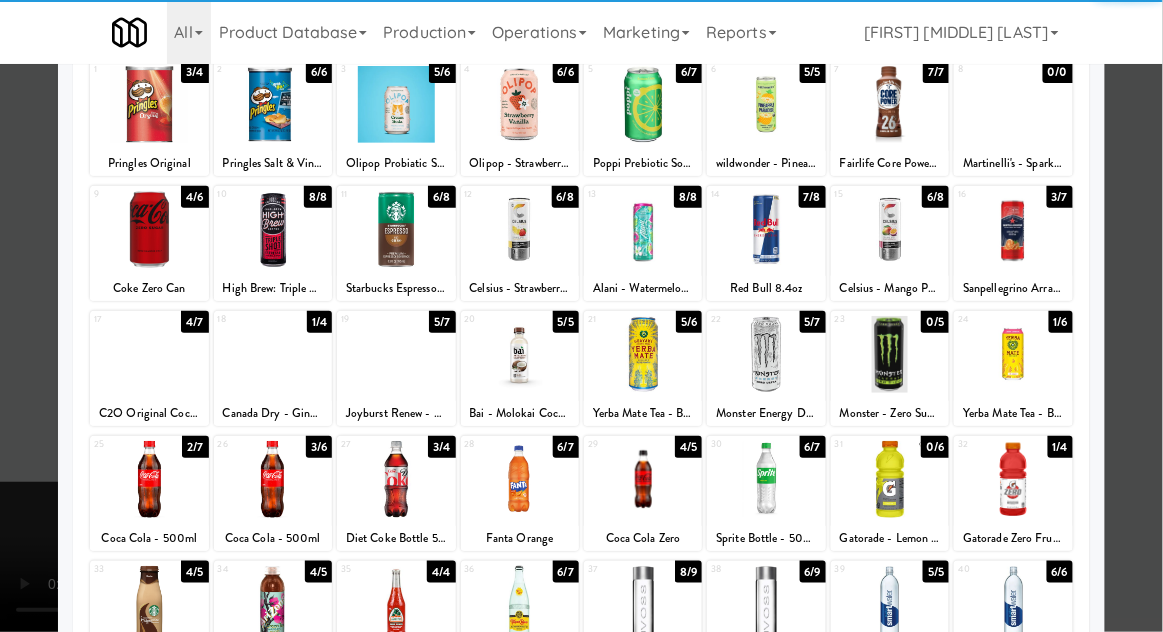 scroll, scrollTop: 253, scrollLeft: 0, axis: vertical 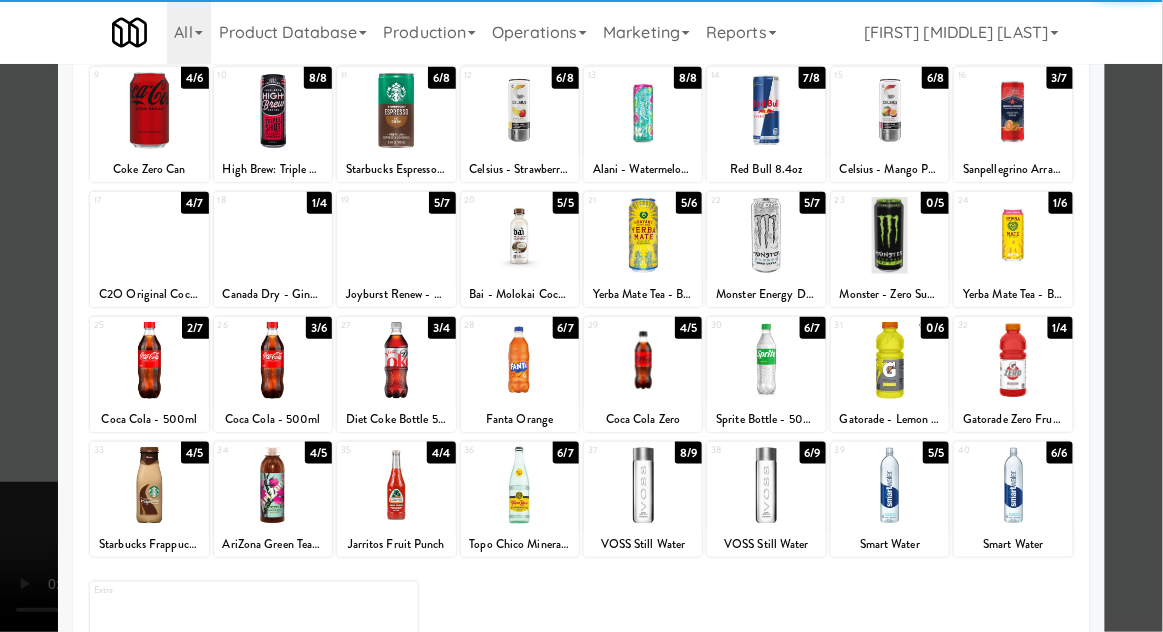 click at bounding box center (643, 485) 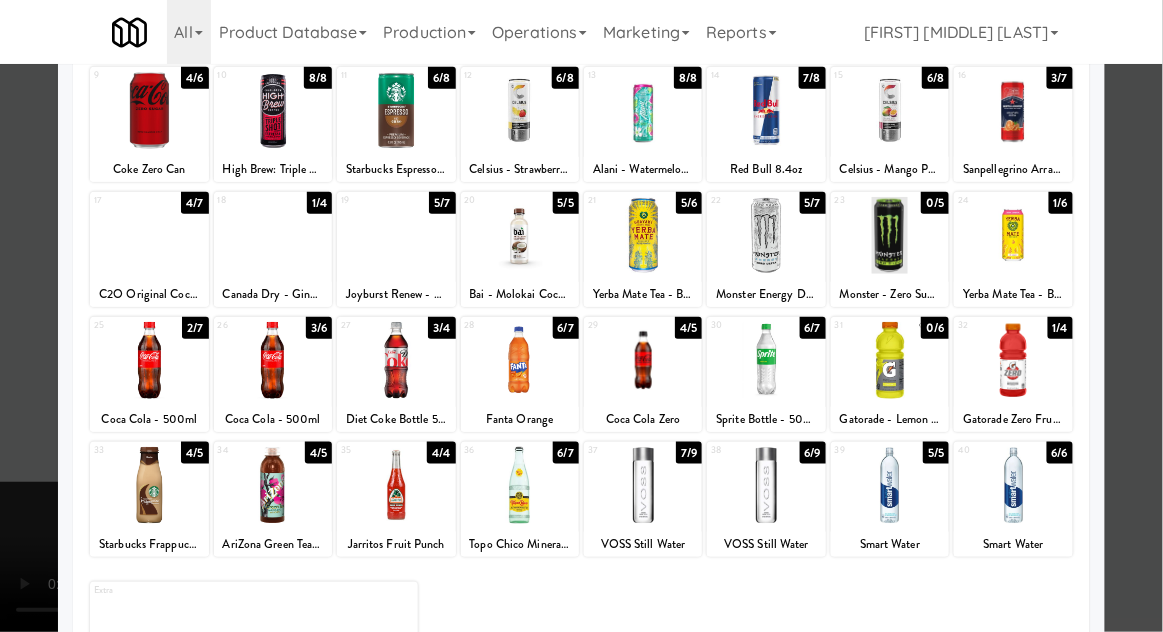 click at bounding box center [581, 316] 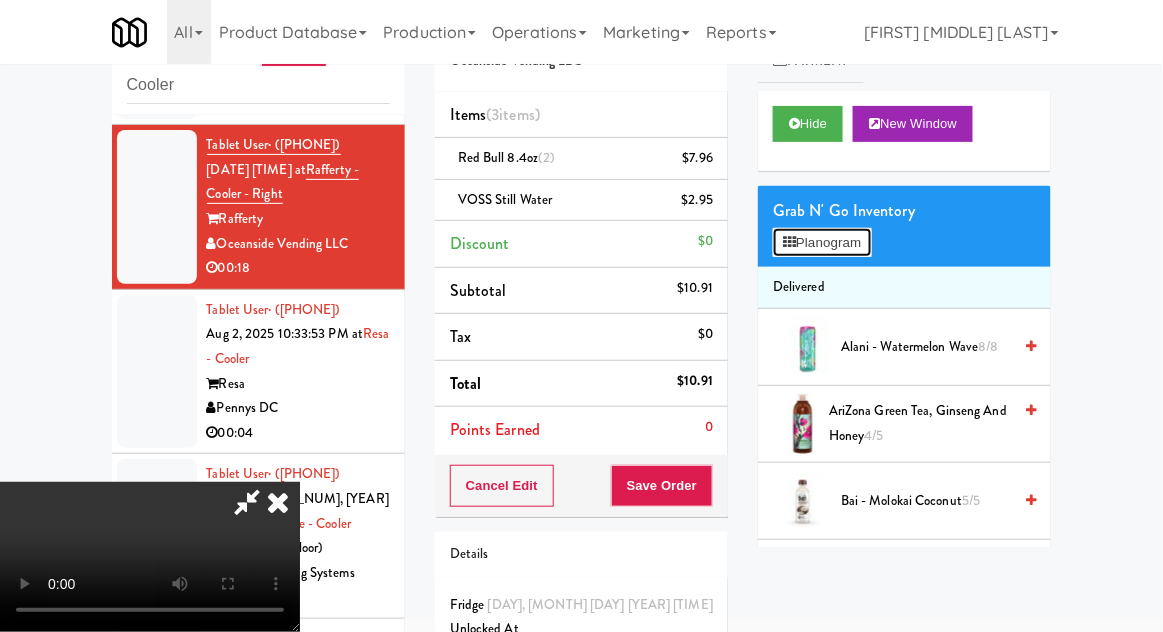 click on "Planogram" at bounding box center [822, 243] 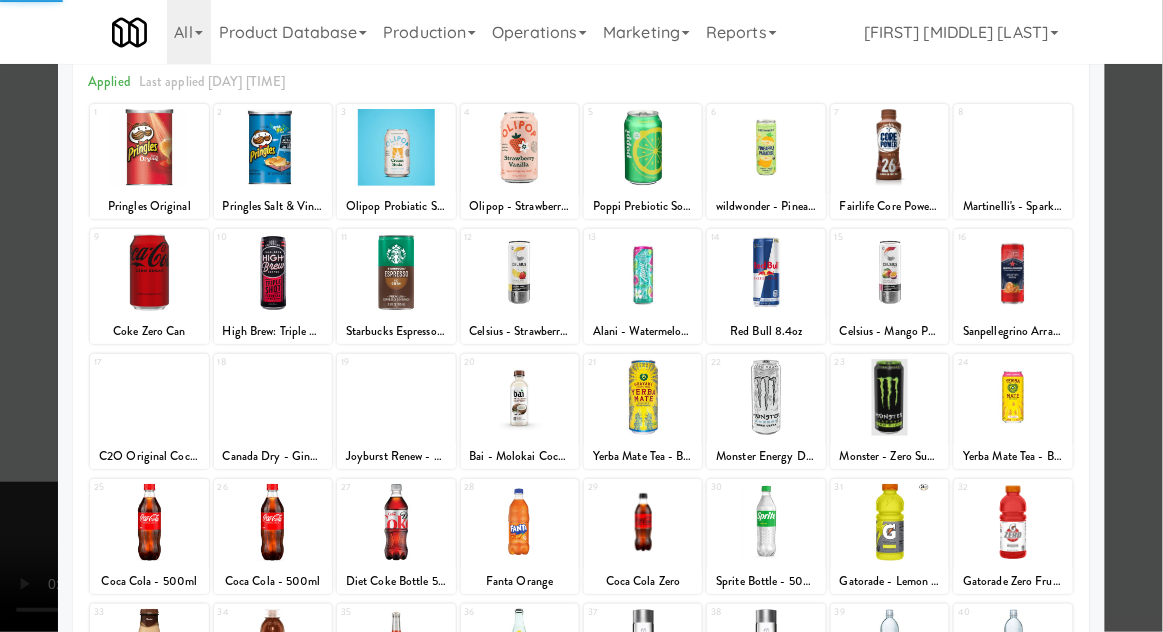 scroll, scrollTop: 253, scrollLeft: 0, axis: vertical 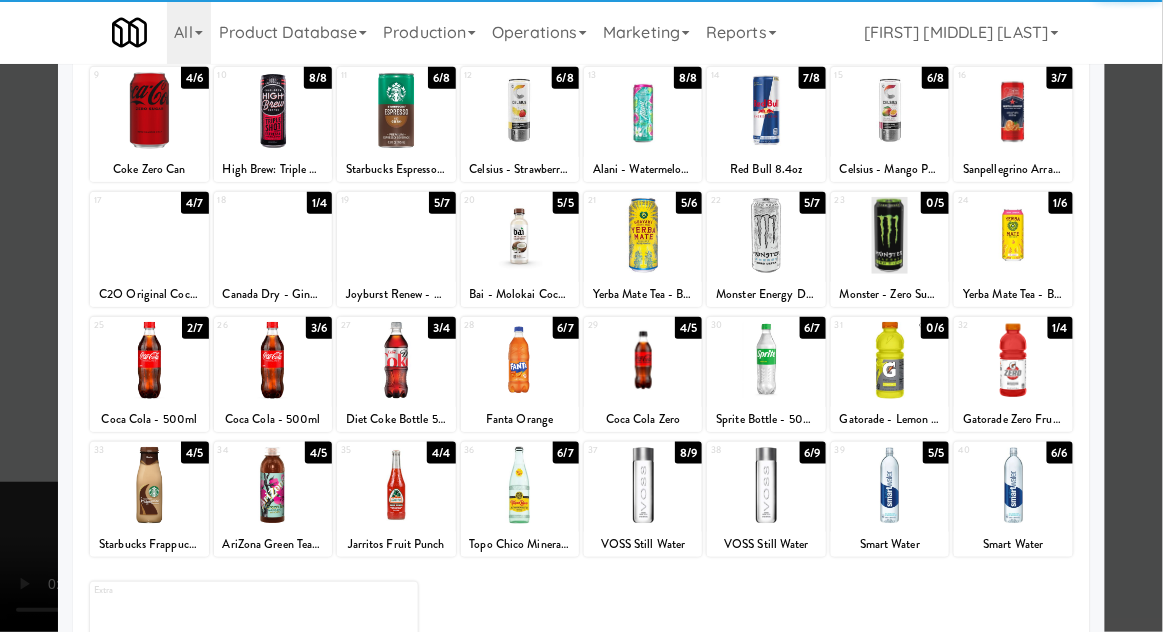 click at bounding box center [643, 485] 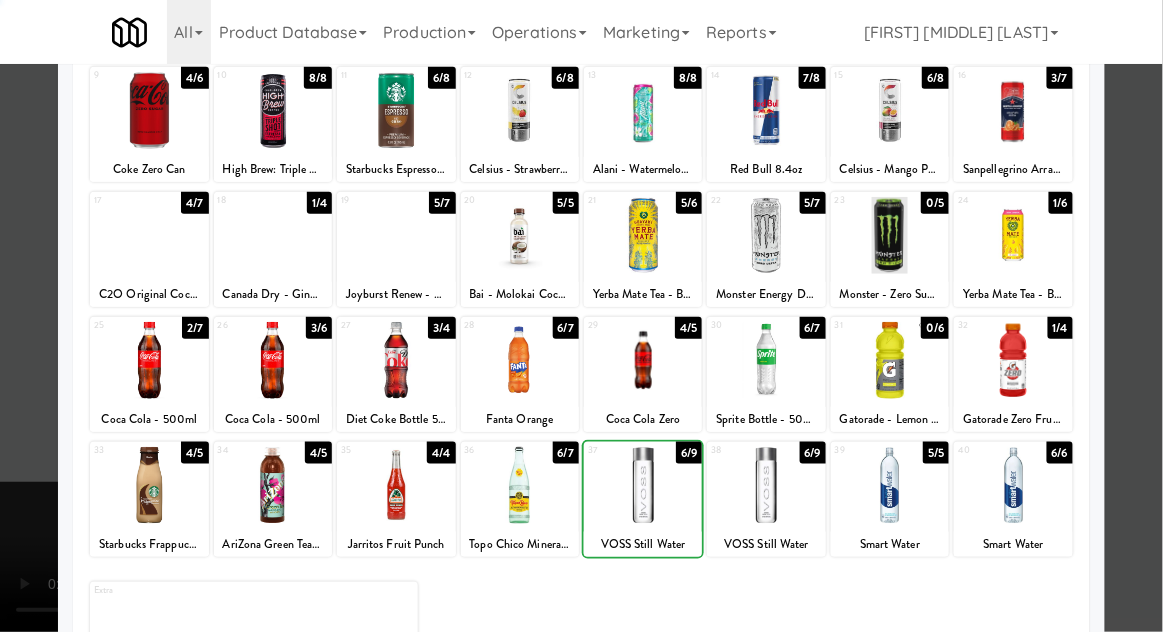 click at bounding box center [581, 316] 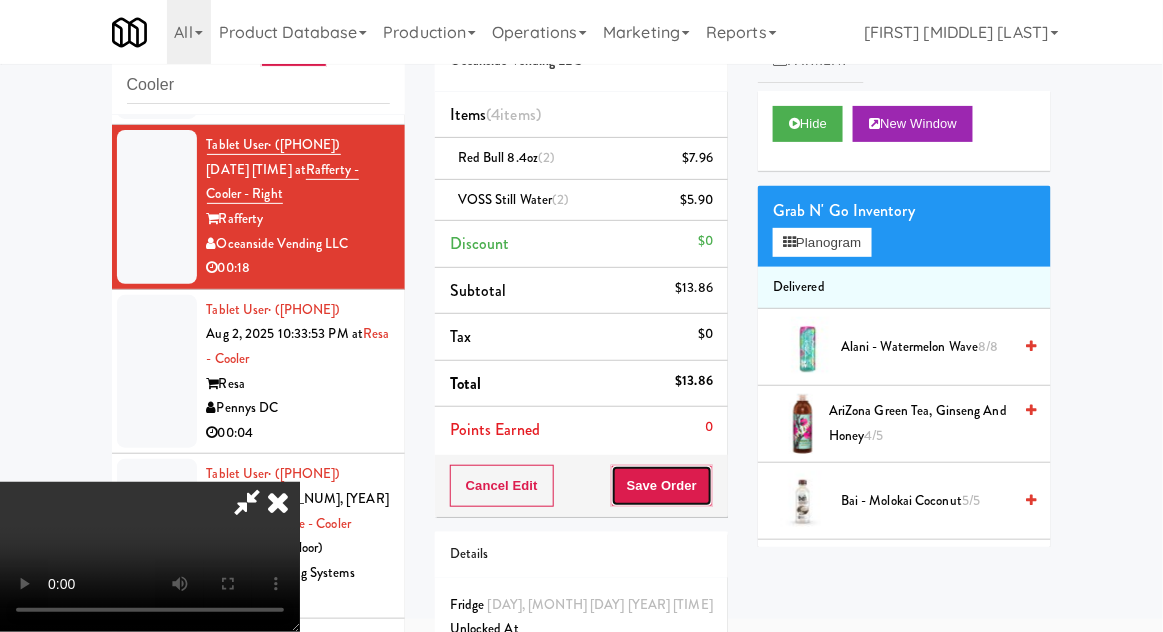 click on "Save Order" at bounding box center [662, 486] 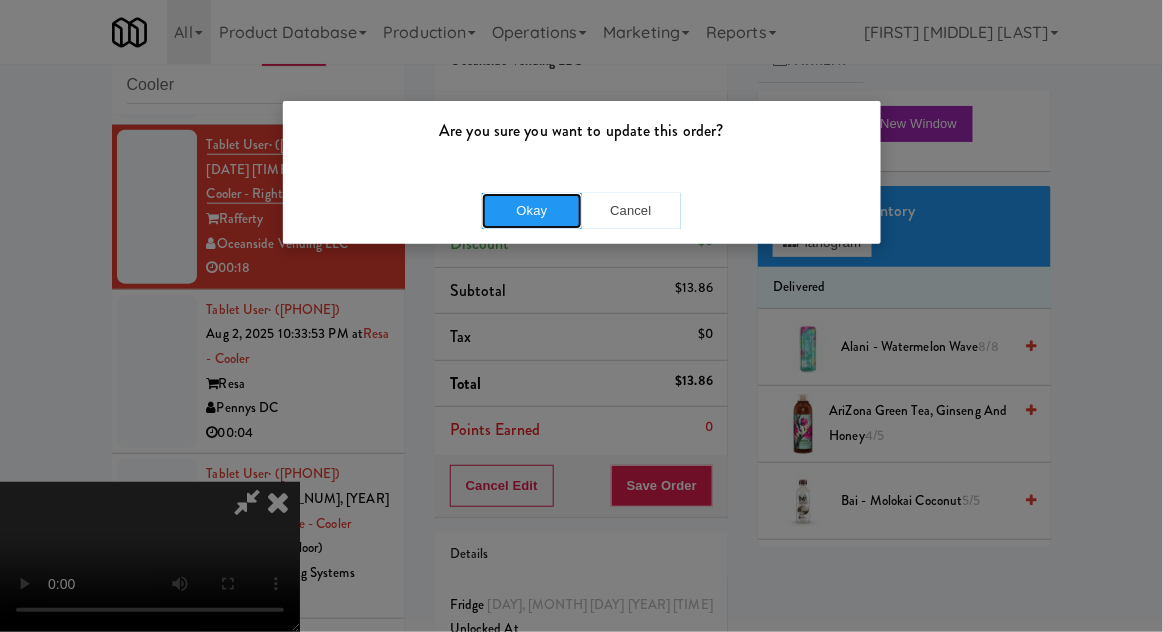 click on "Okay" at bounding box center [532, 211] 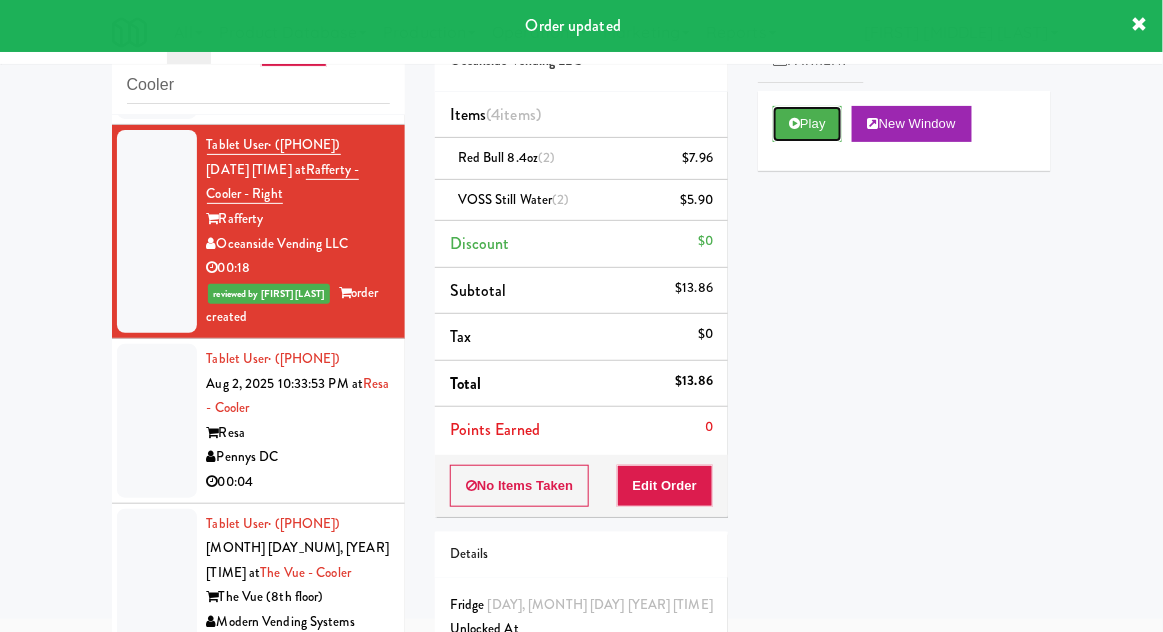 click on "Play" at bounding box center [807, 124] 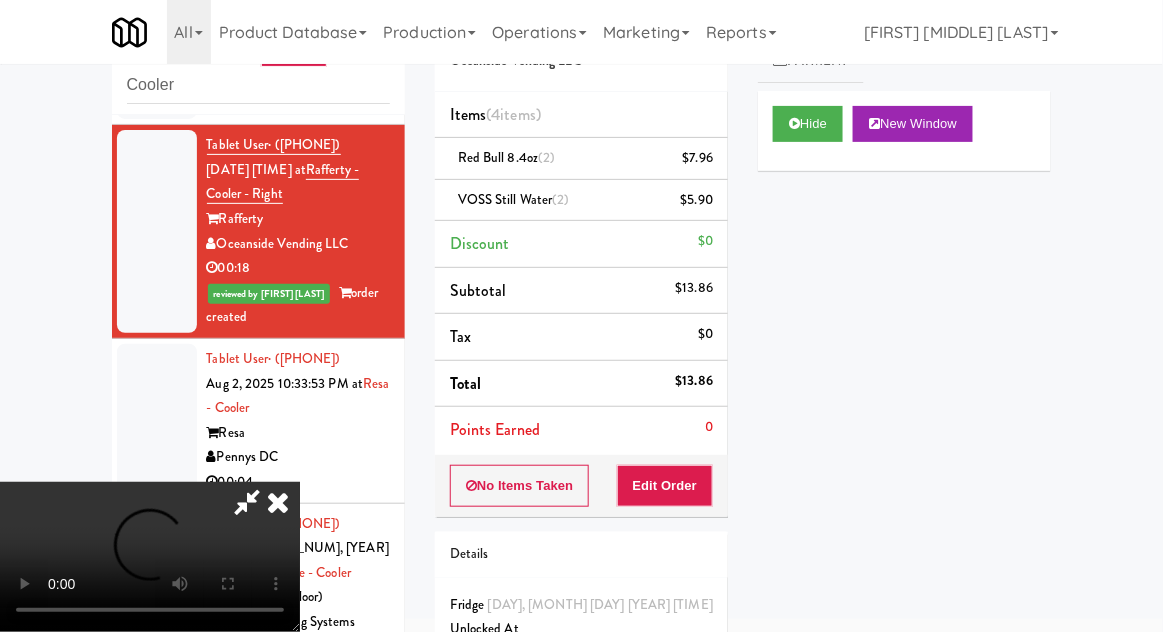 type 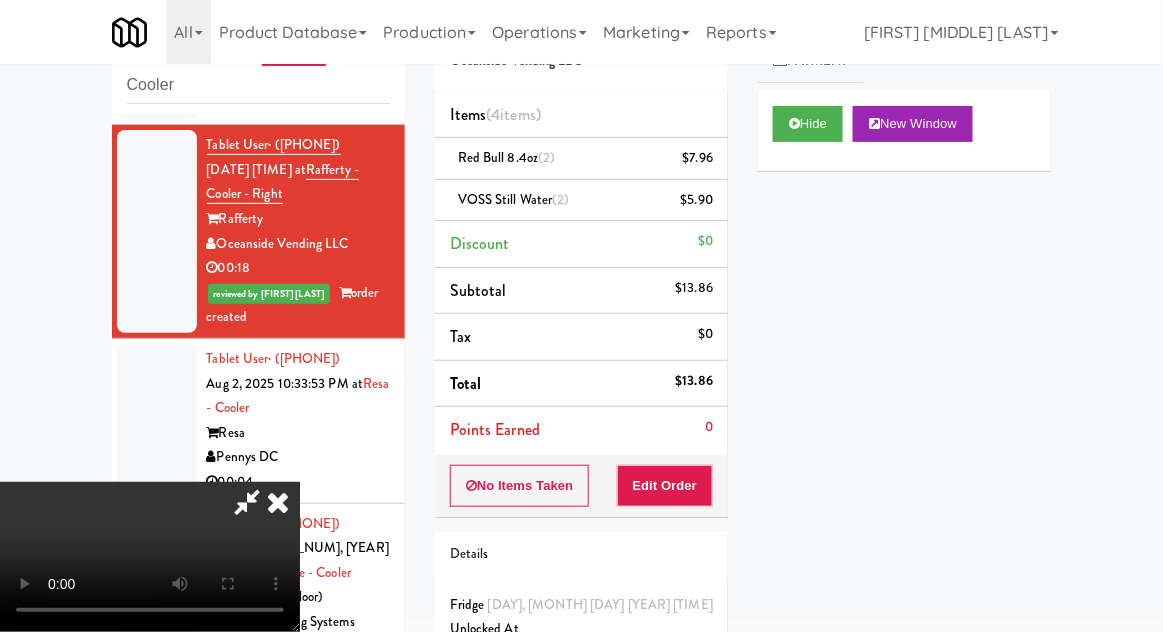 click at bounding box center [278, 502] 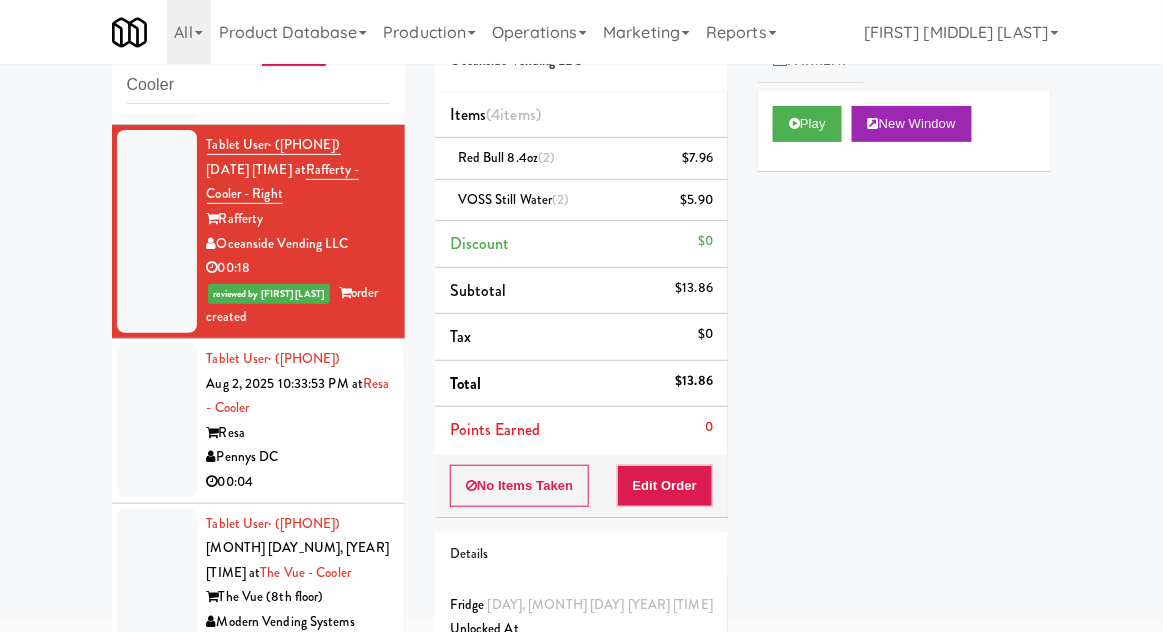 click at bounding box center (157, 421) 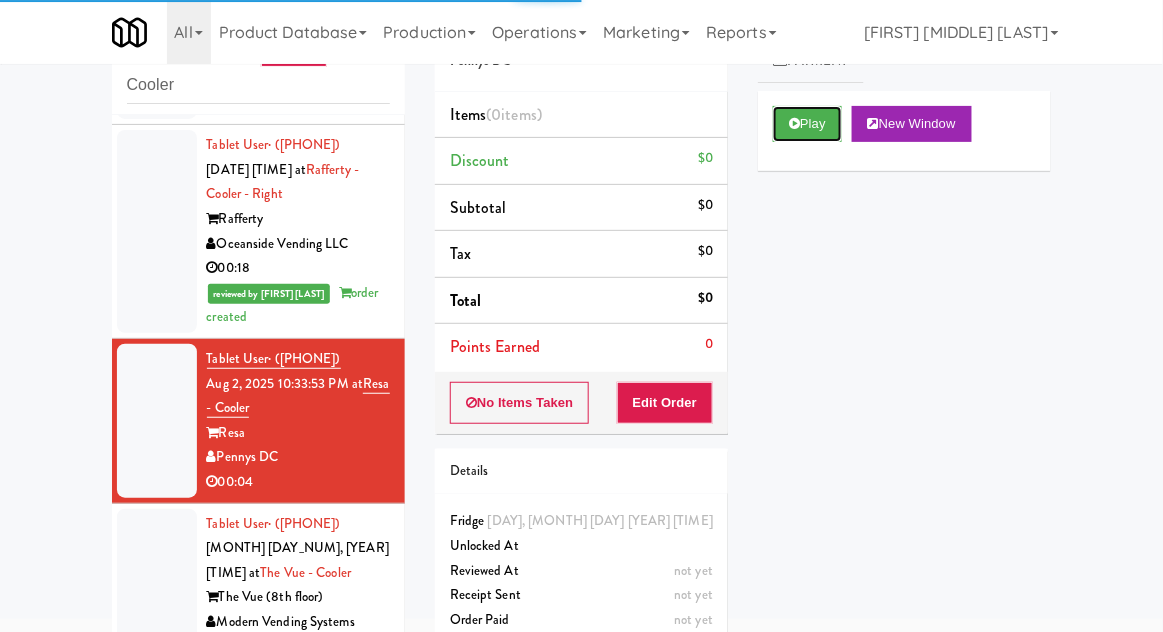 click on "Play" at bounding box center [807, 124] 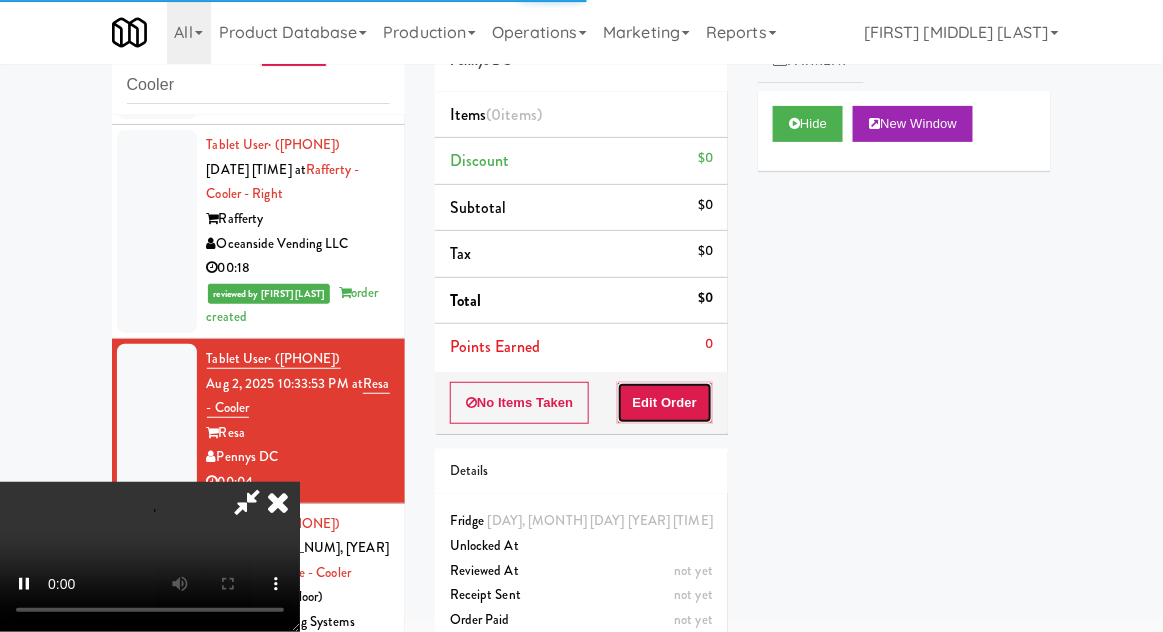 click on "Edit Order" at bounding box center [665, 403] 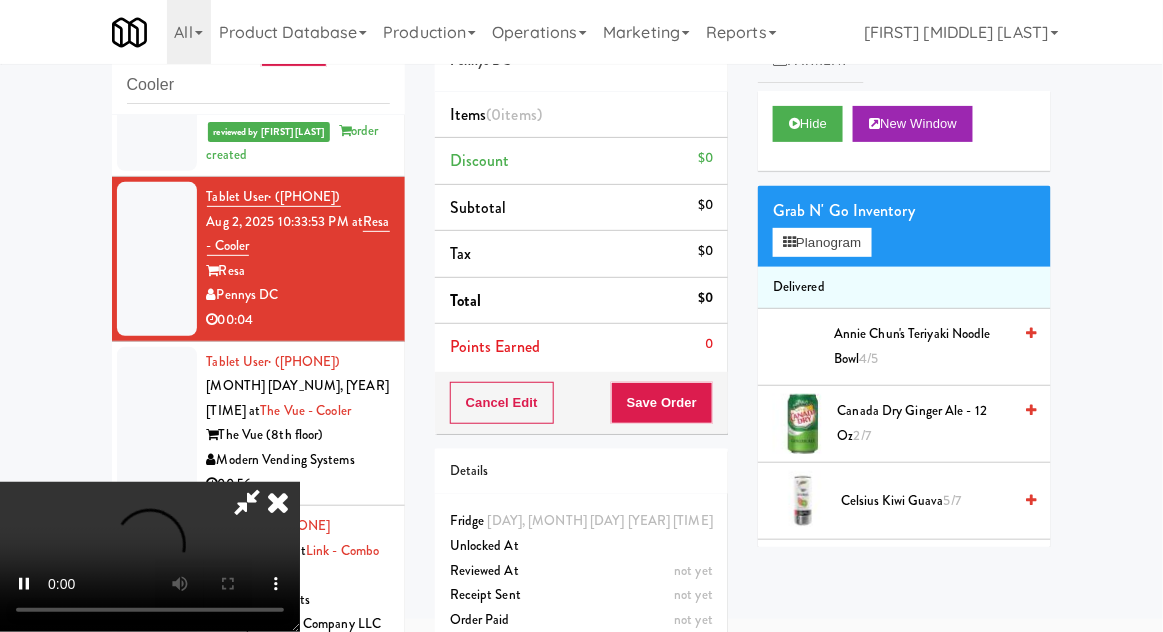scroll, scrollTop: 651, scrollLeft: 0, axis: vertical 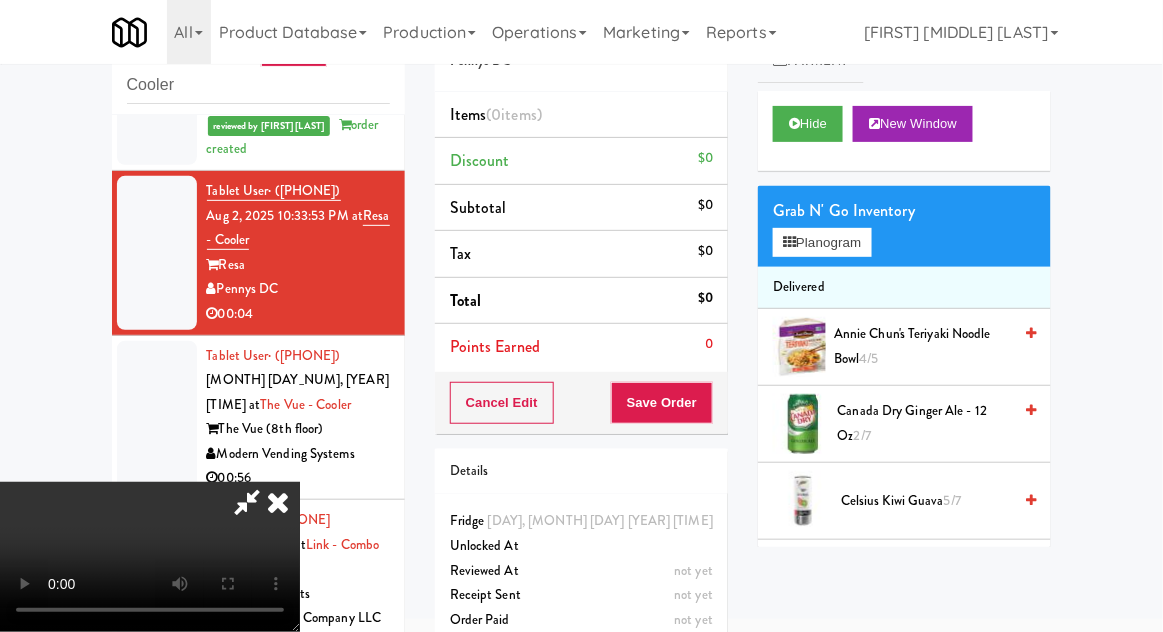 type 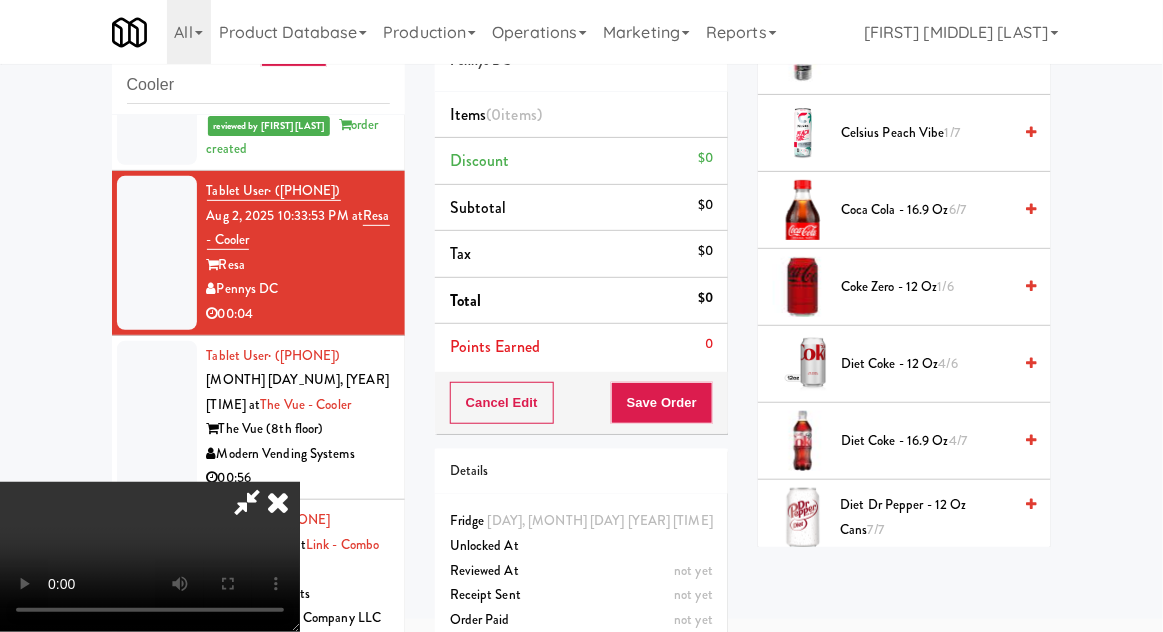 scroll, scrollTop: 463, scrollLeft: 0, axis: vertical 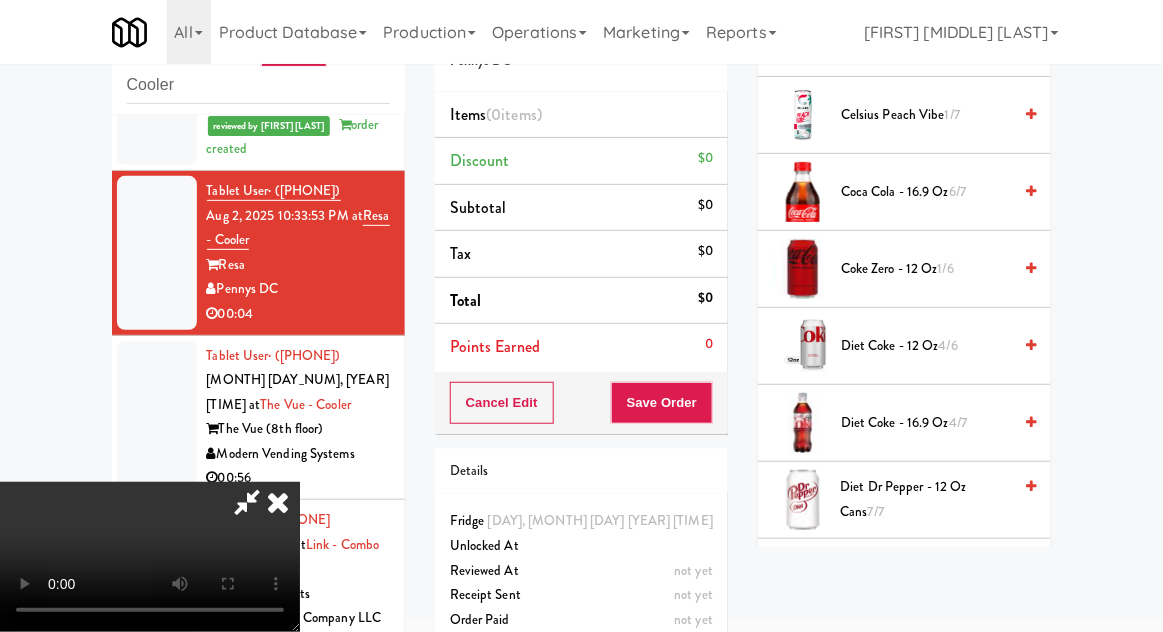 click on "Diet Dr Pepper - 12 oz Cans  7/7" at bounding box center (926, 499) 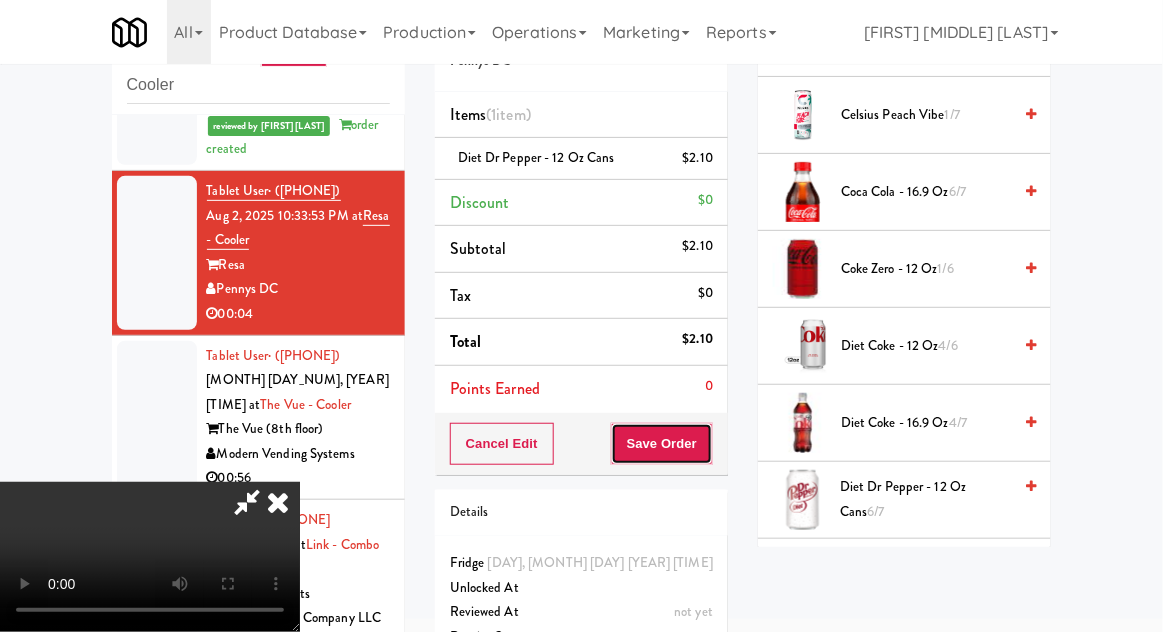 click on "Save Order" at bounding box center (662, 444) 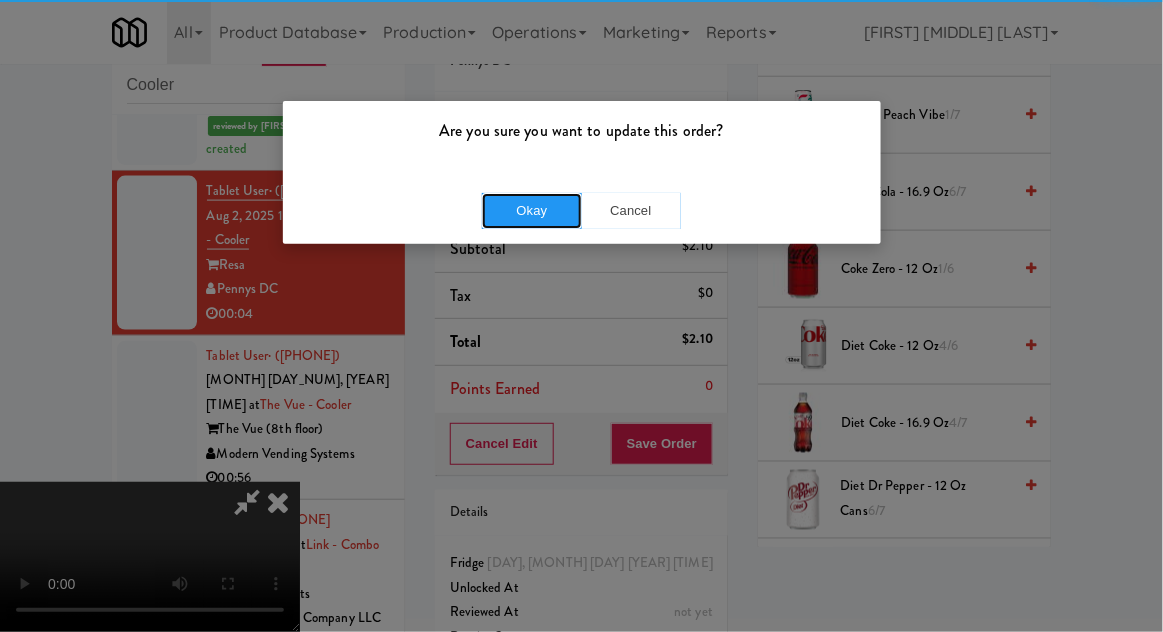 click on "Okay" at bounding box center [532, 211] 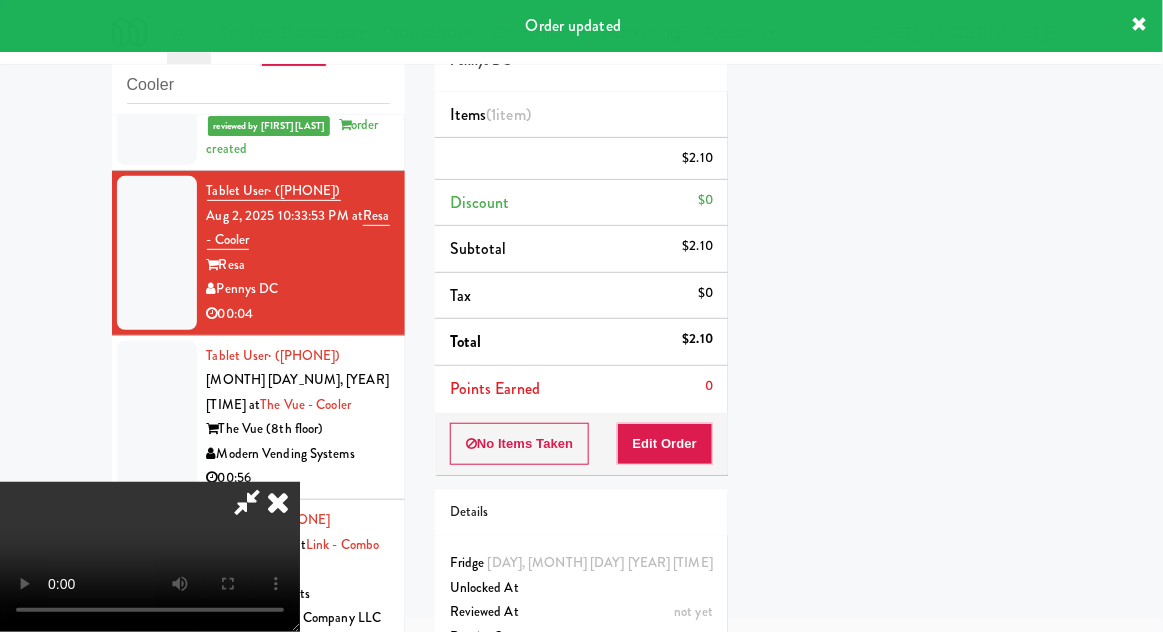 scroll, scrollTop: 197, scrollLeft: 0, axis: vertical 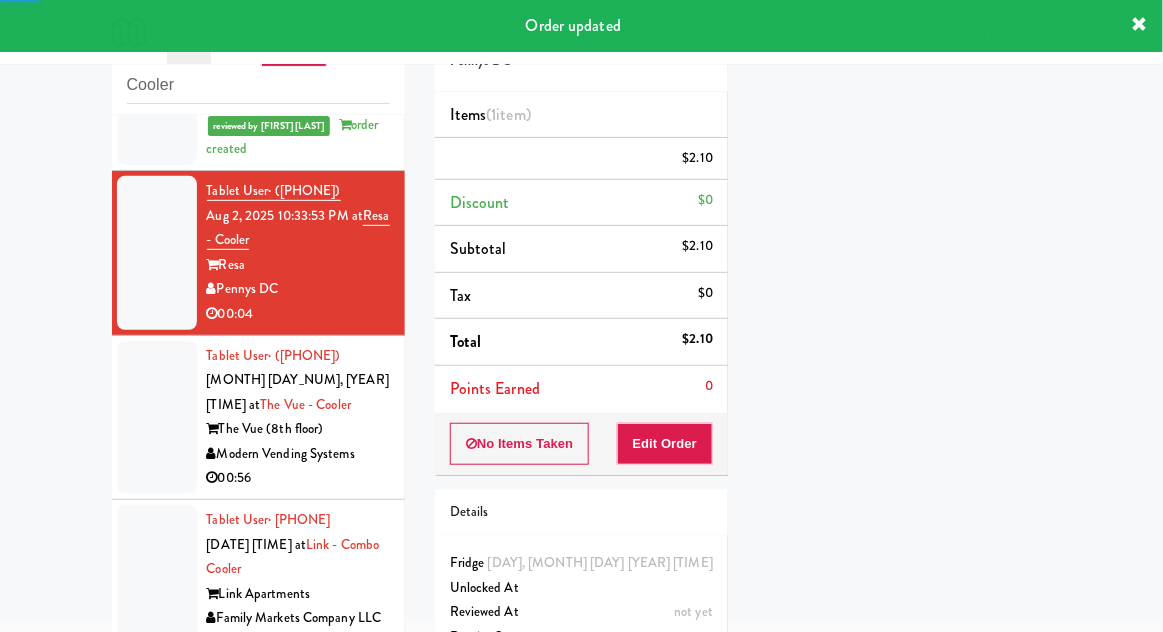 click at bounding box center (157, 418) 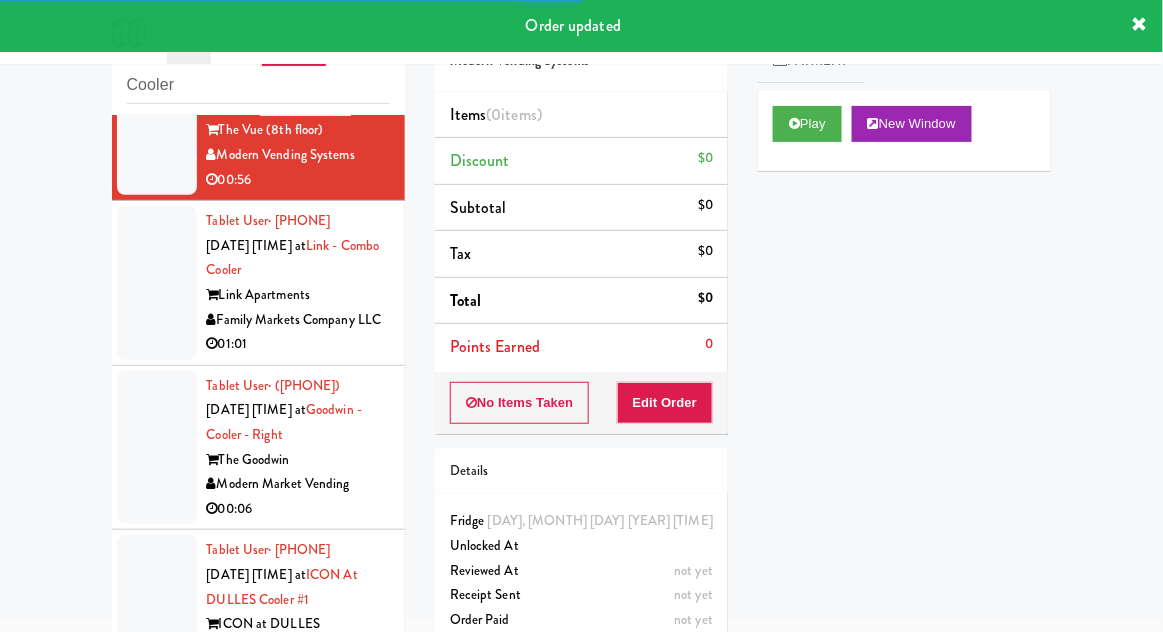 scroll, scrollTop: 954, scrollLeft: 0, axis: vertical 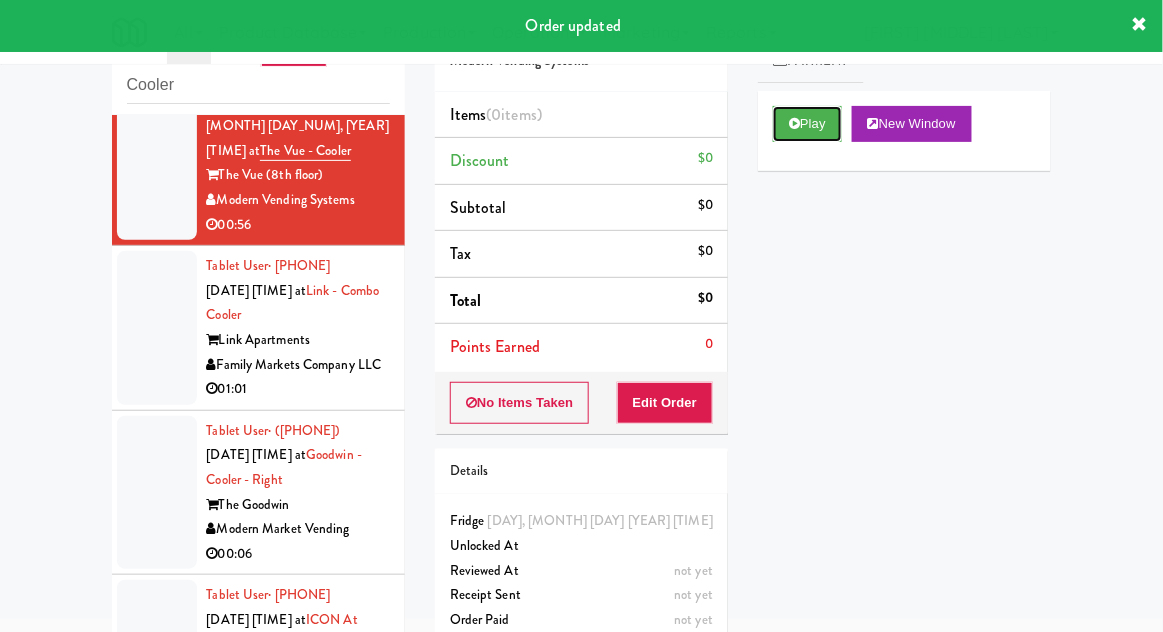 click on "Play" at bounding box center (807, 124) 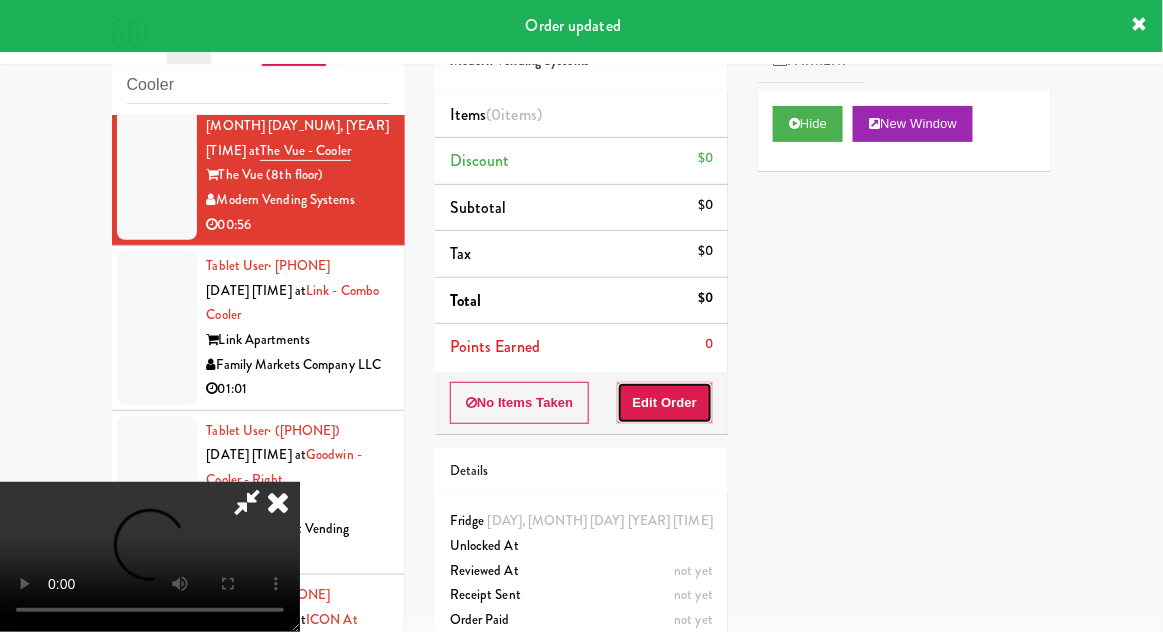 click on "Edit Order" at bounding box center (665, 403) 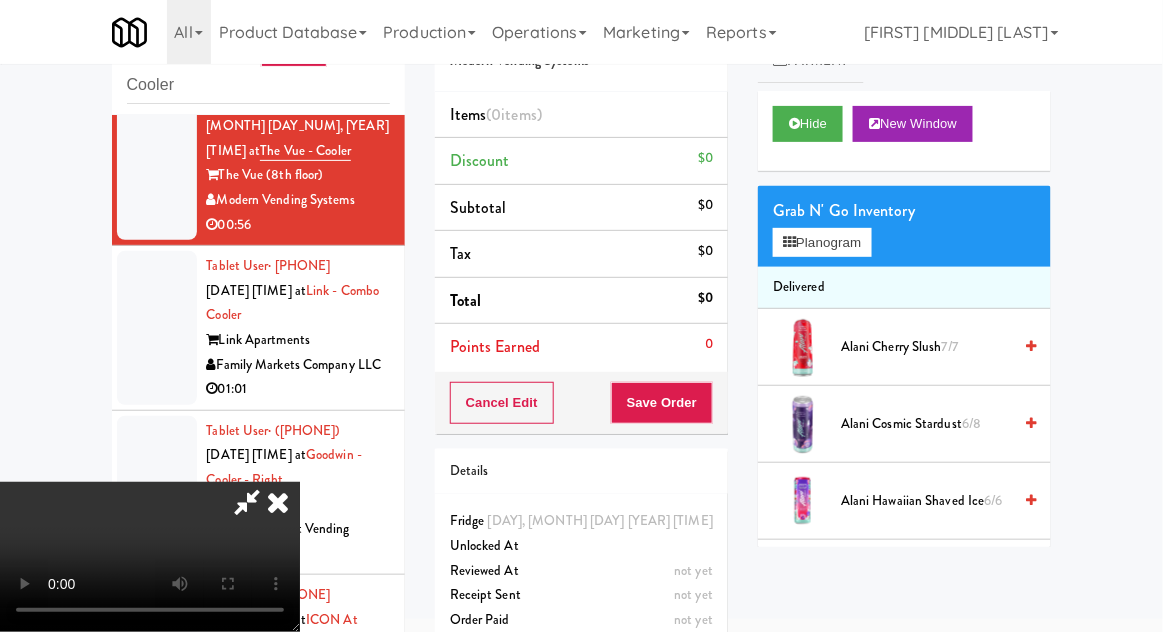 type 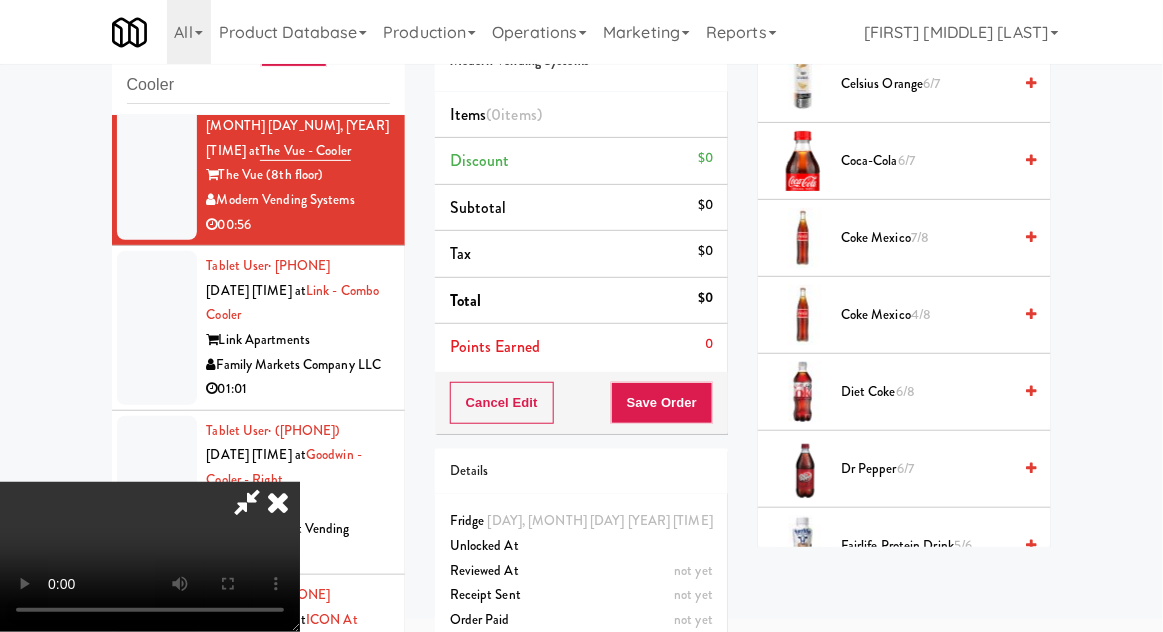 scroll, scrollTop: 826, scrollLeft: 0, axis: vertical 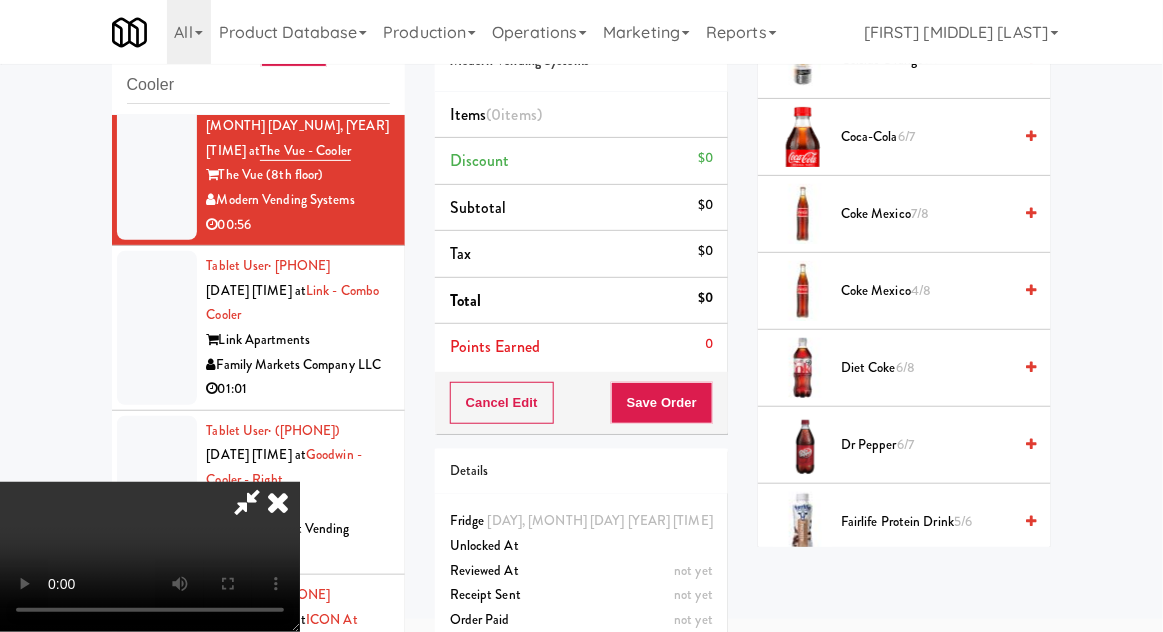 click on "Dr Pepper   6/7" at bounding box center (926, 445) 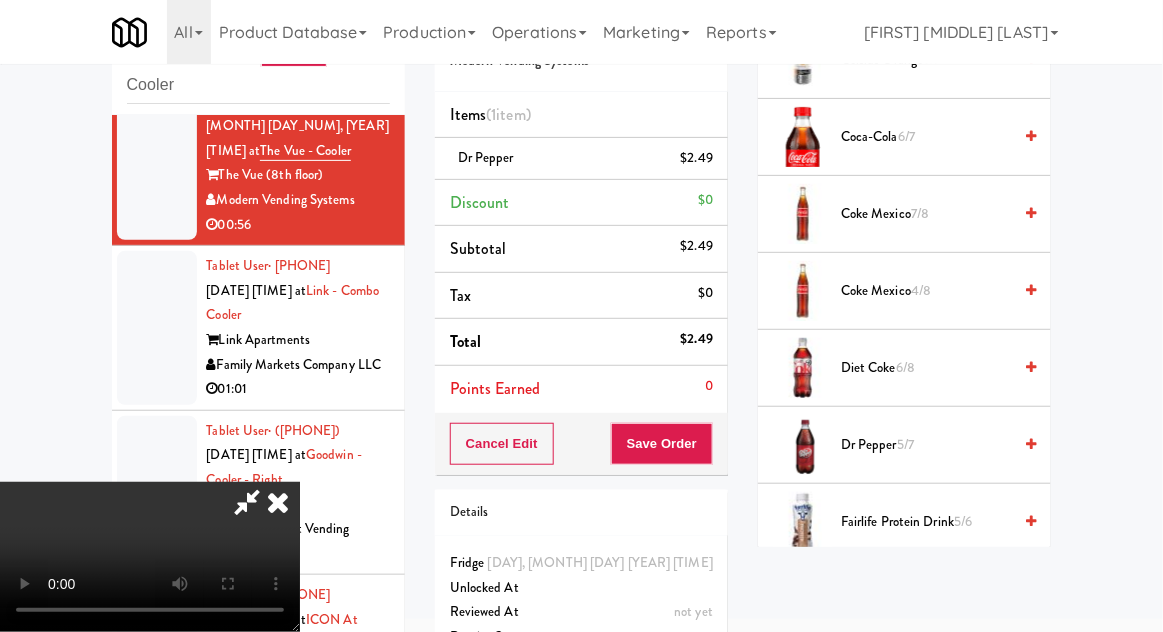 click at bounding box center (278, 502) 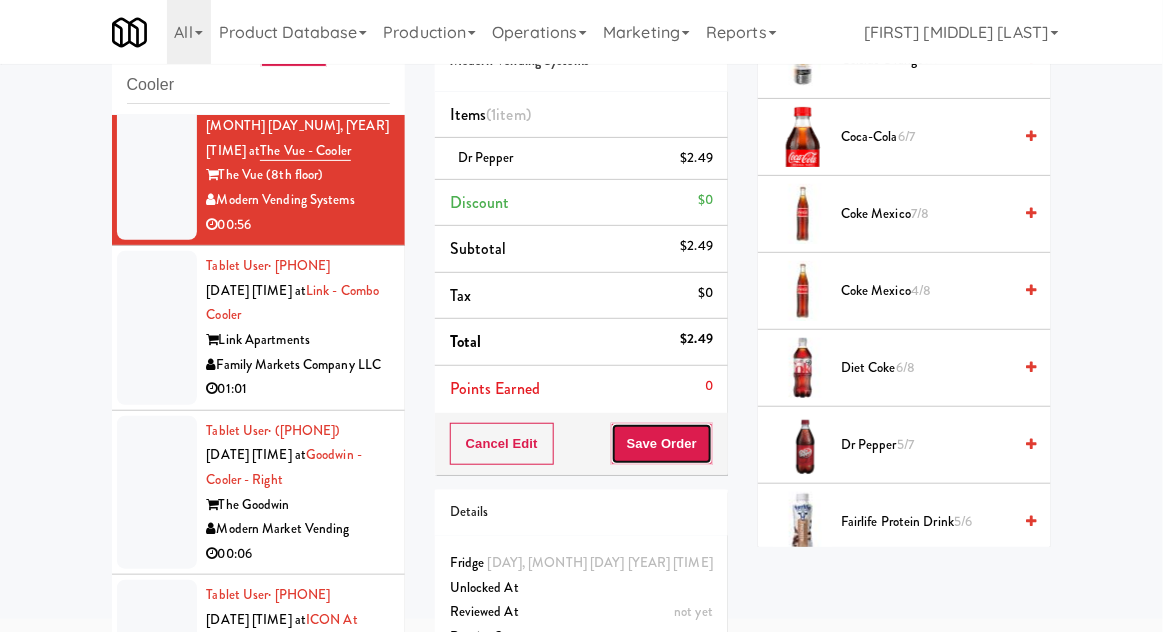 click on "Save Order" at bounding box center [662, 444] 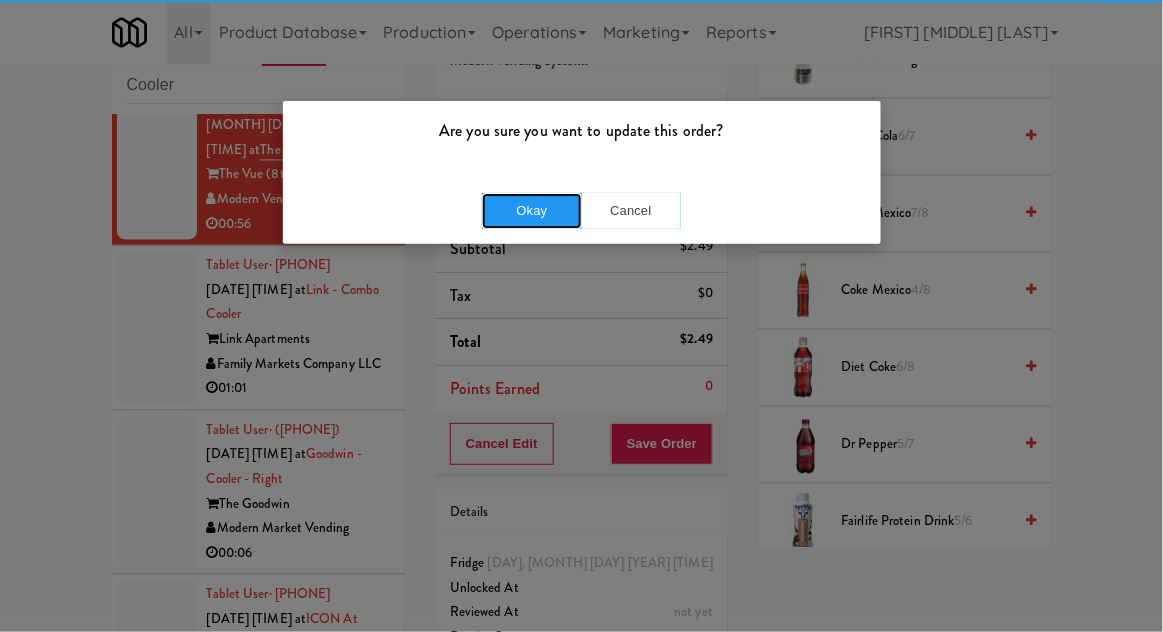 click on "Okay" at bounding box center (532, 211) 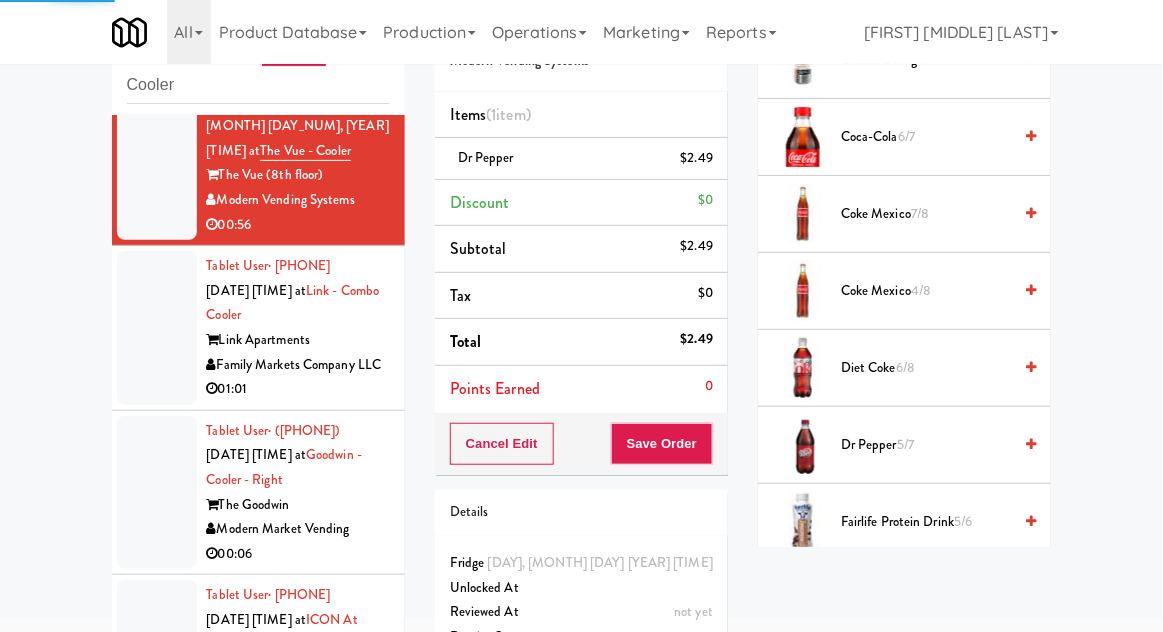 scroll, scrollTop: 197, scrollLeft: 0, axis: vertical 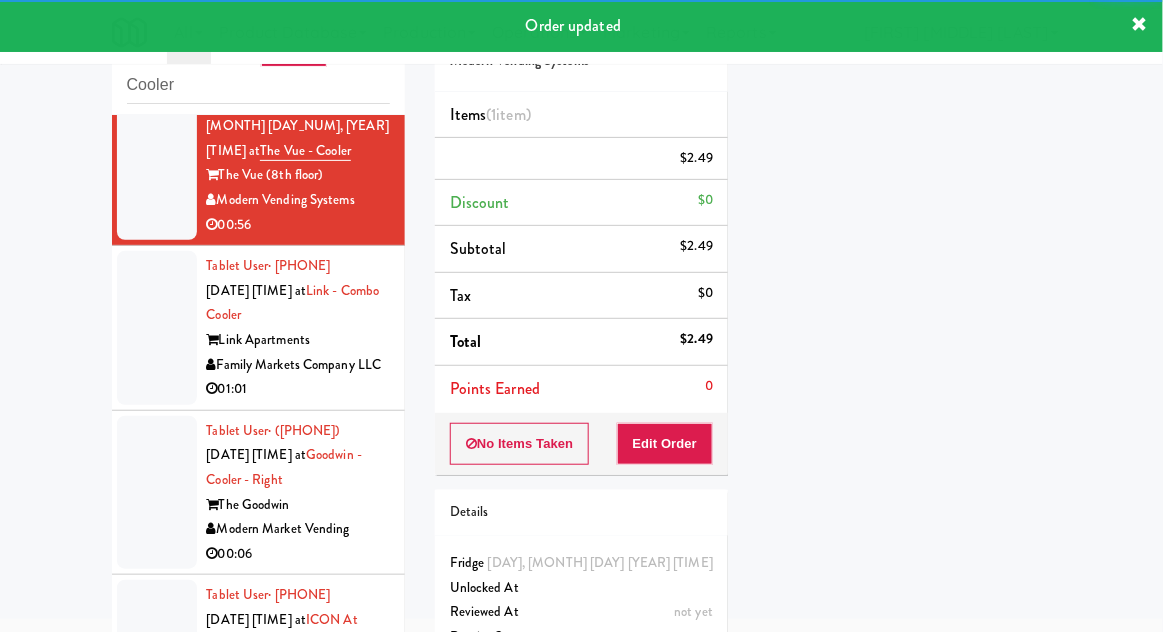 click at bounding box center (157, 328) 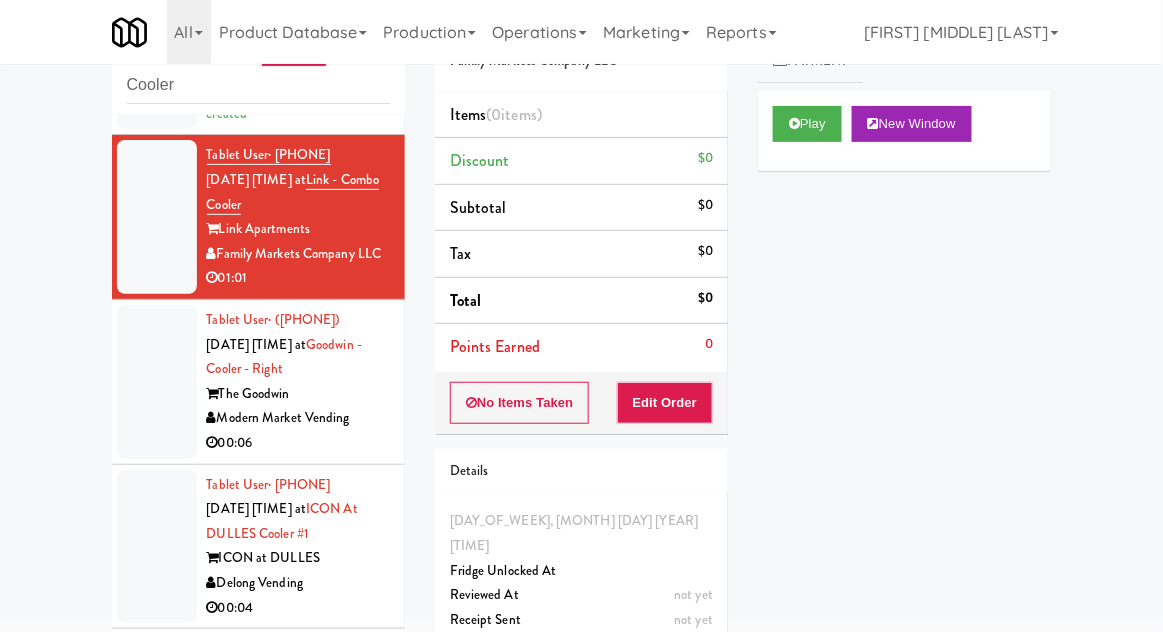 scroll, scrollTop: 1138, scrollLeft: 0, axis: vertical 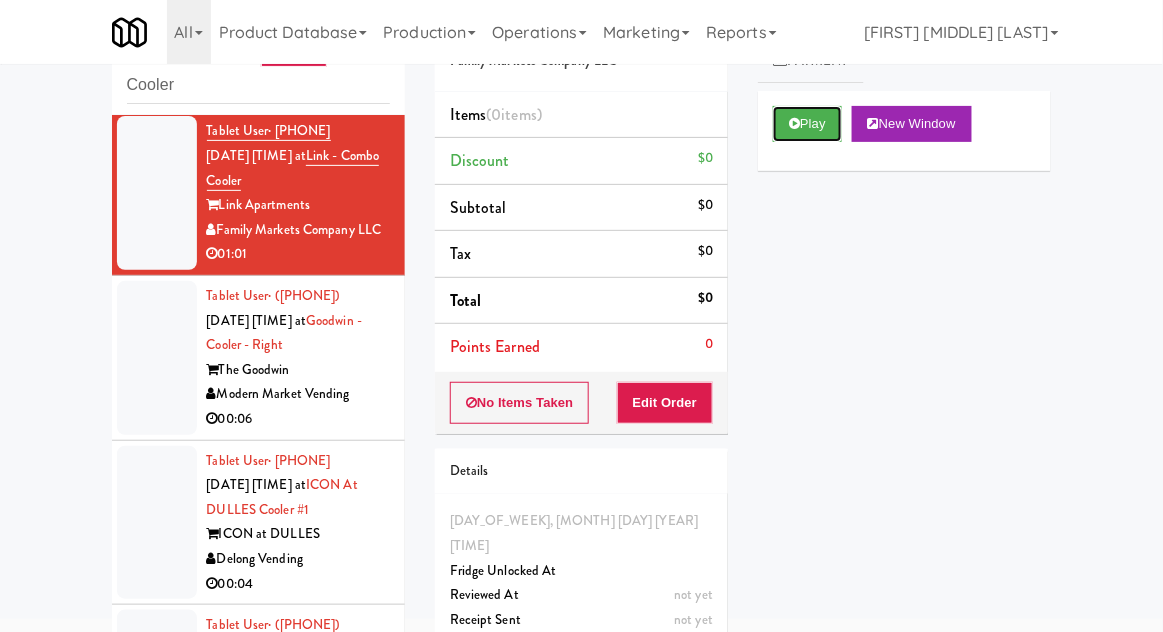 click on "Play" at bounding box center [807, 124] 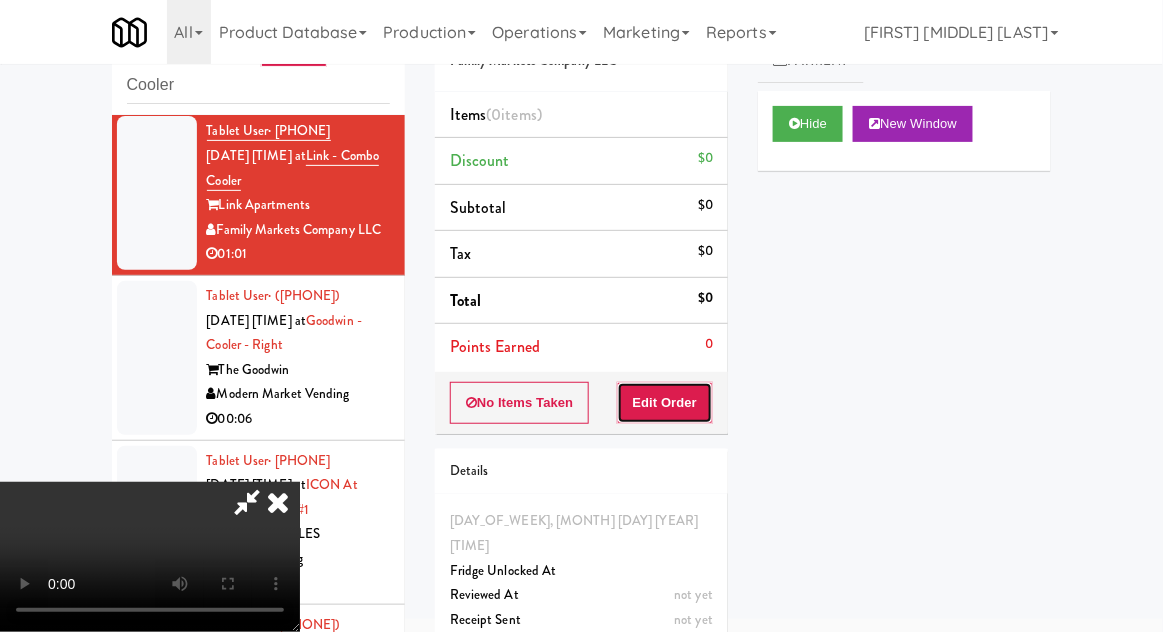 click on "Edit Order" at bounding box center (665, 403) 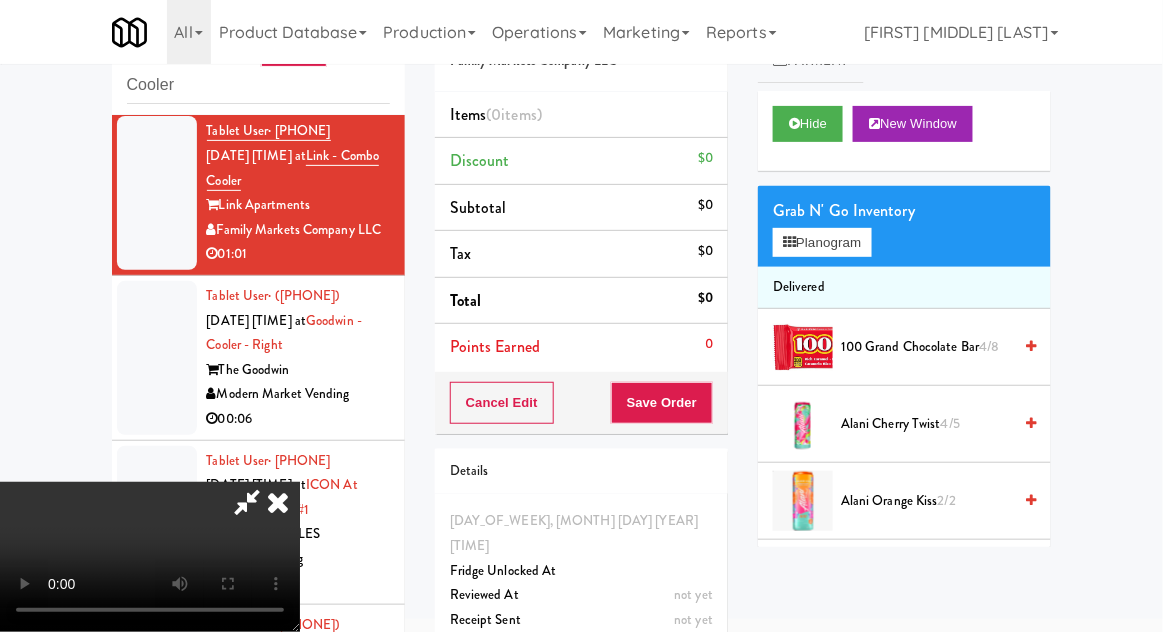 type 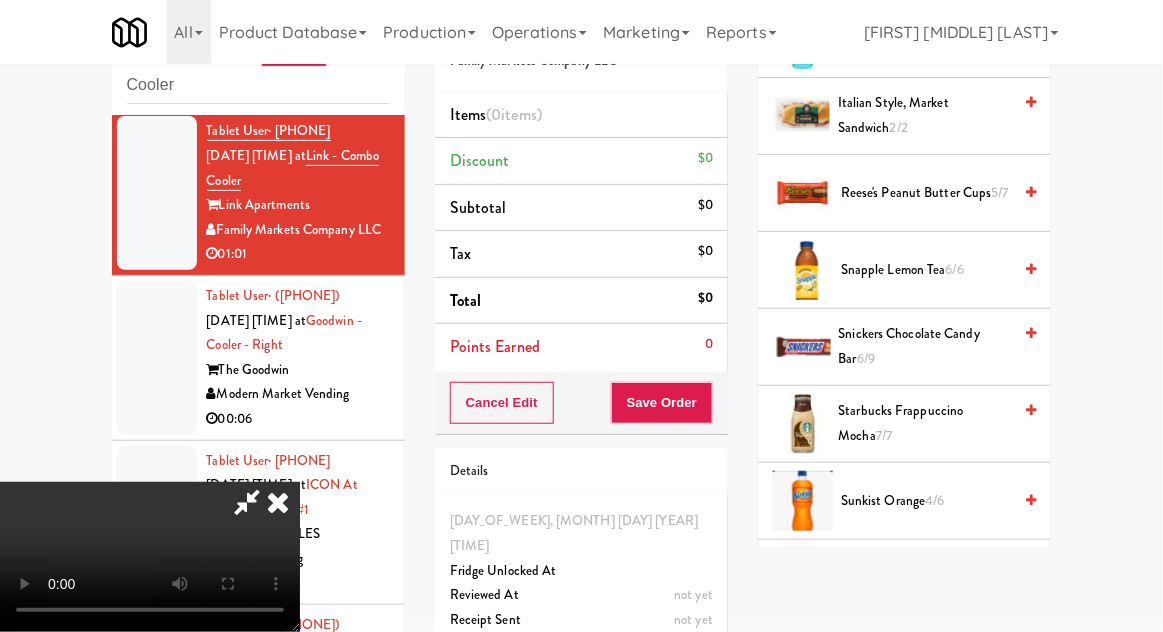 scroll, scrollTop: 1906, scrollLeft: 0, axis: vertical 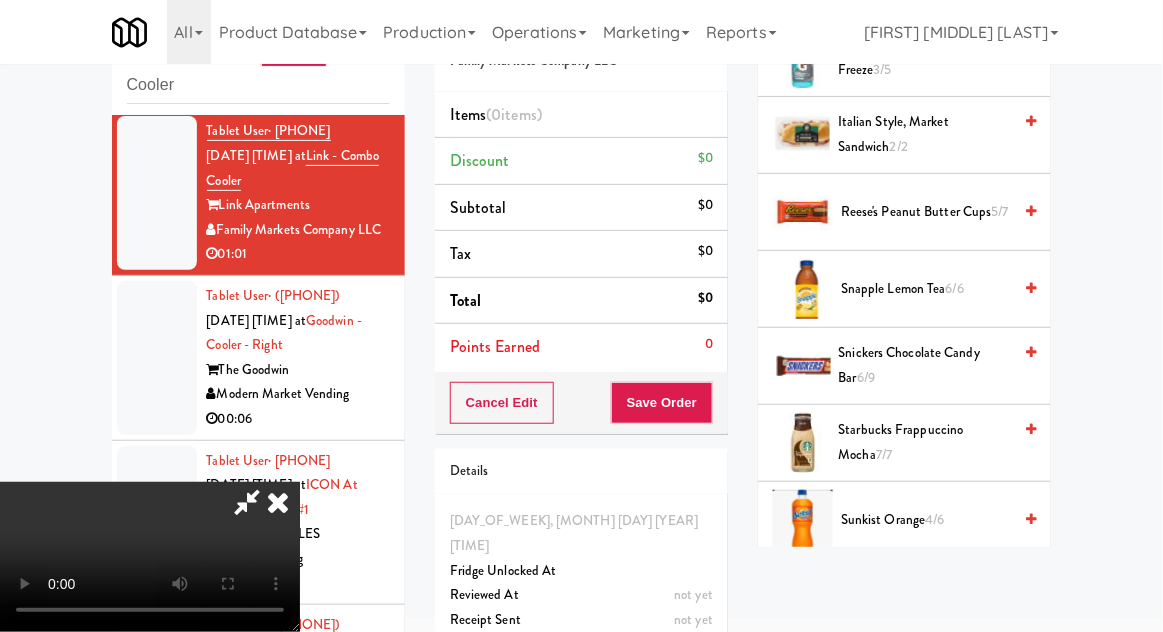 click on "Snickers Chocolate Candy Bar  6/9" at bounding box center [925, 365] 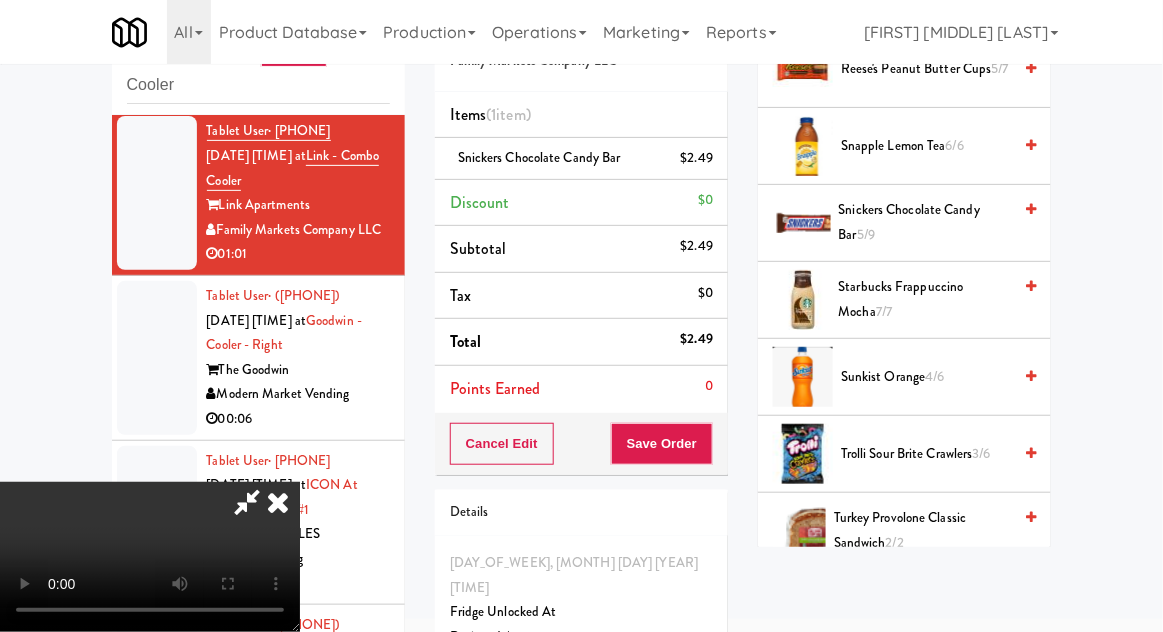 scroll, scrollTop: 2276, scrollLeft: 0, axis: vertical 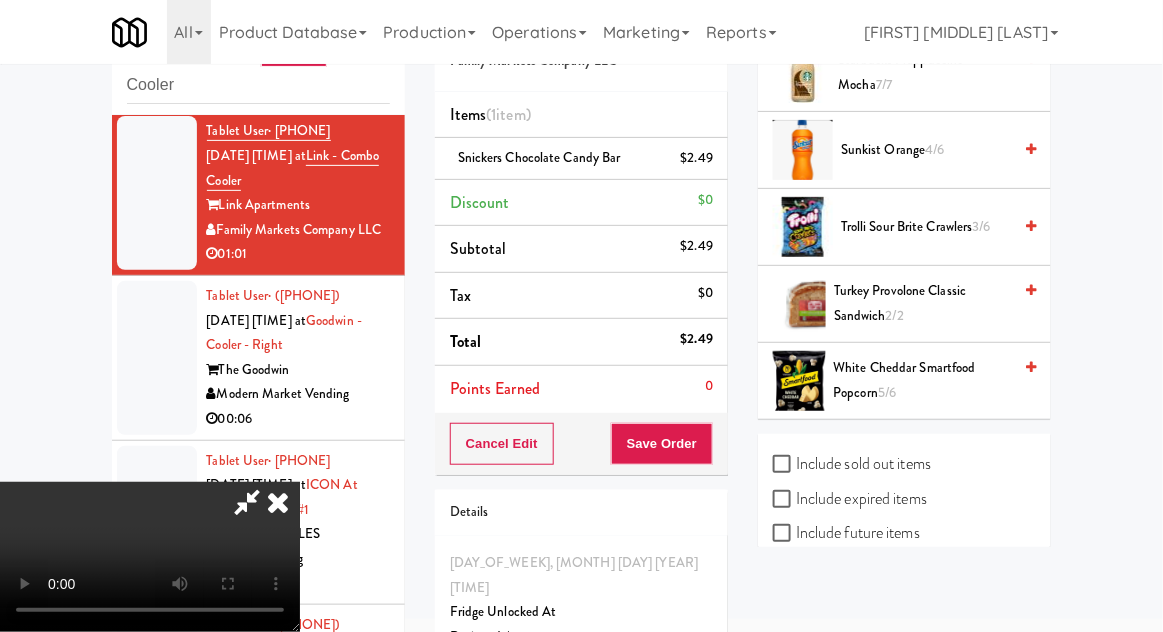 click on "White Cheddar Smartfood Popcorn  5/6" at bounding box center (923, 380) 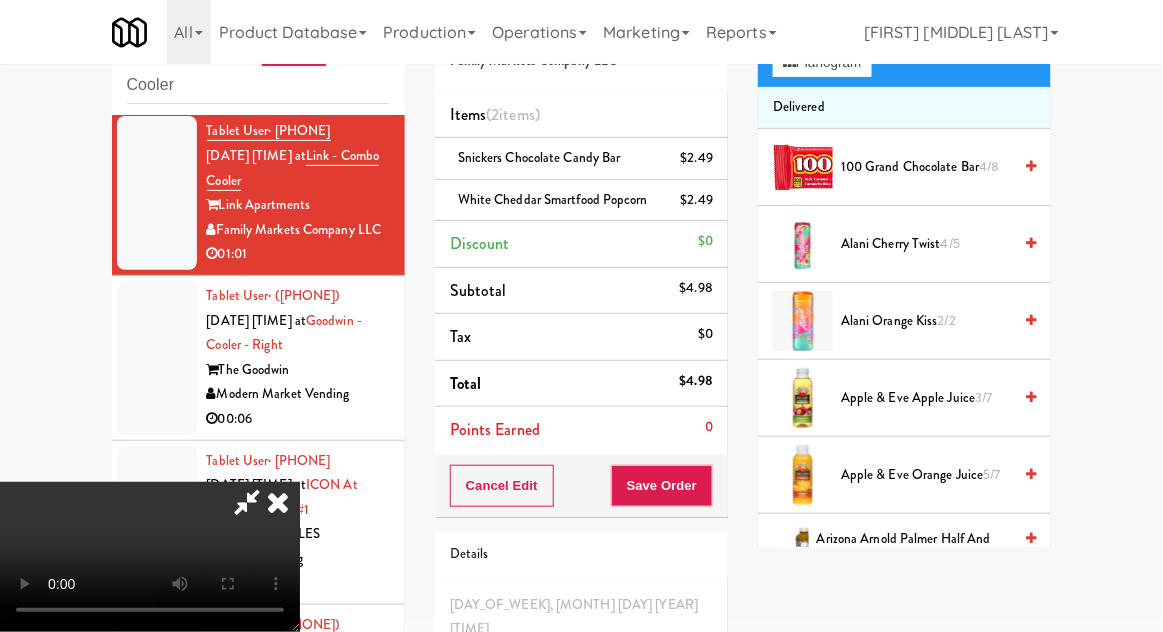 scroll, scrollTop: 172, scrollLeft: 0, axis: vertical 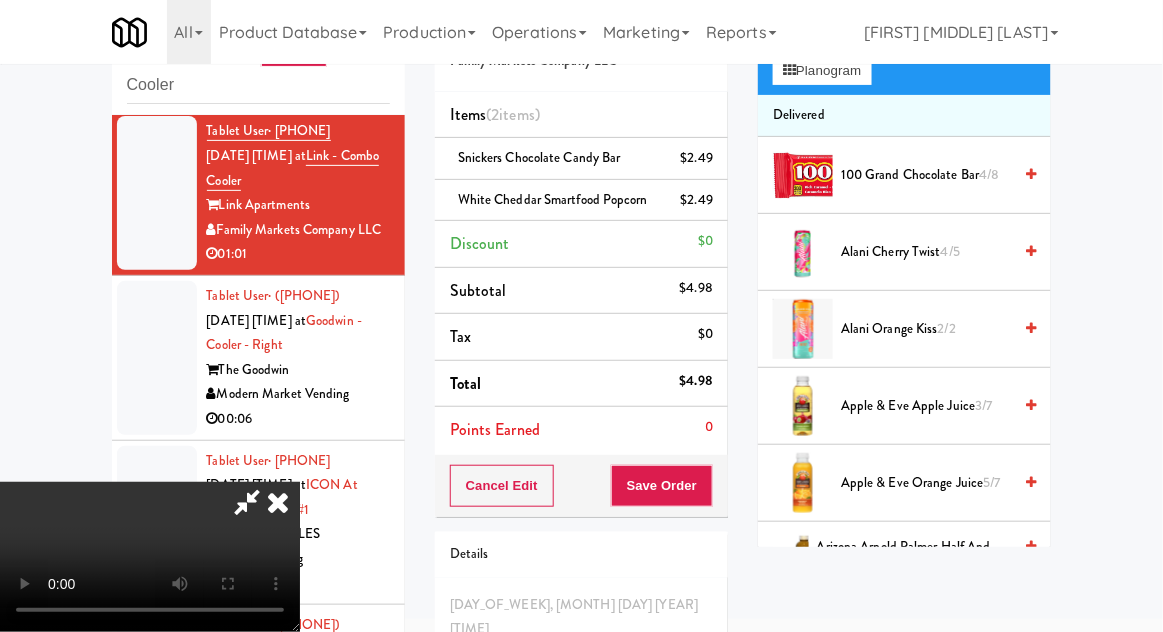 click on "Apple & Eve Orange Juice  5/7" at bounding box center (926, 483) 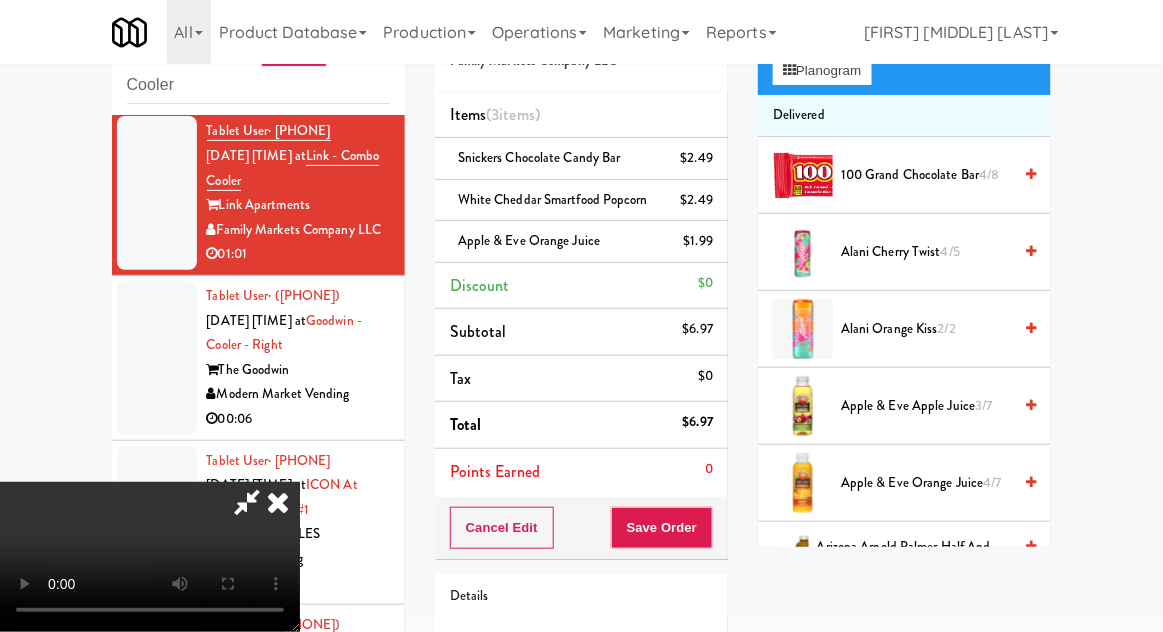 click on "Apple & Eve Apple Juice  3/7" at bounding box center (926, 406) 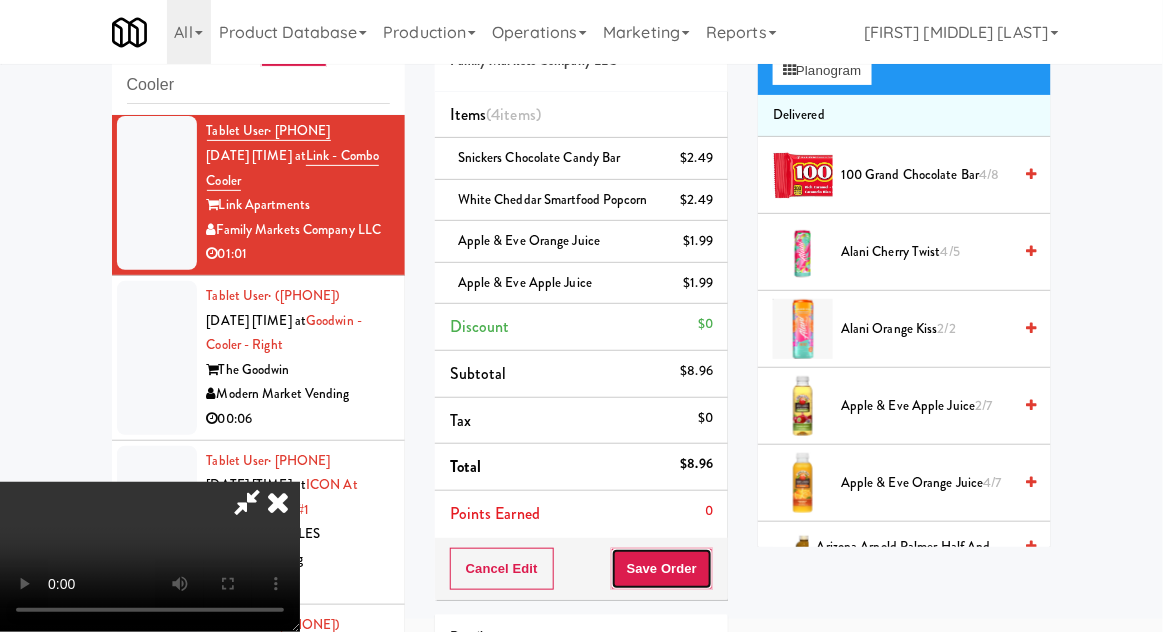 click on "Save Order" at bounding box center [662, 569] 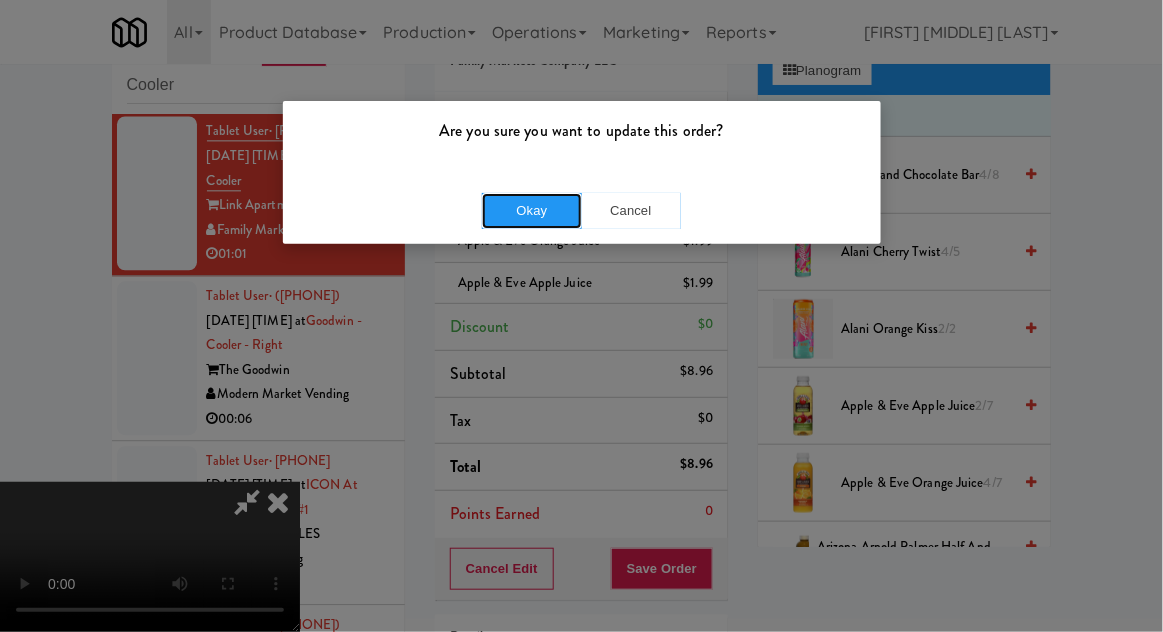 click on "Okay" at bounding box center [532, 211] 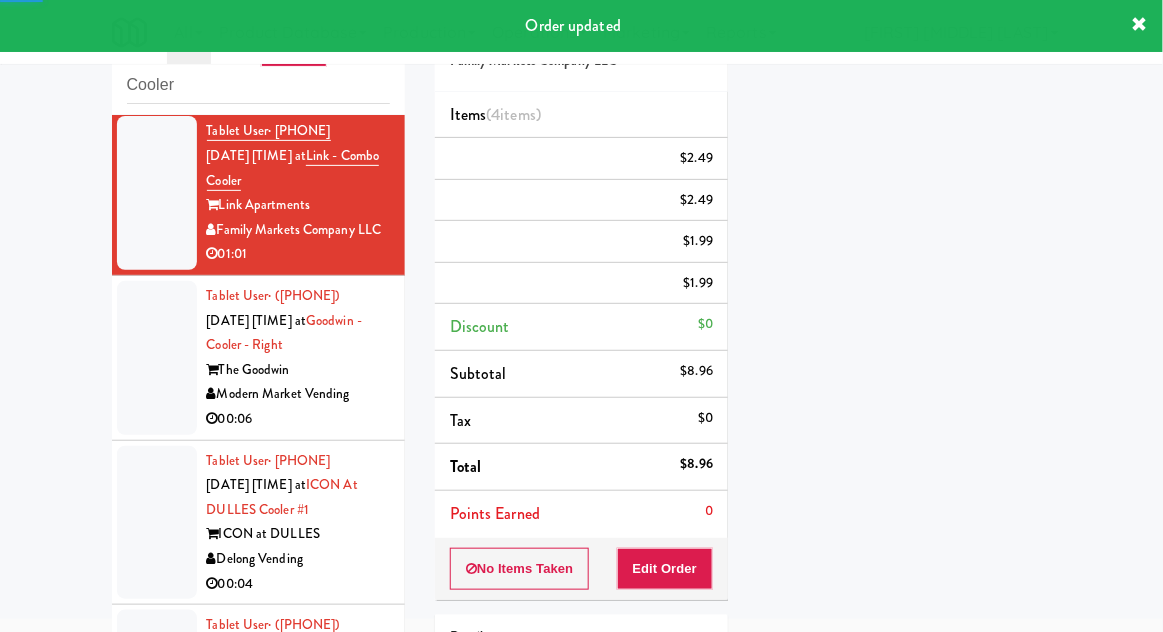 click on "Tablet User  · ([PHONE]) [DATE] [TIME] at  Goodwin - Cooler - Right  The Goodwin  Modern Market Vending  00:06" at bounding box center (258, 358) 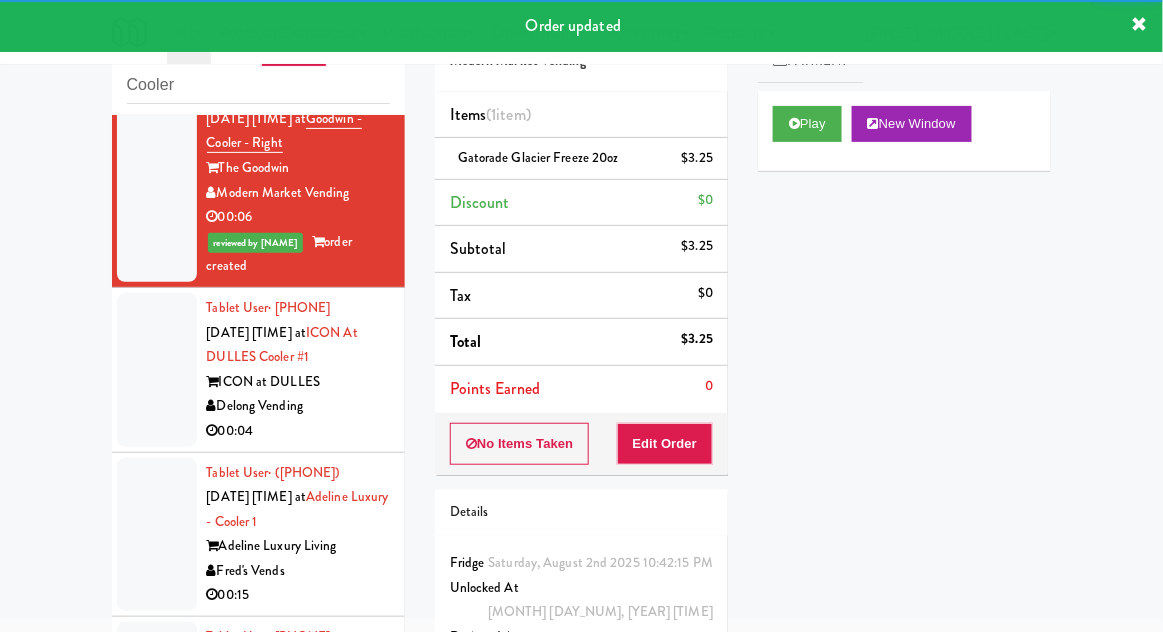 click at bounding box center [157, 370] 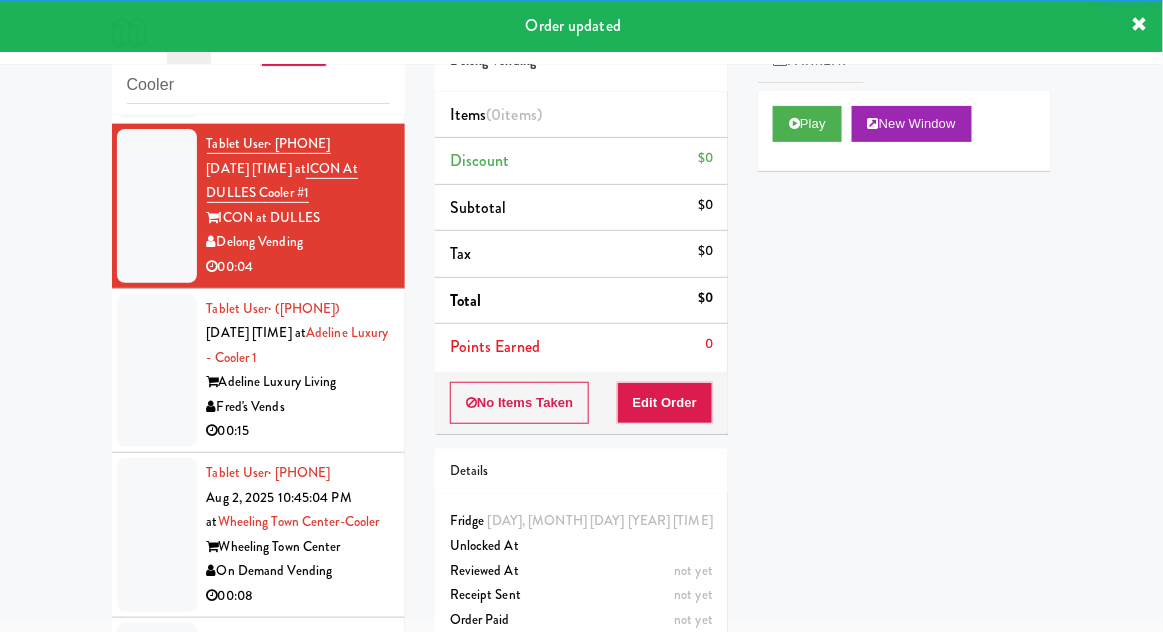 scroll, scrollTop: 1552, scrollLeft: 0, axis: vertical 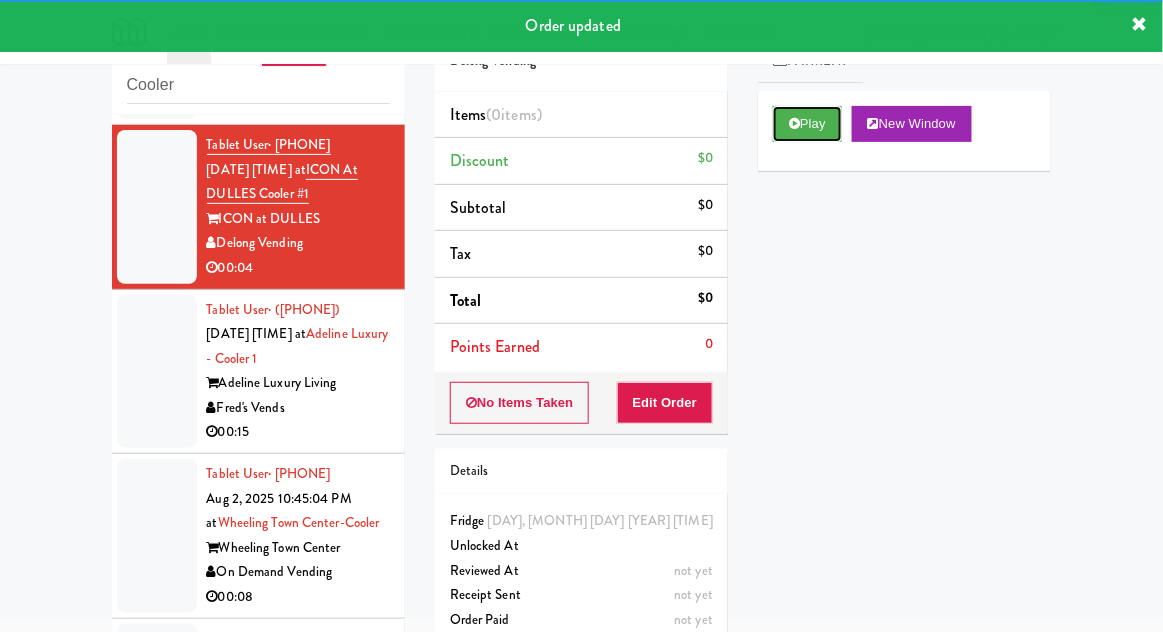 click on "Play" at bounding box center [807, 124] 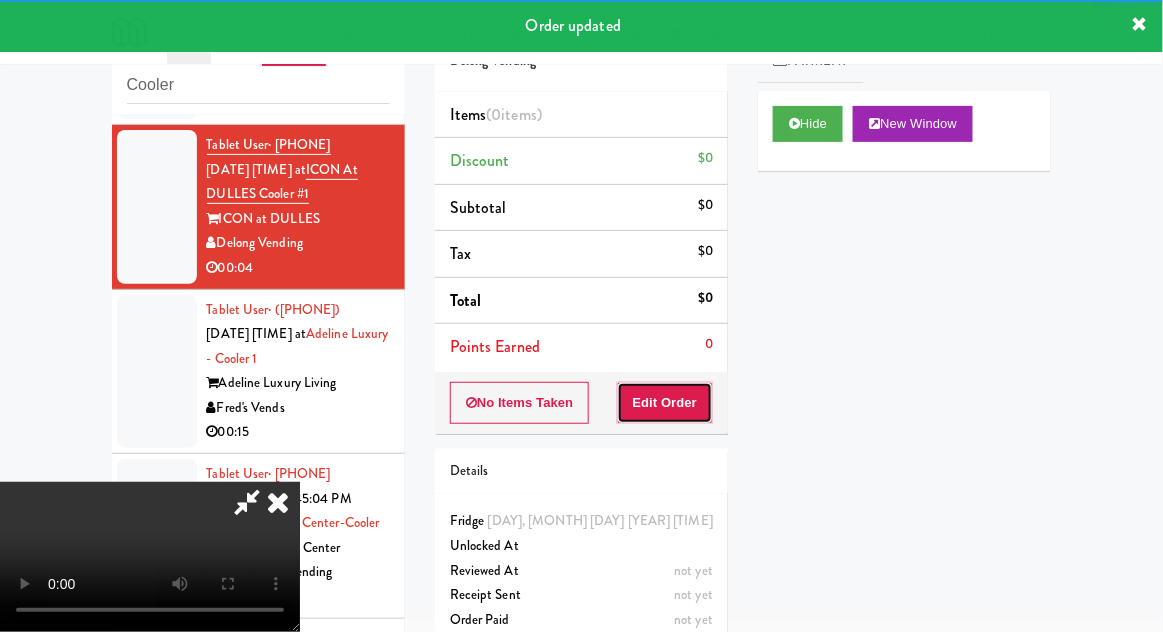 click on "Edit Order" at bounding box center (665, 403) 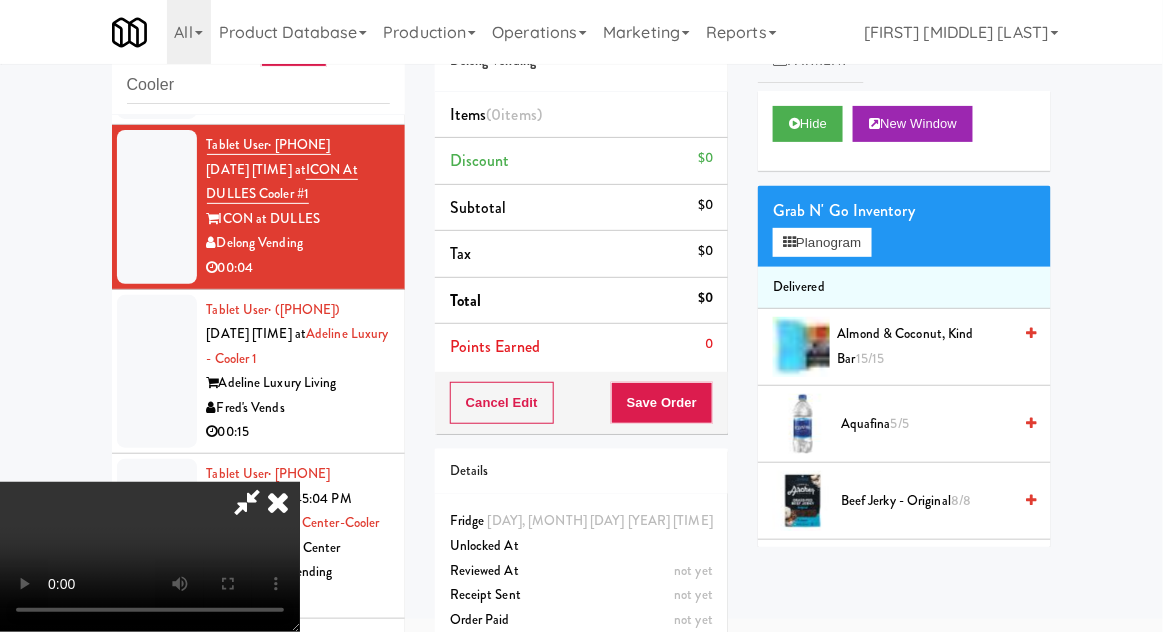 scroll, scrollTop: 73, scrollLeft: 0, axis: vertical 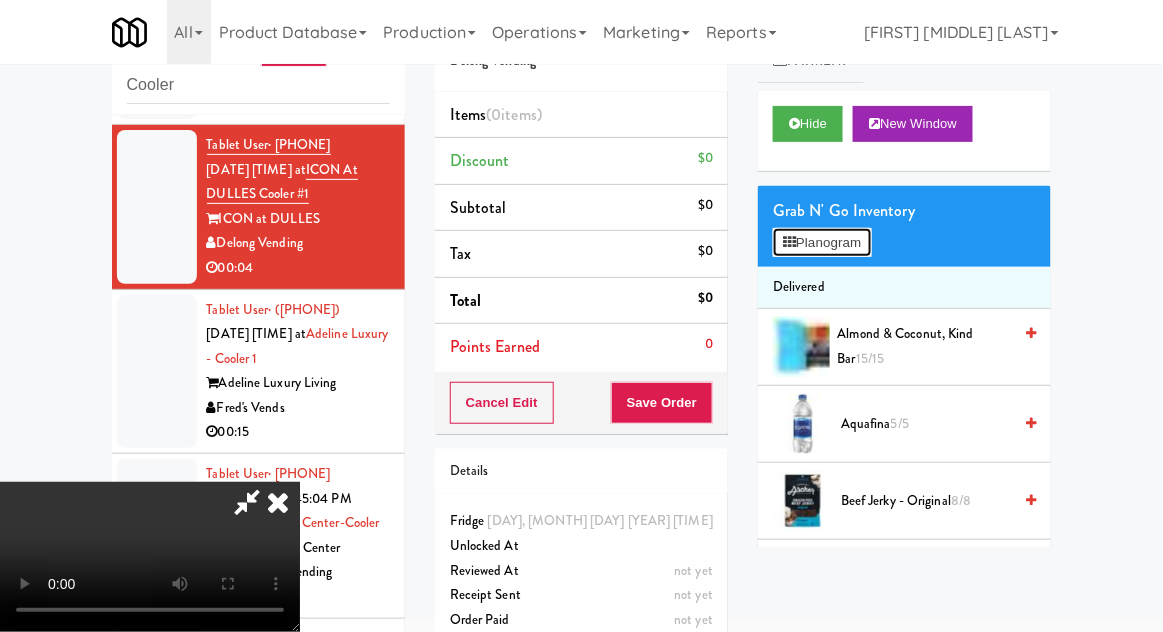 click on "Planogram" at bounding box center (822, 243) 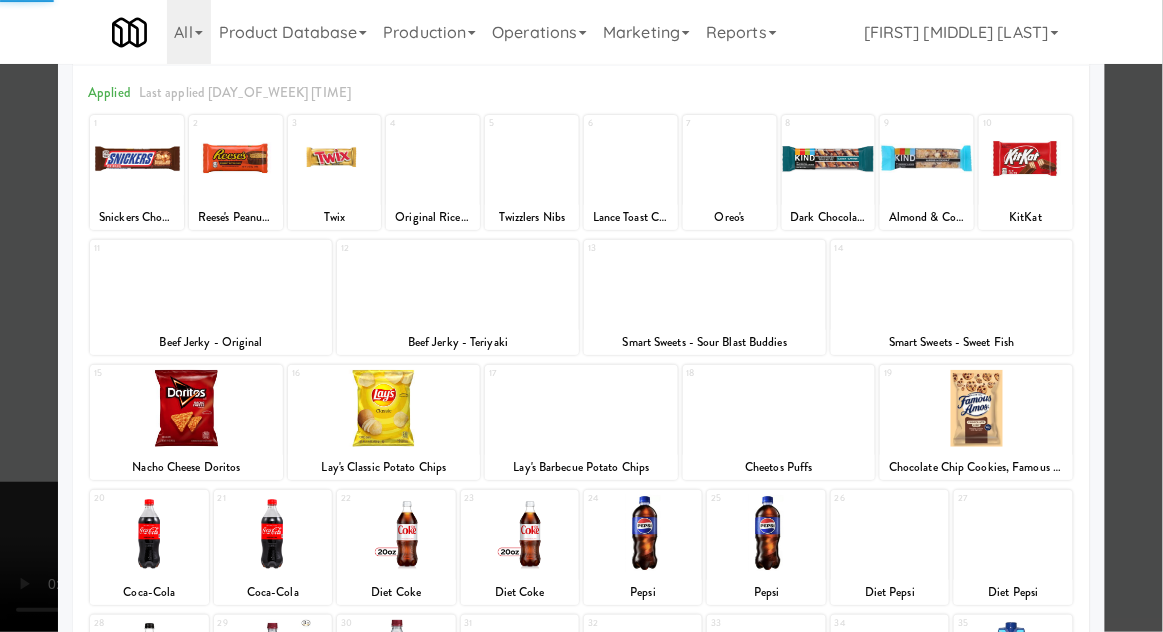scroll, scrollTop: 253, scrollLeft: 0, axis: vertical 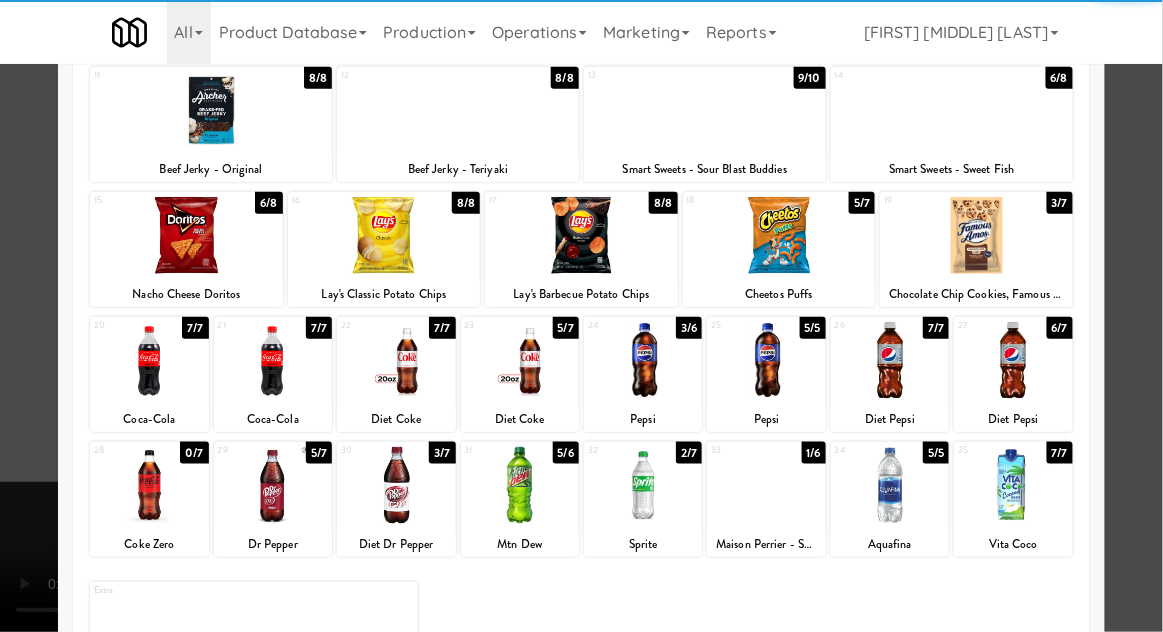 click at bounding box center (766, 485) 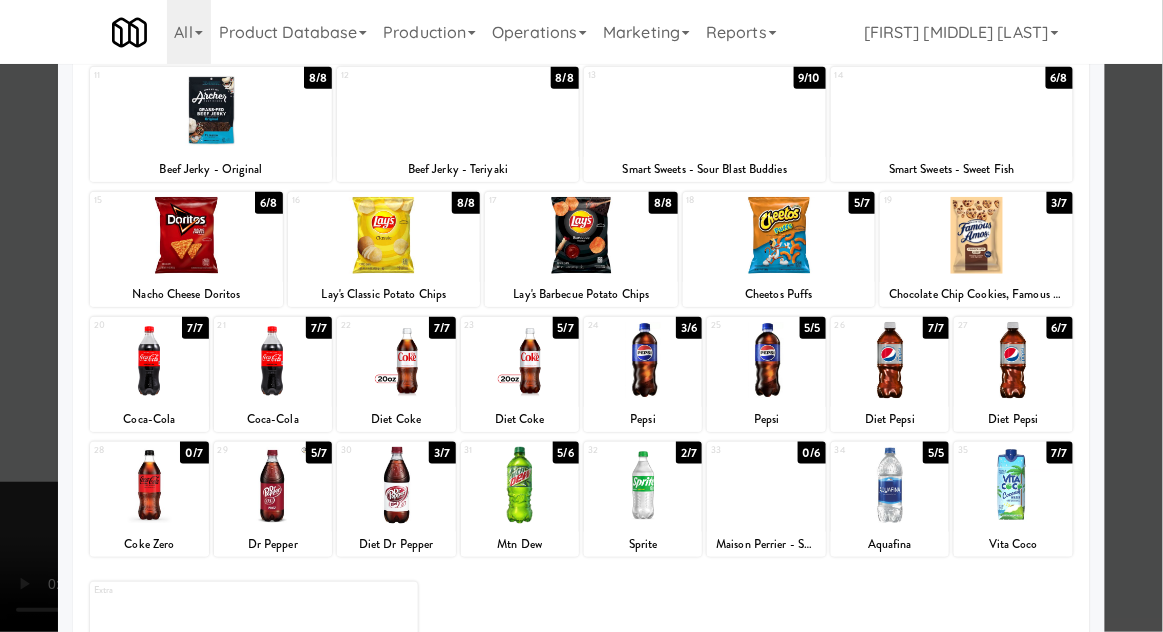 click at bounding box center (581, 316) 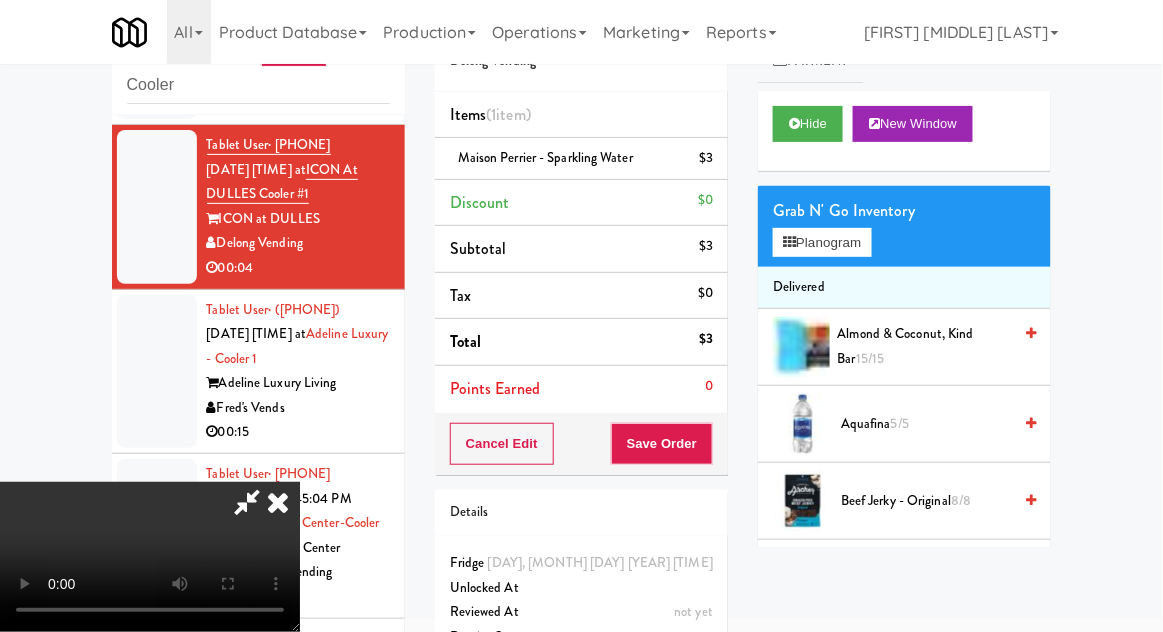 scroll, scrollTop: 73, scrollLeft: 0, axis: vertical 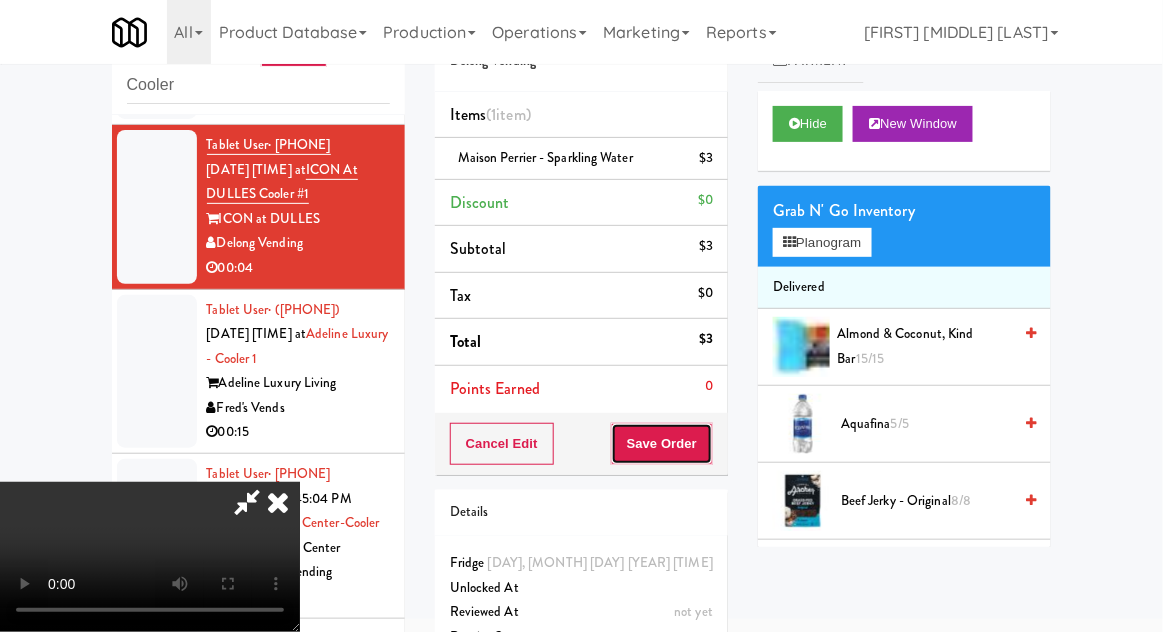 click on "Save Order" at bounding box center [662, 444] 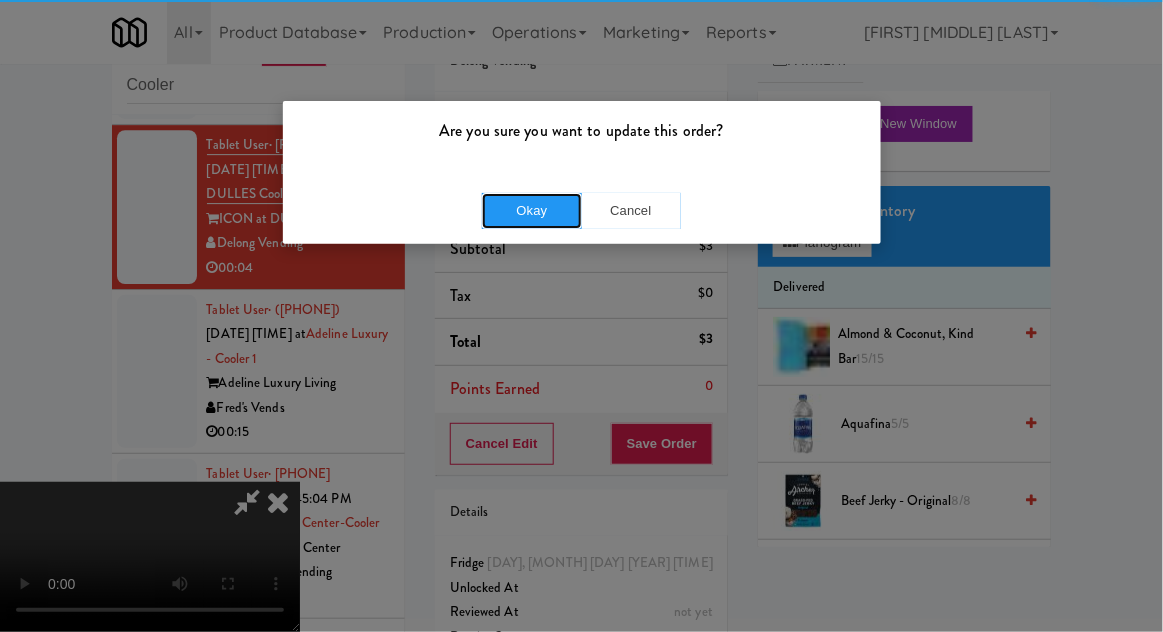 click on "Okay" at bounding box center [532, 211] 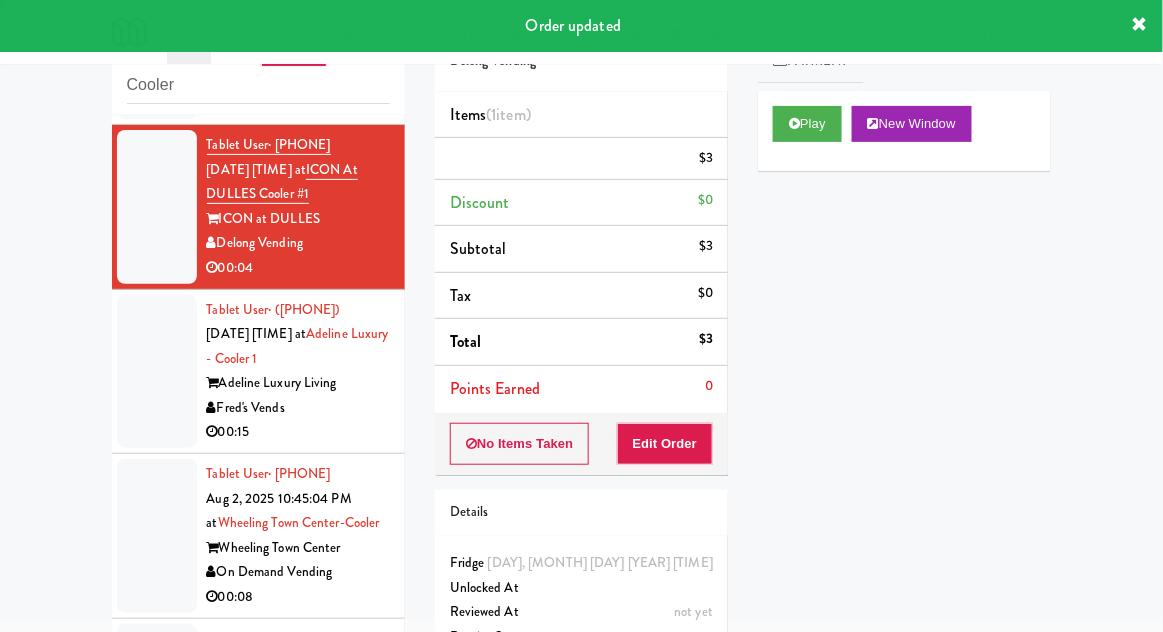 scroll, scrollTop: 0, scrollLeft: 0, axis: both 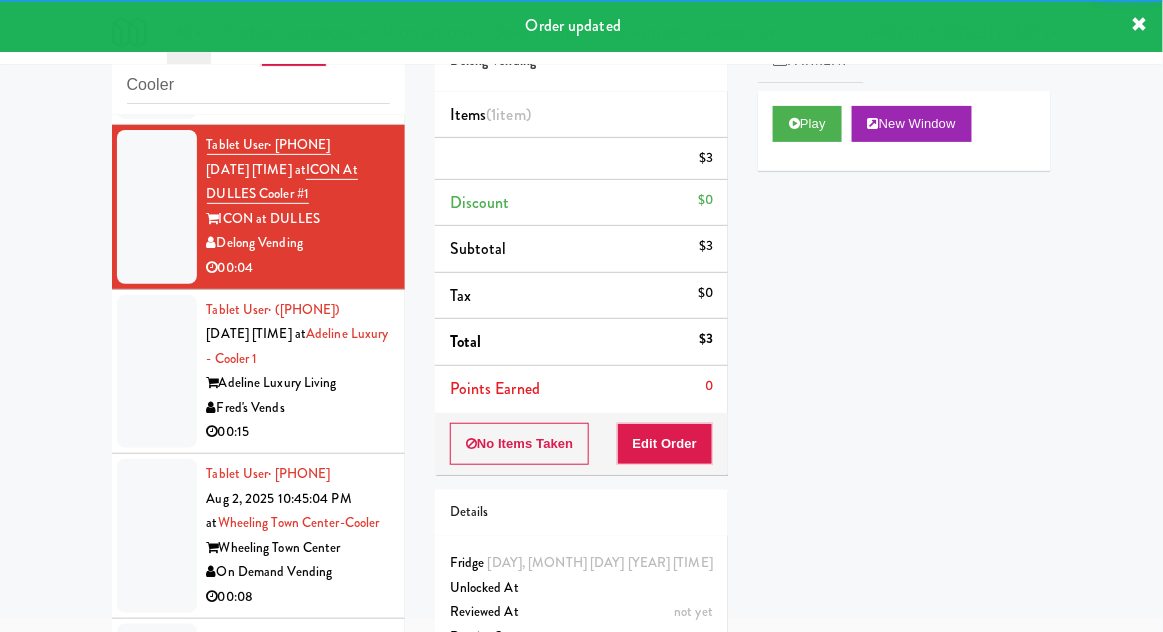 click at bounding box center [157, 372] 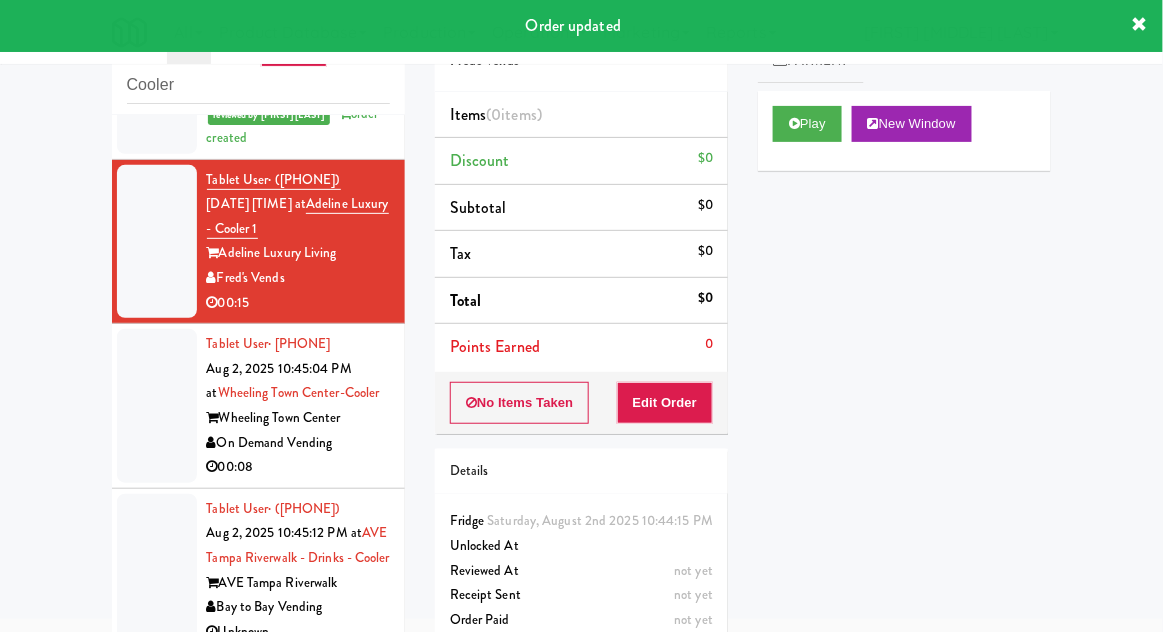 scroll, scrollTop: 1714, scrollLeft: 0, axis: vertical 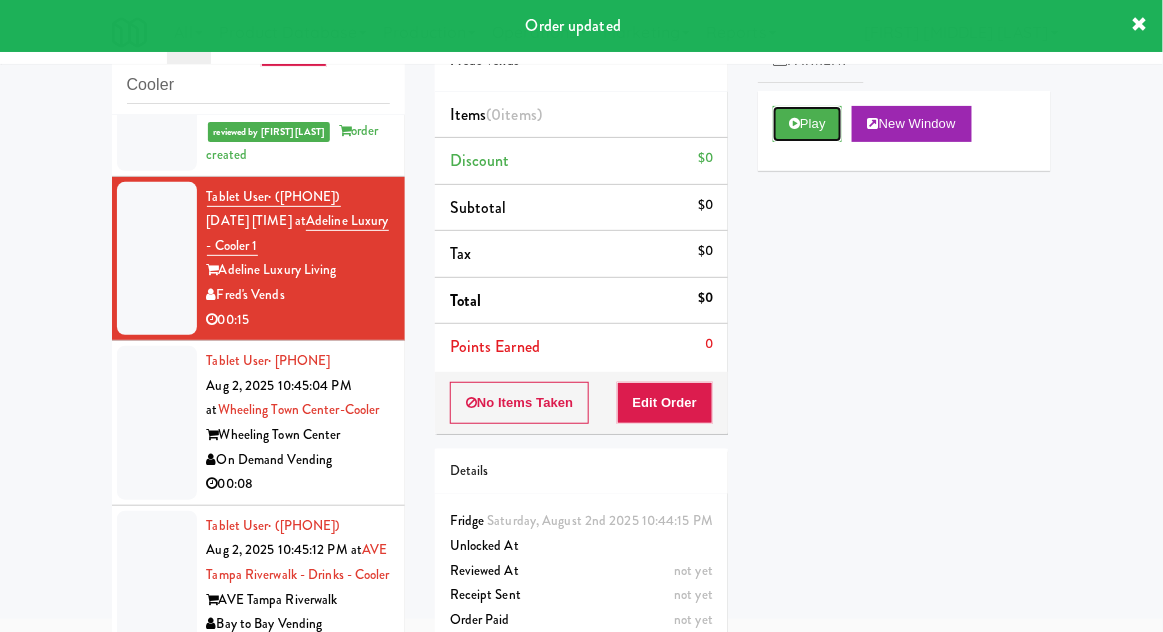 click on "Play" at bounding box center (807, 124) 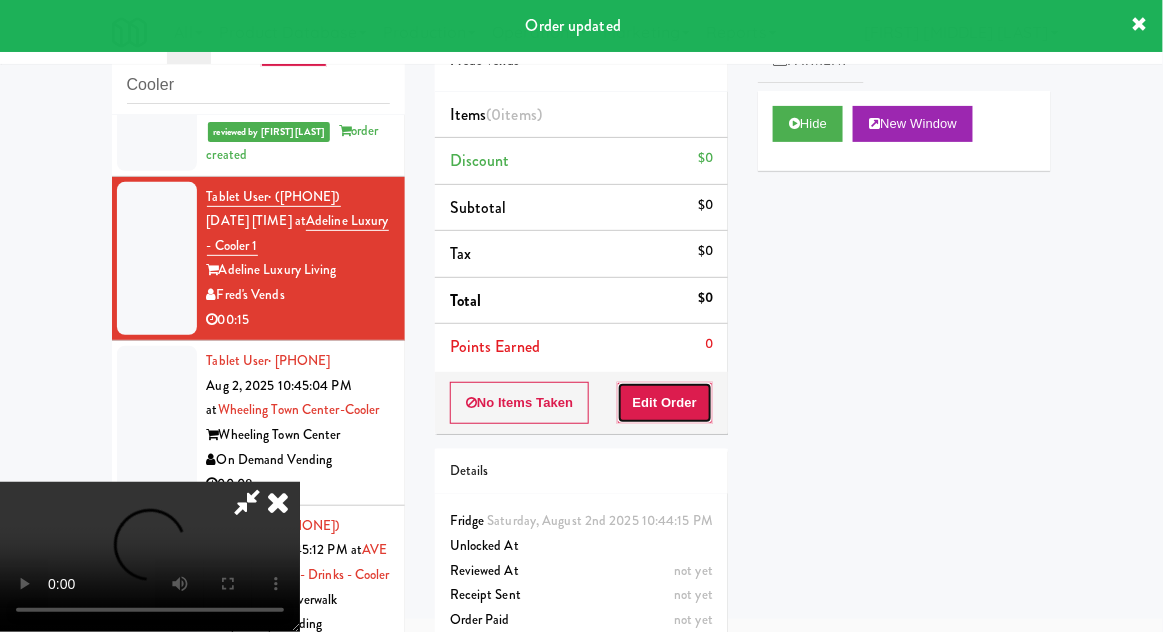 click on "Edit Order" at bounding box center (665, 403) 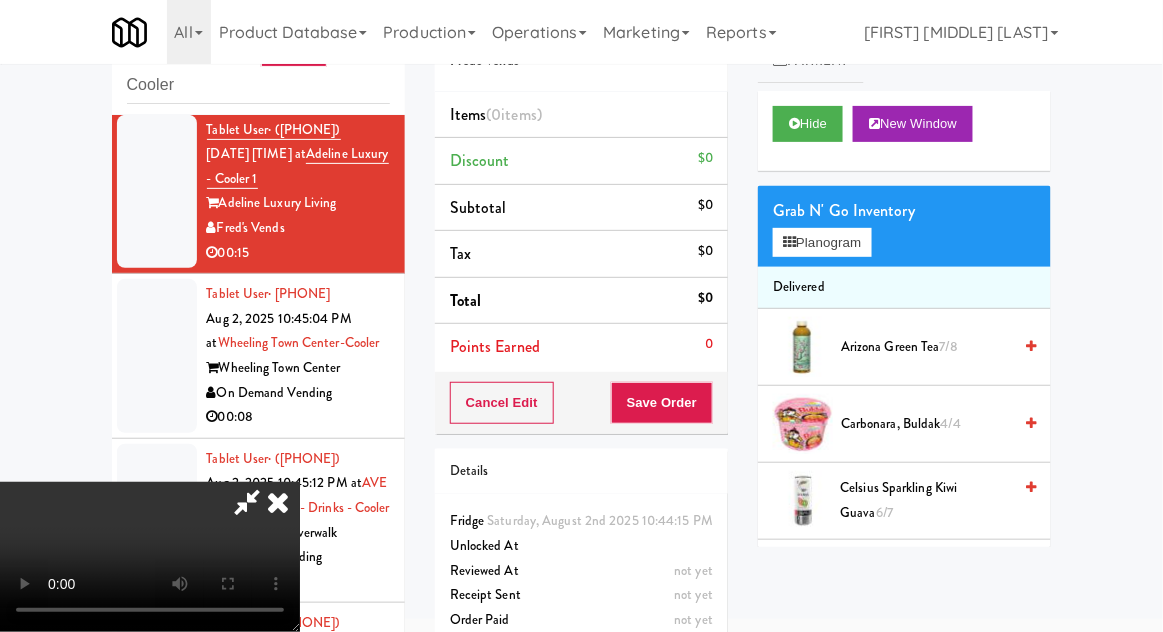 scroll, scrollTop: 1788, scrollLeft: 0, axis: vertical 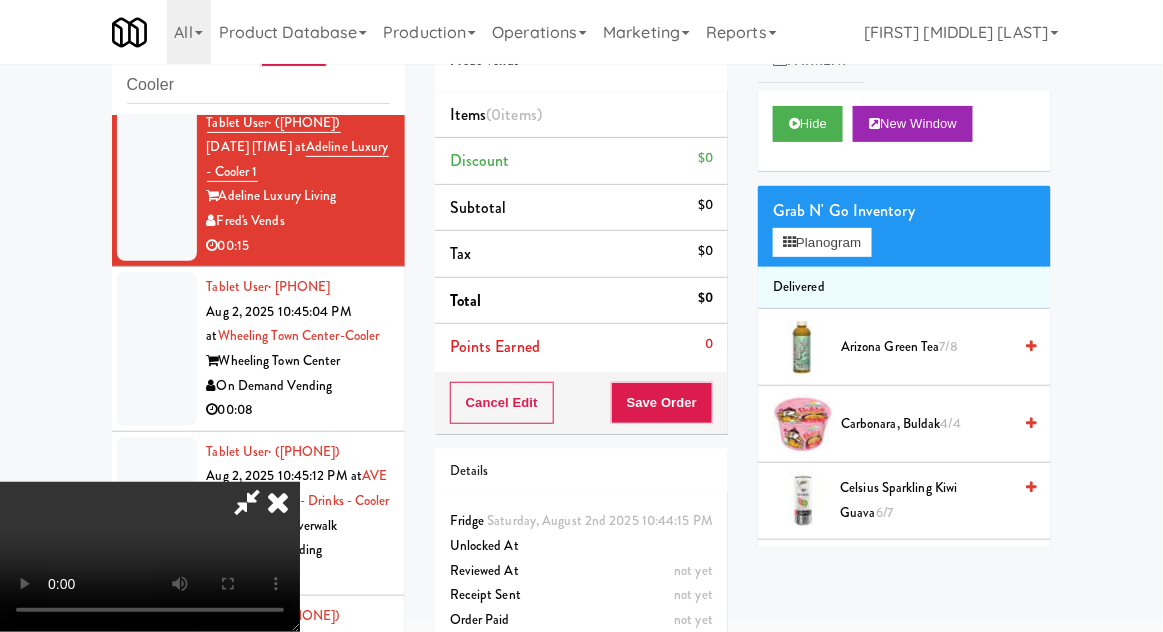type 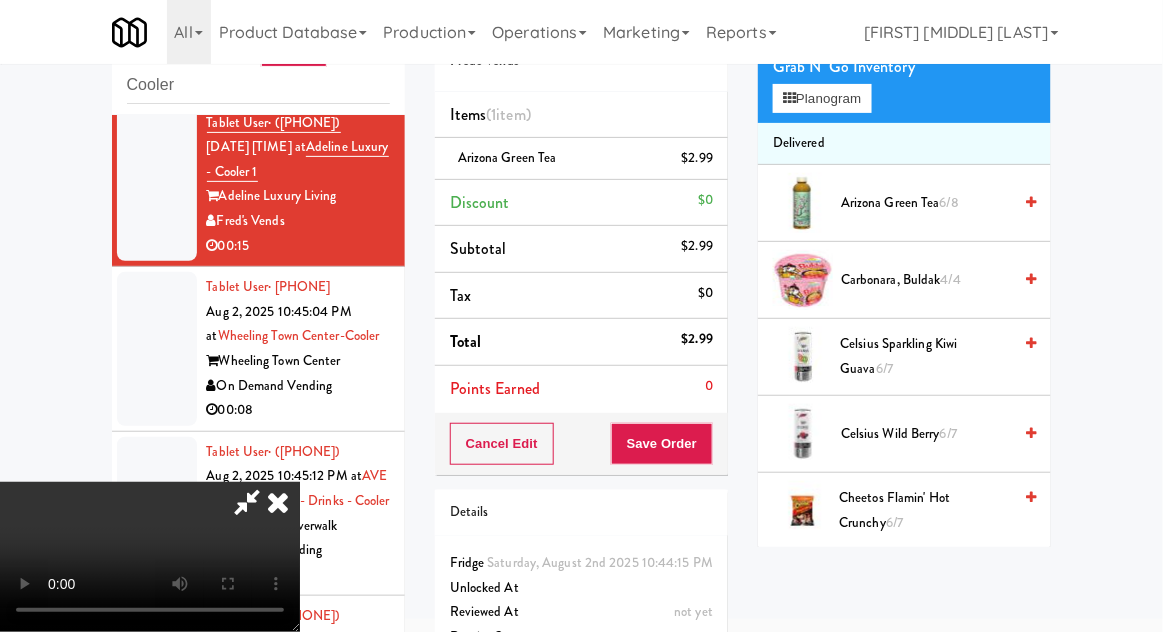 scroll, scrollTop: 0, scrollLeft: 0, axis: both 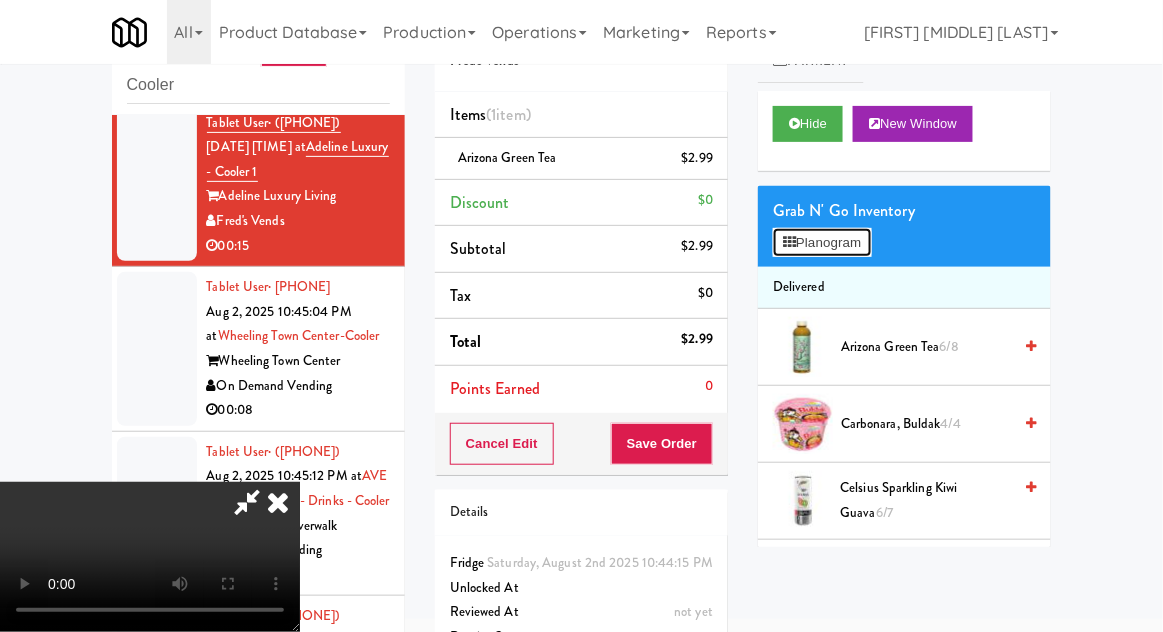 click on "Planogram" at bounding box center (822, 243) 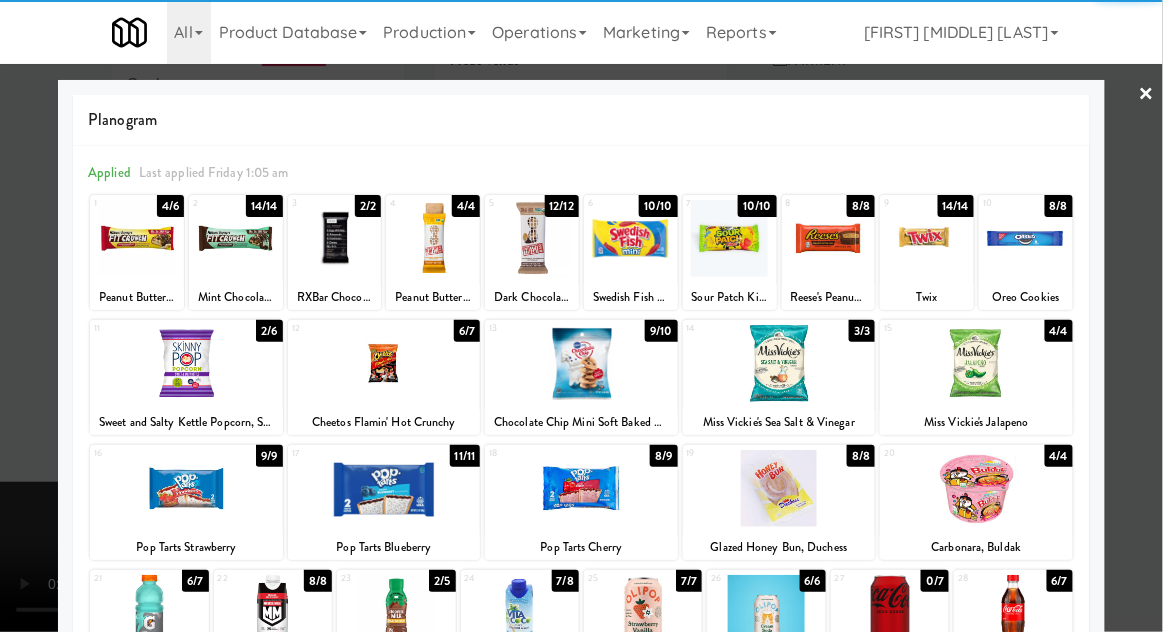 click at bounding box center (976, 488) 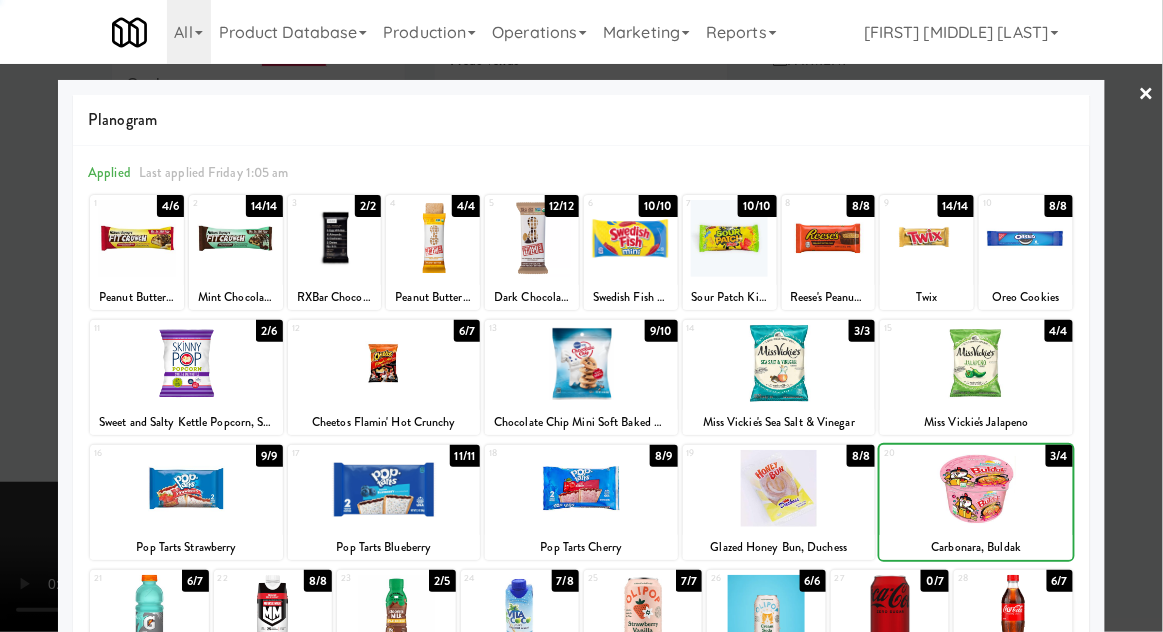 click at bounding box center (581, 316) 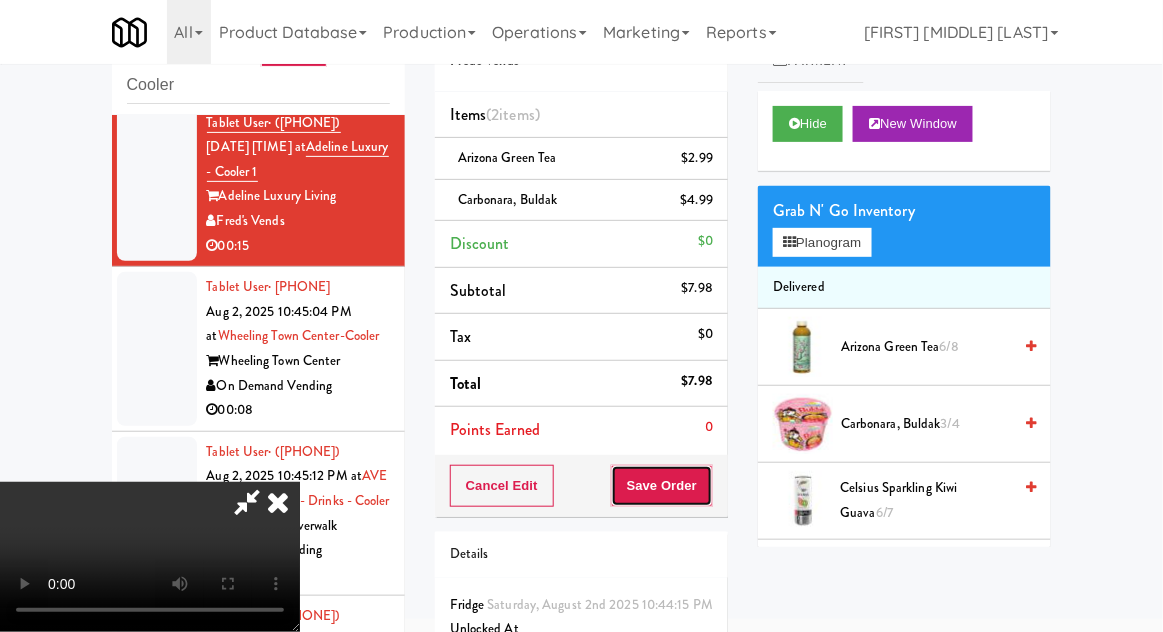 click on "Save Order" at bounding box center (662, 486) 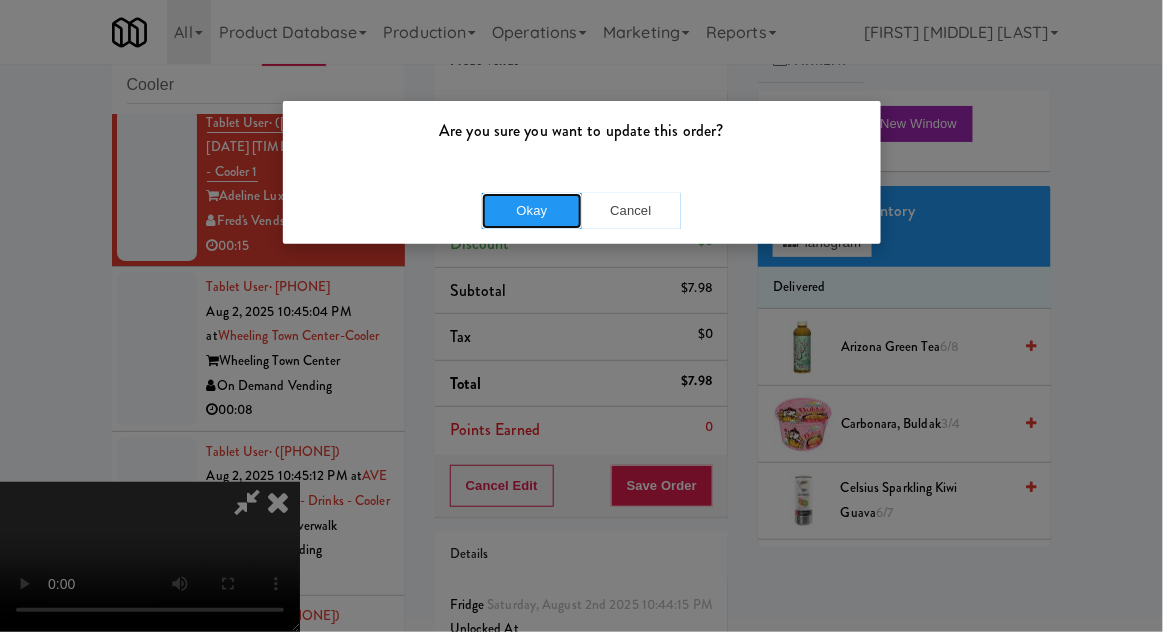 click on "Okay" at bounding box center [532, 211] 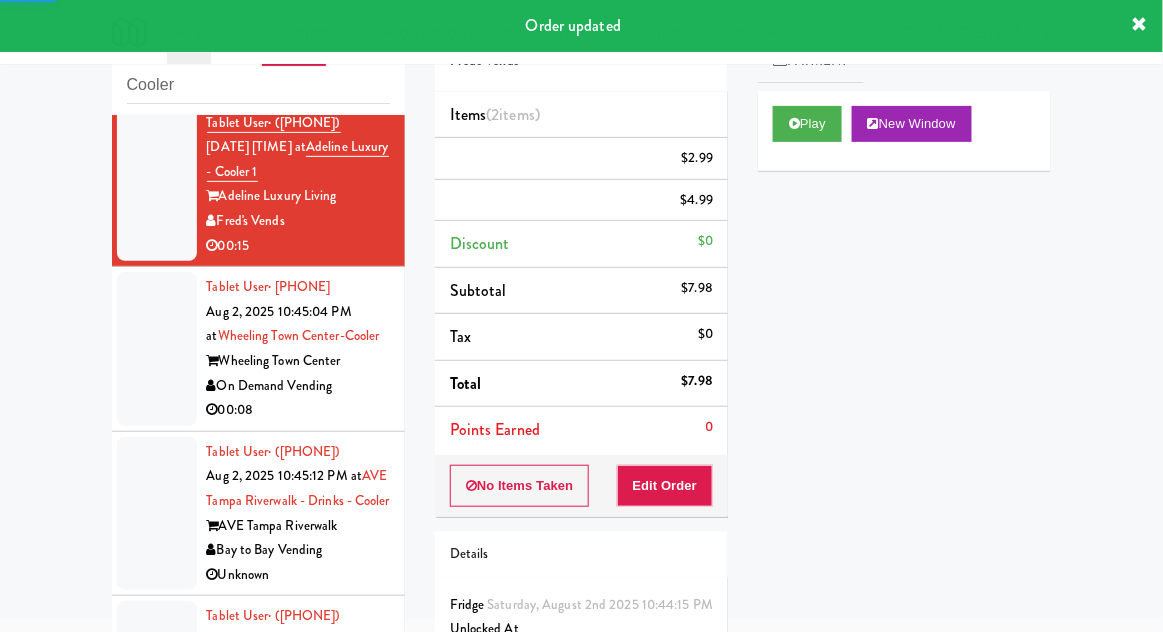 click at bounding box center [157, 349] 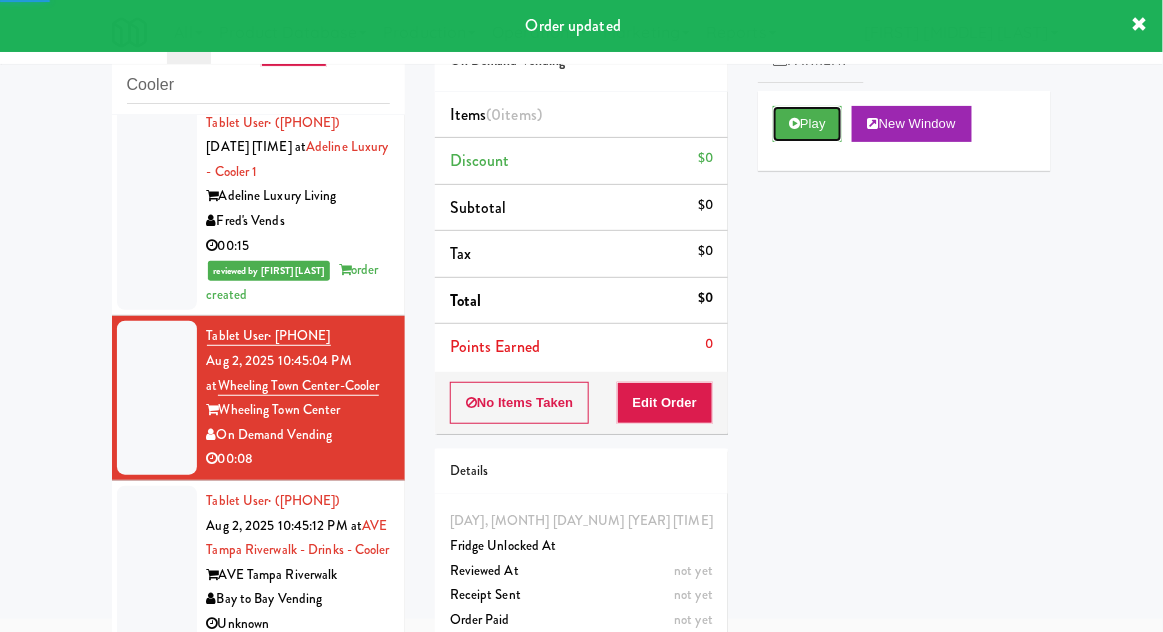 click on "Play" at bounding box center (807, 124) 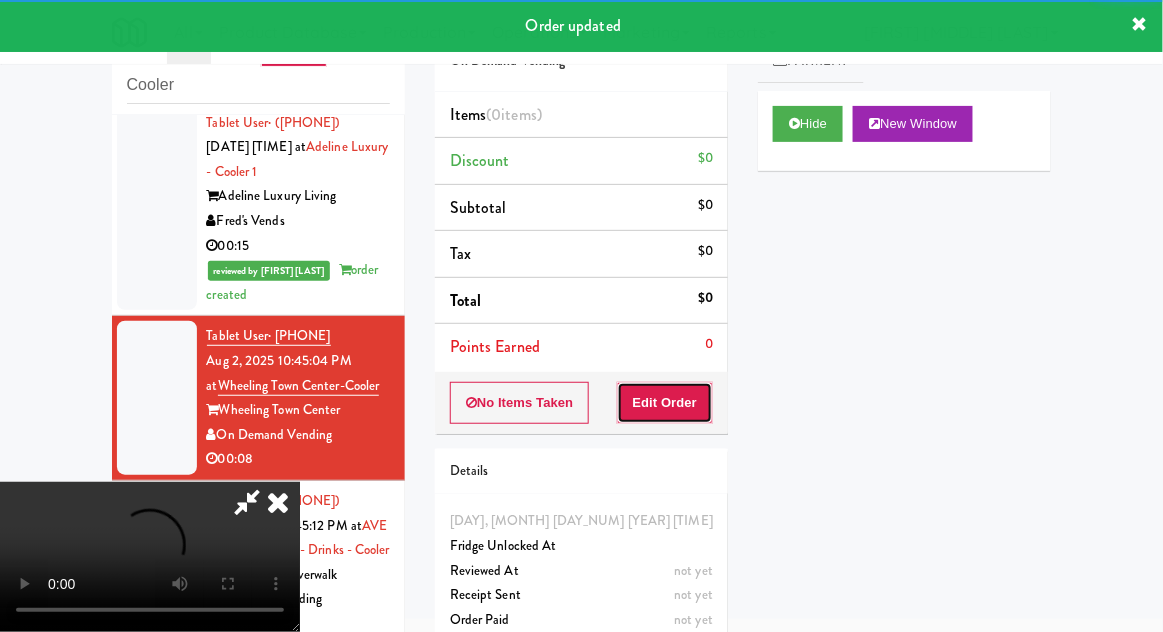 click on "Edit Order" at bounding box center (665, 403) 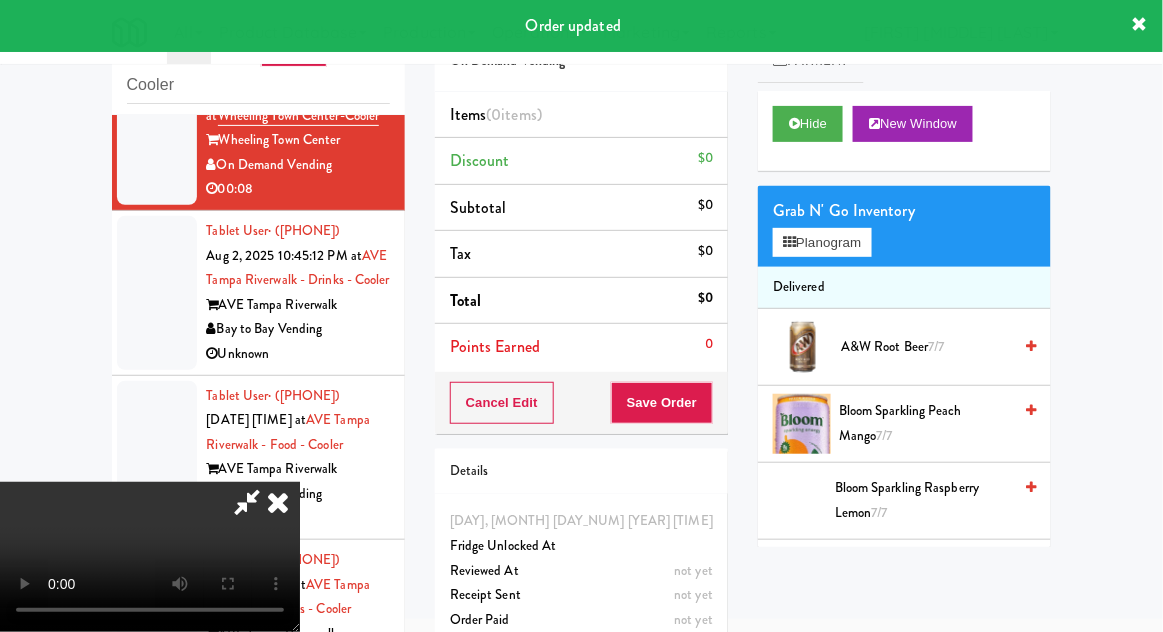 scroll, scrollTop: 2029, scrollLeft: 0, axis: vertical 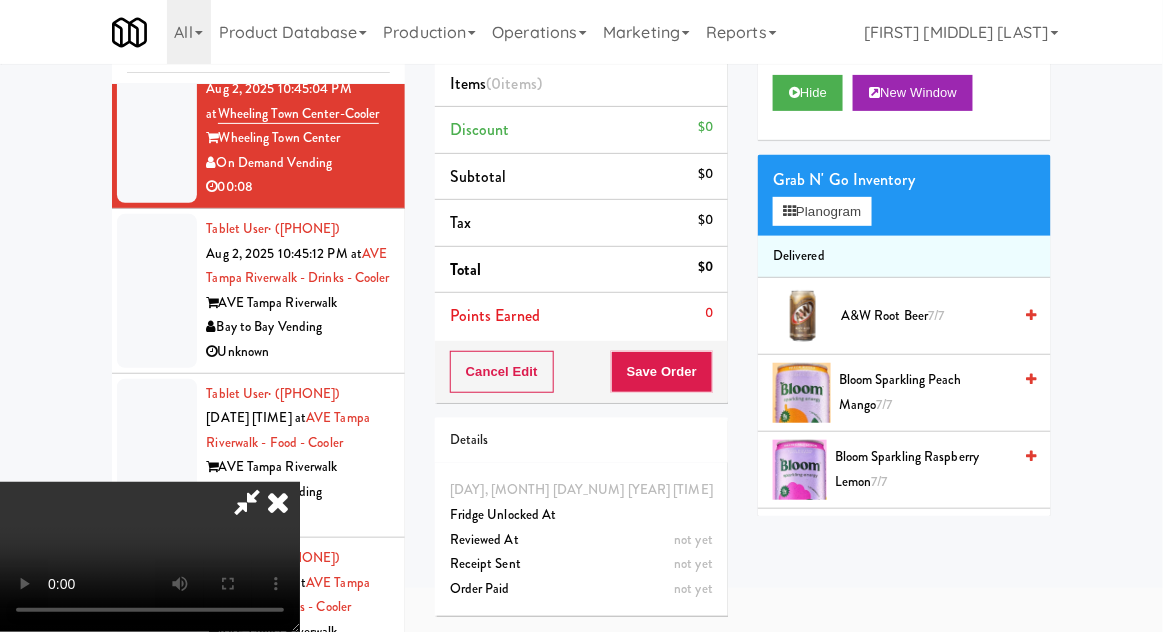 type 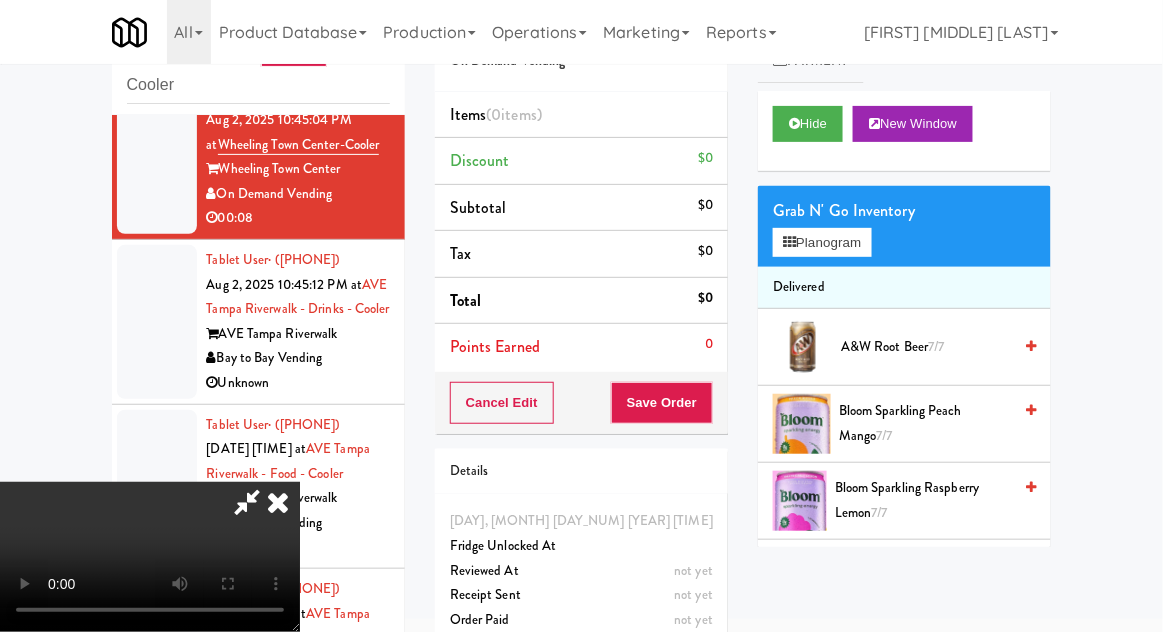 scroll, scrollTop: 0, scrollLeft: 0, axis: both 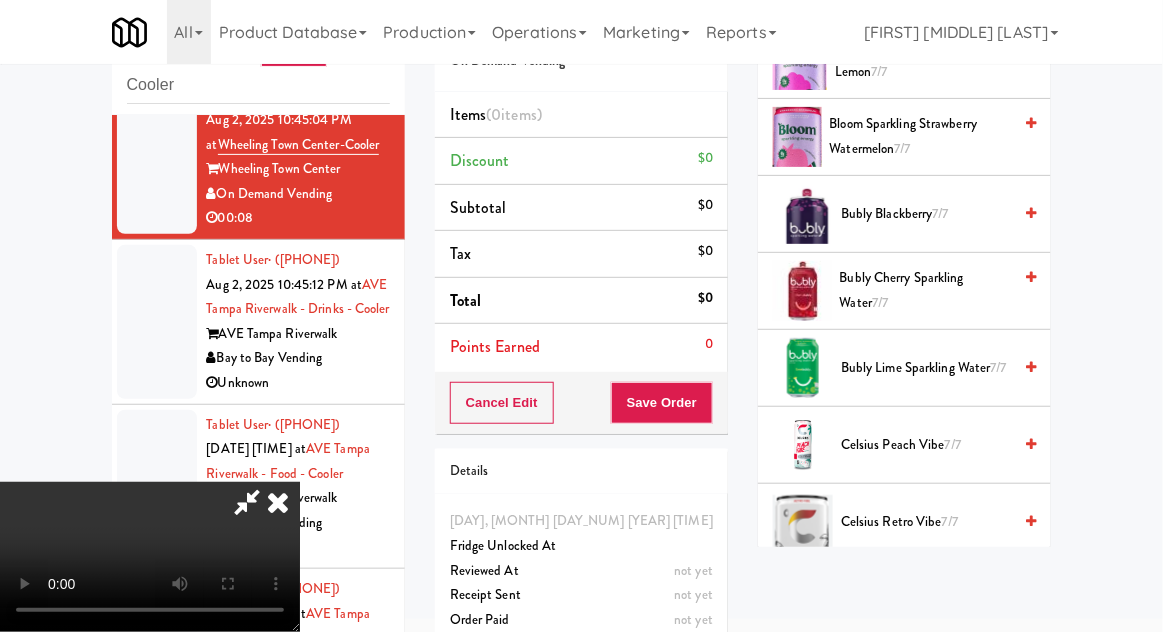click on "Bubly Blackberry   7/7" at bounding box center [926, 214] 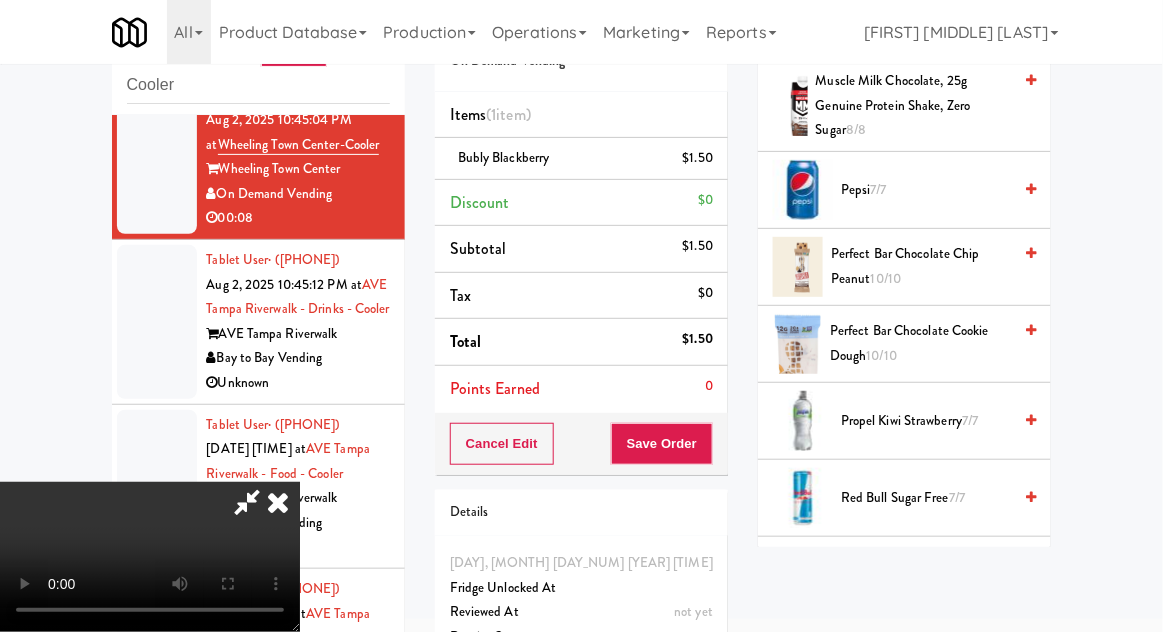 scroll, scrollTop: 2560, scrollLeft: 0, axis: vertical 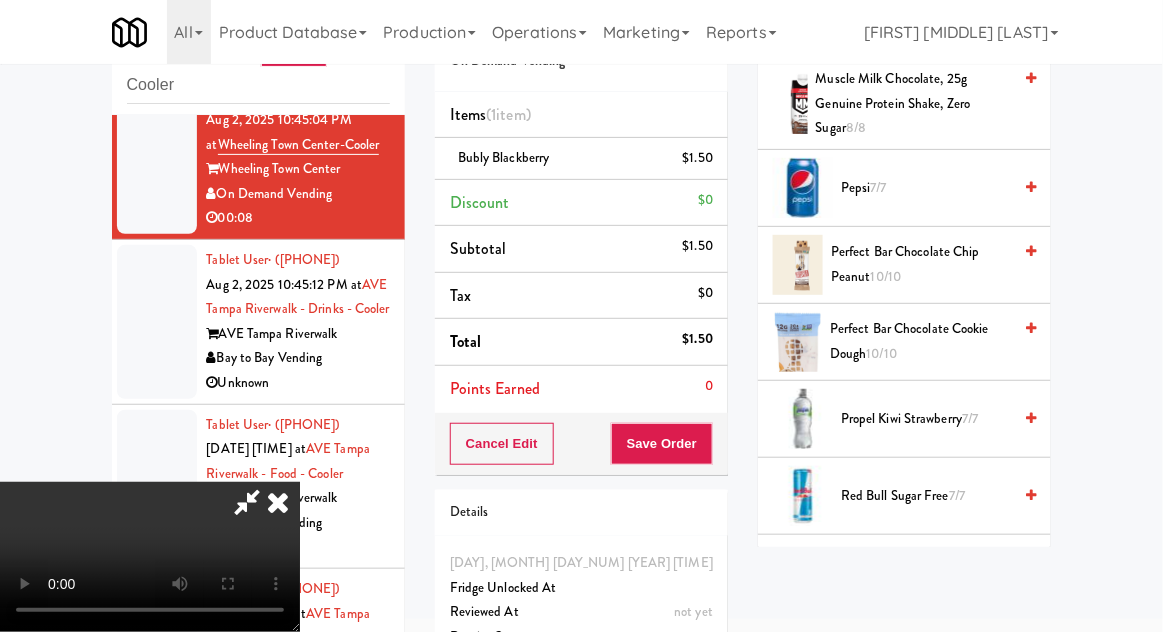 click on "San Pellegrino Sparkling Water  5/7" at bounding box center [925, 572] 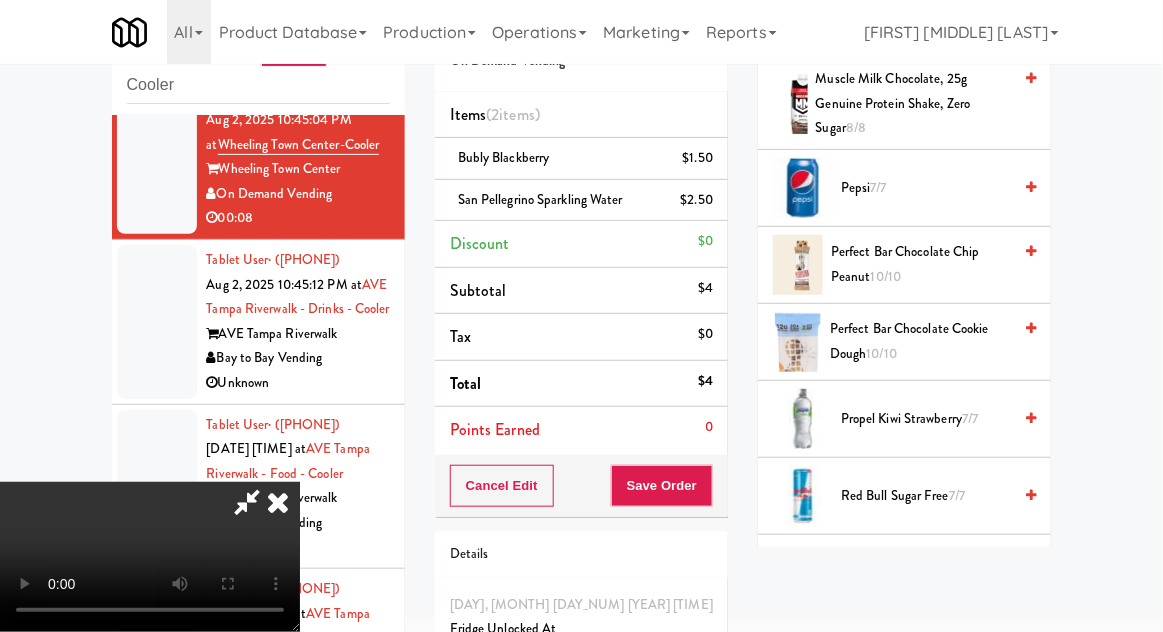 scroll, scrollTop: 73, scrollLeft: 0, axis: vertical 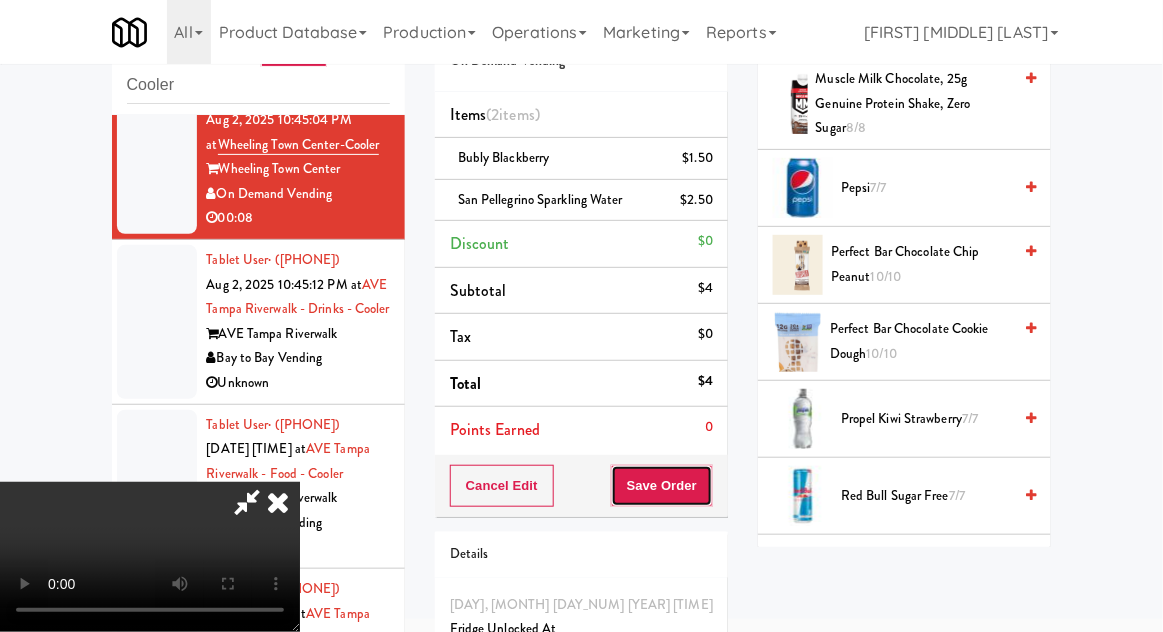 click on "Save Order" at bounding box center [662, 486] 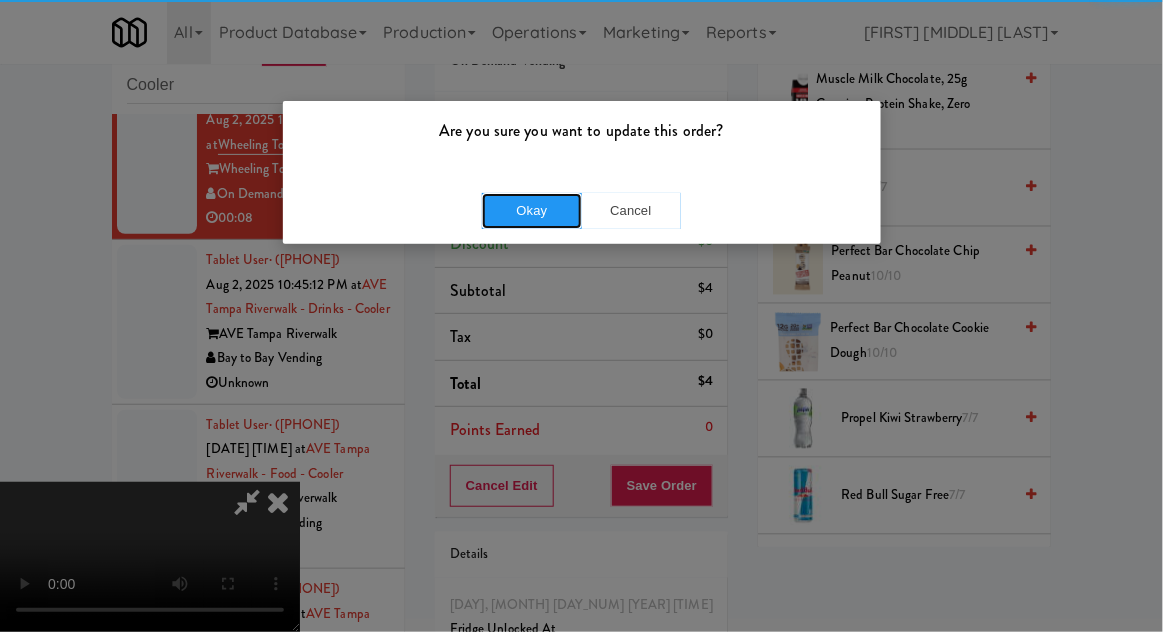 click on "Okay" at bounding box center [532, 211] 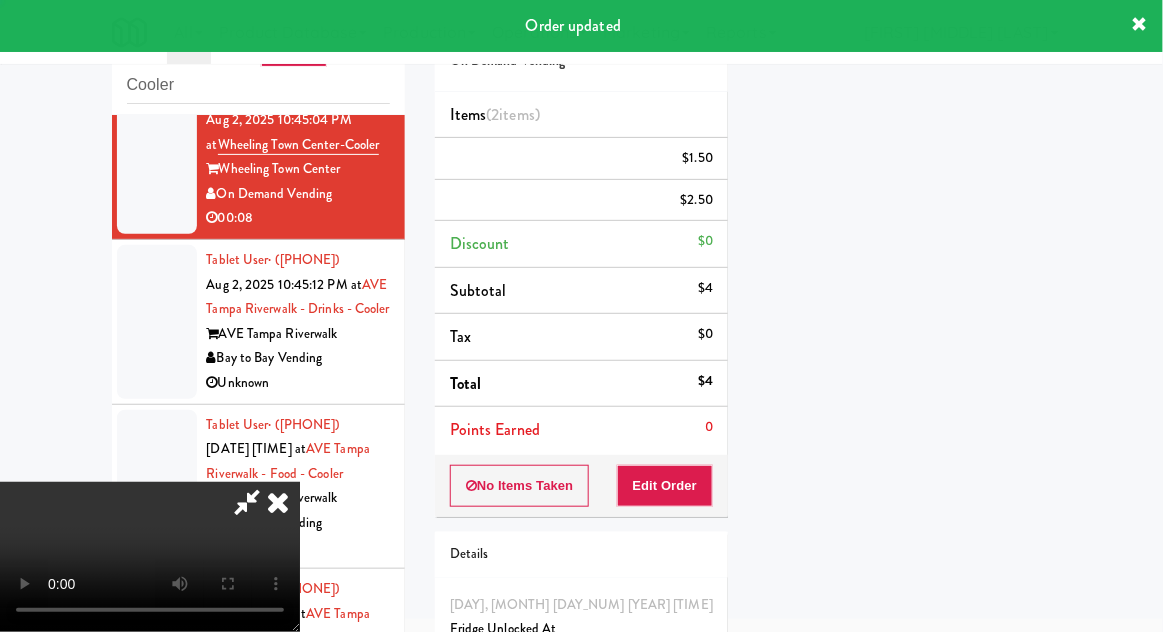 scroll, scrollTop: 197, scrollLeft: 0, axis: vertical 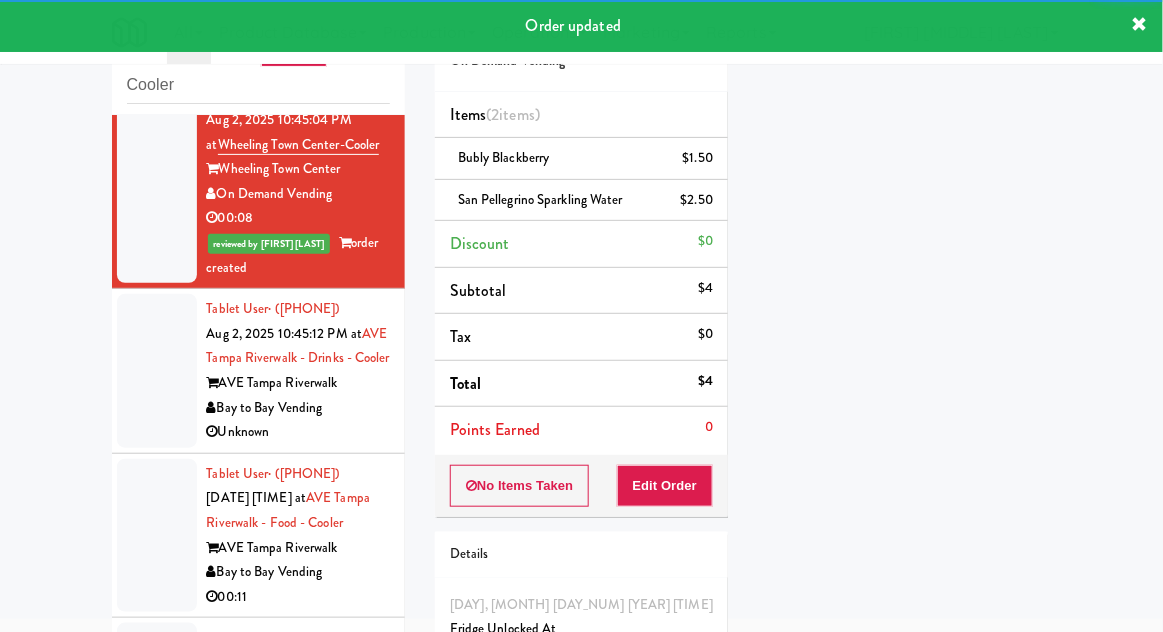 click at bounding box center [157, 371] 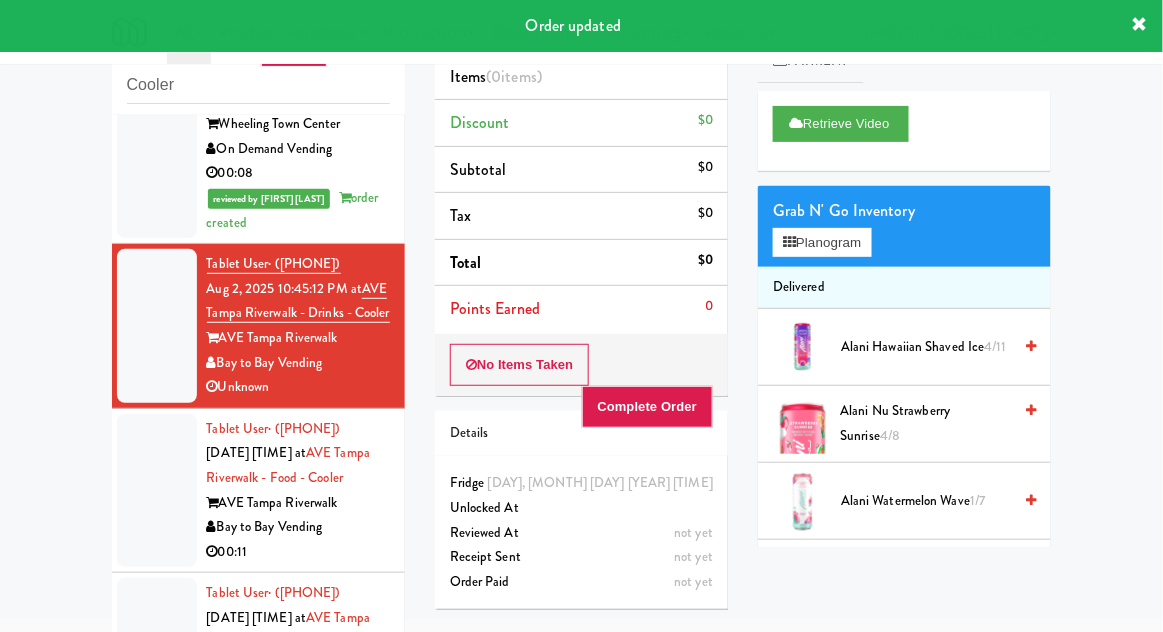 click at bounding box center (157, 491) 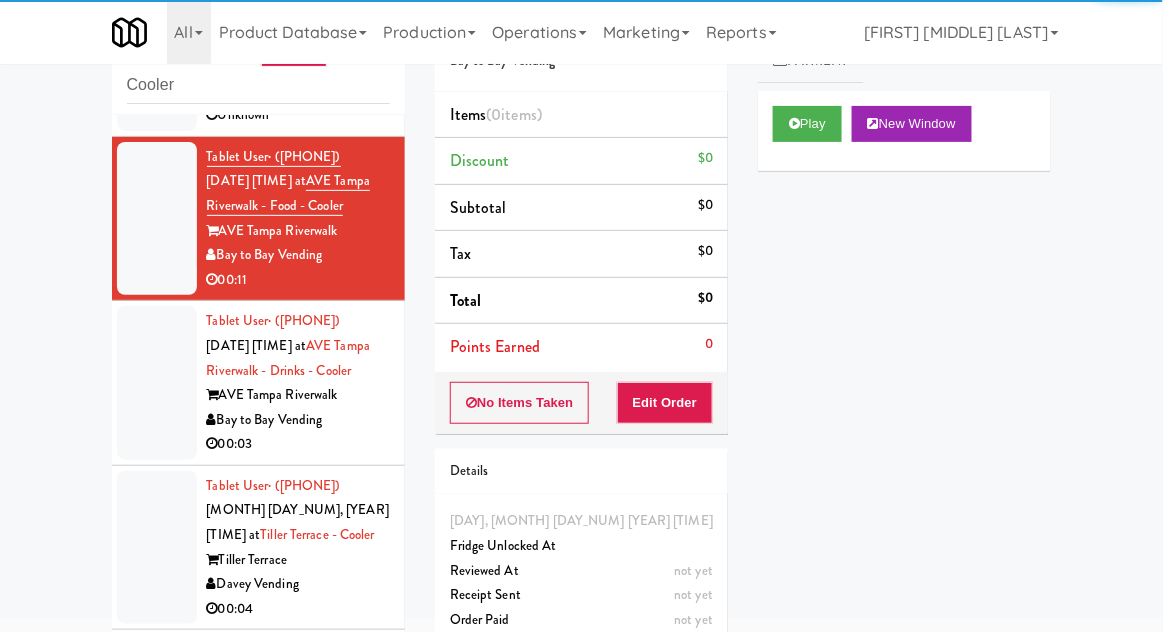 scroll, scrollTop: 2347, scrollLeft: 0, axis: vertical 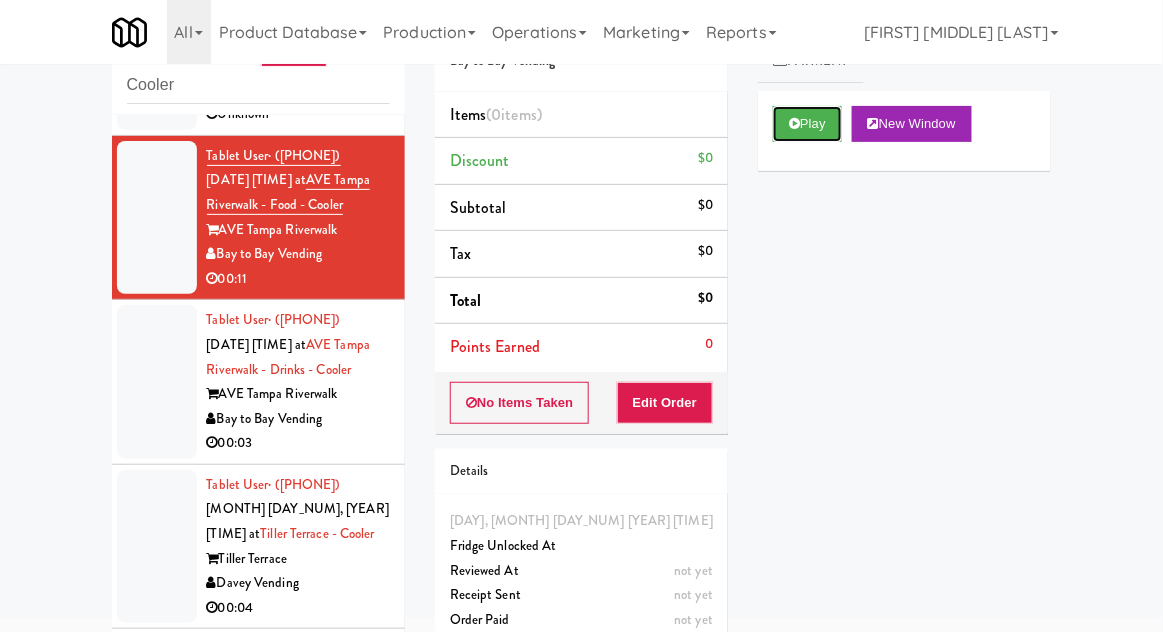 click at bounding box center [794, 123] 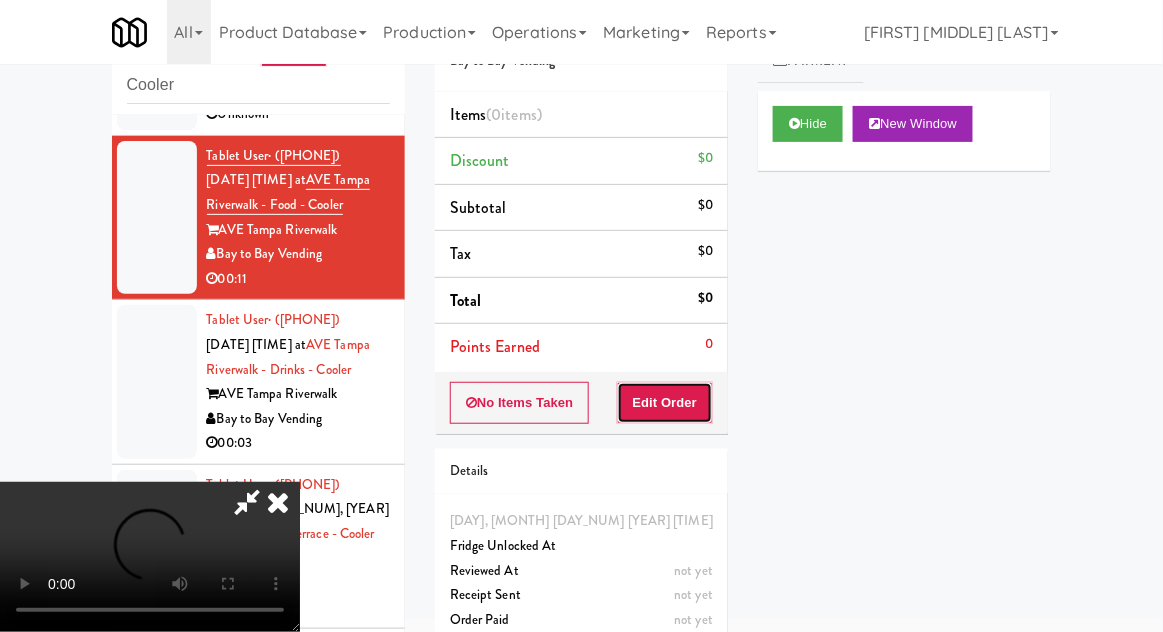 click on "Edit Order" at bounding box center (665, 403) 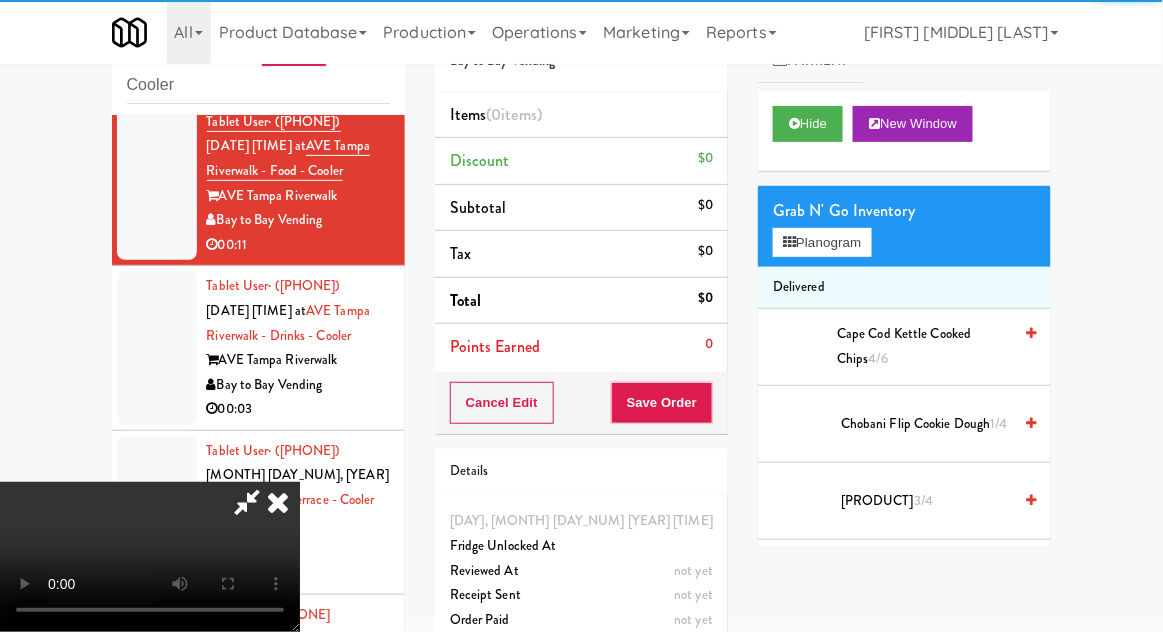 scroll, scrollTop: 2389, scrollLeft: 0, axis: vertical 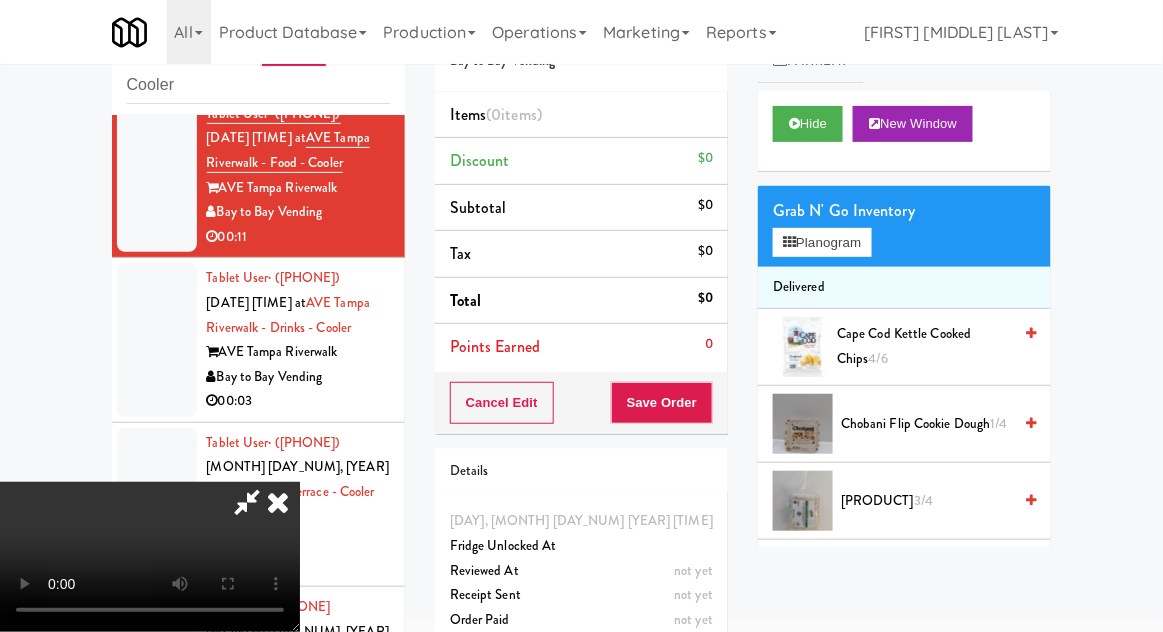 type 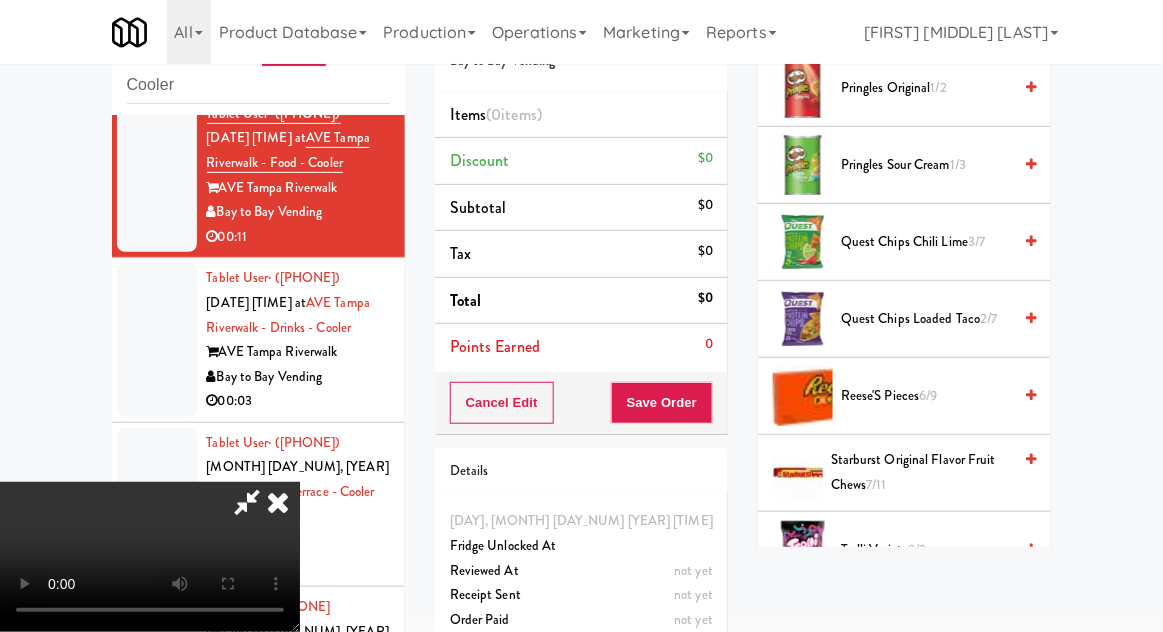 scroll, scrollTop: 1107, scrollLeft: 0, axis: vertical 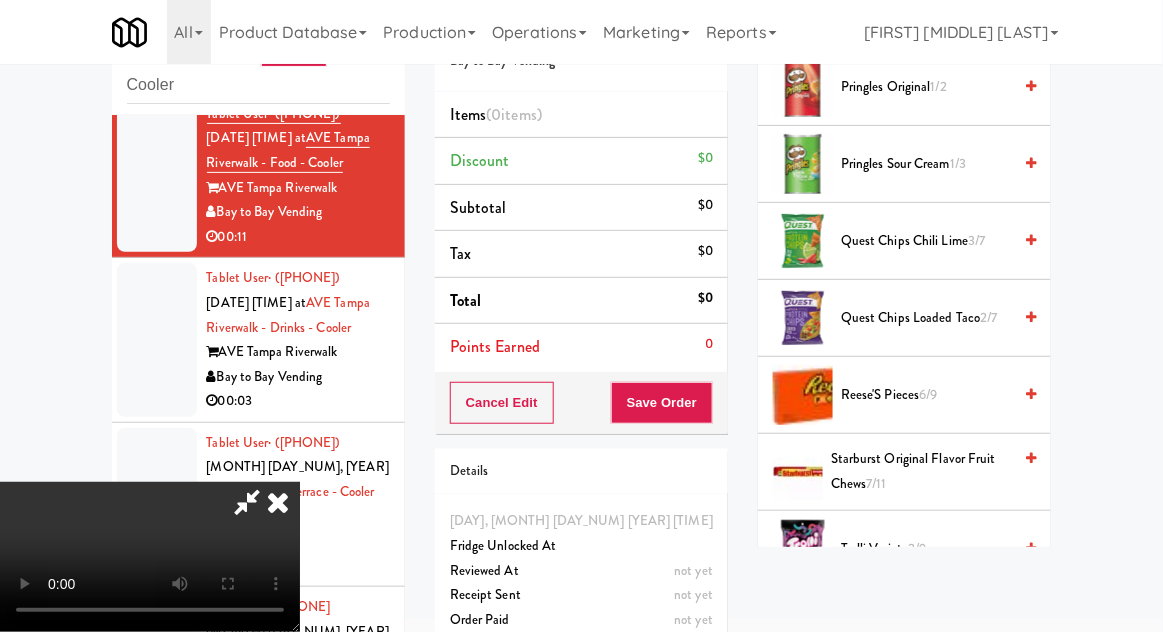 click on "Starburst Original Flavor Fruit Chews  7/11" at bounding box center (921, 471) 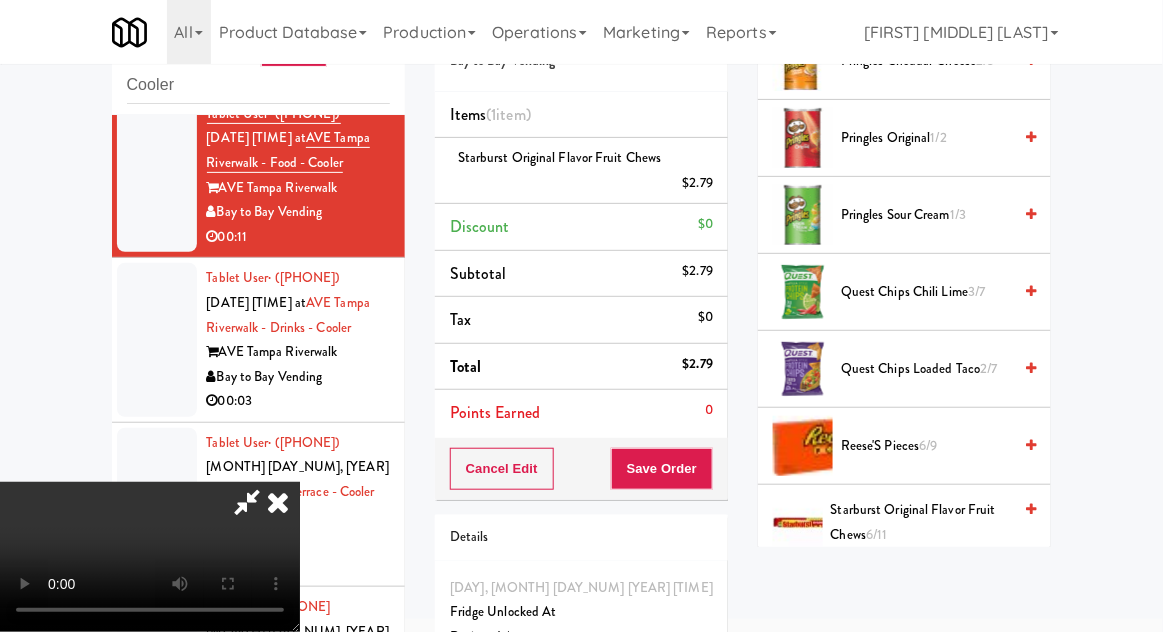 scroll, scrollTop: 1057, scrollLeft: 0, axis: vertical 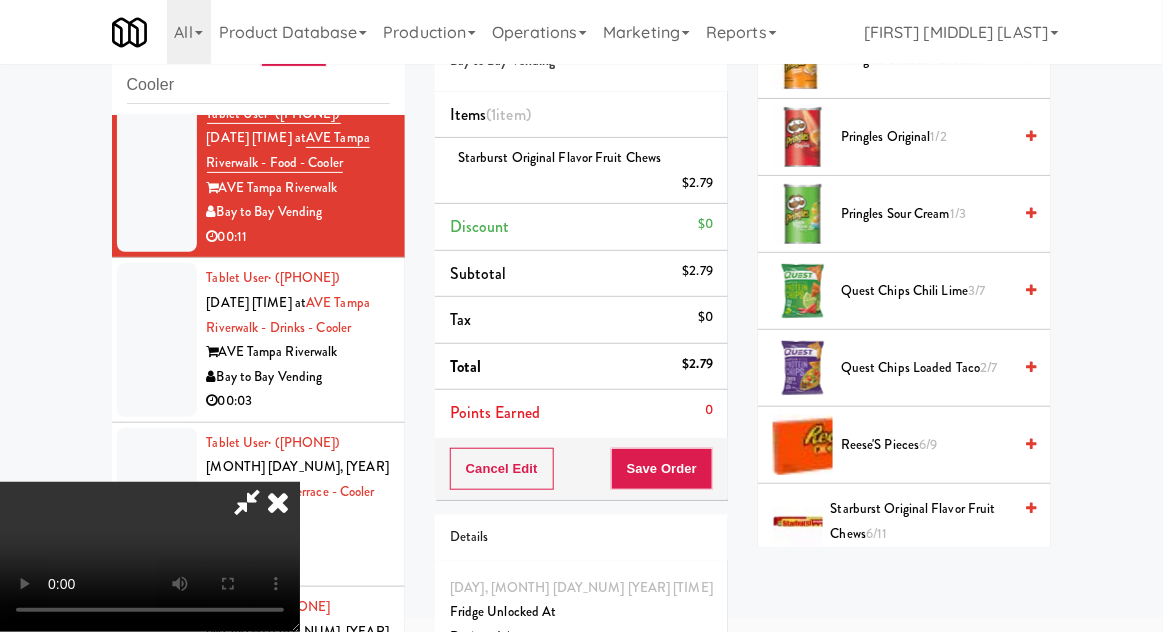 click on "2/7" at bounding box center (988, 367) 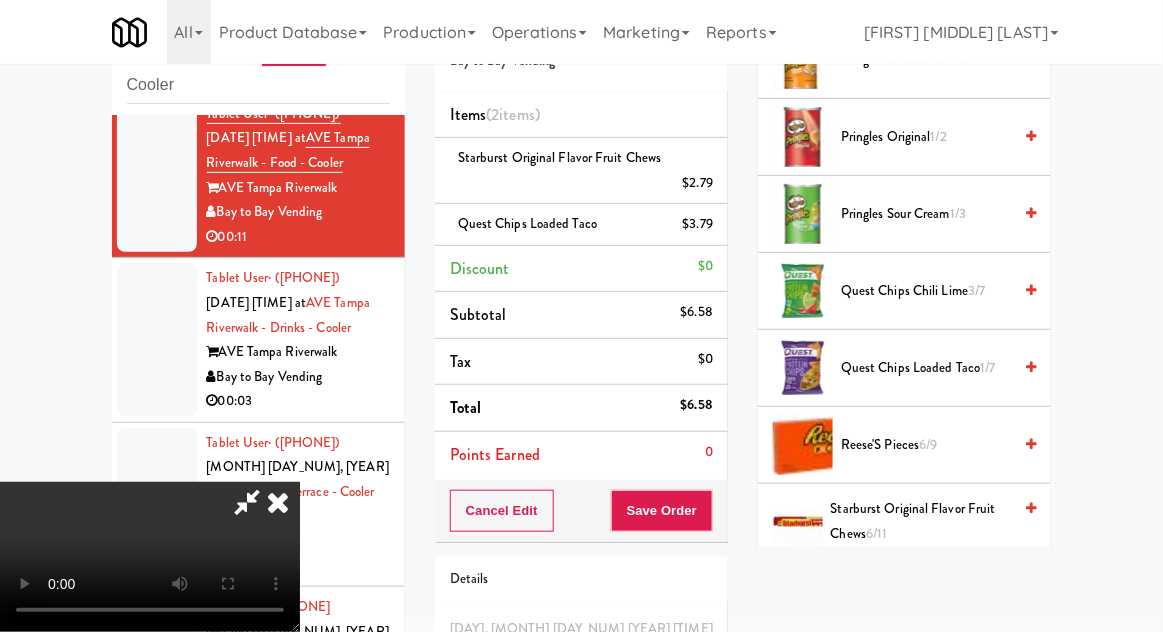 scroll, scrollTop: 57, scrollLeft: 0, axis: vertical 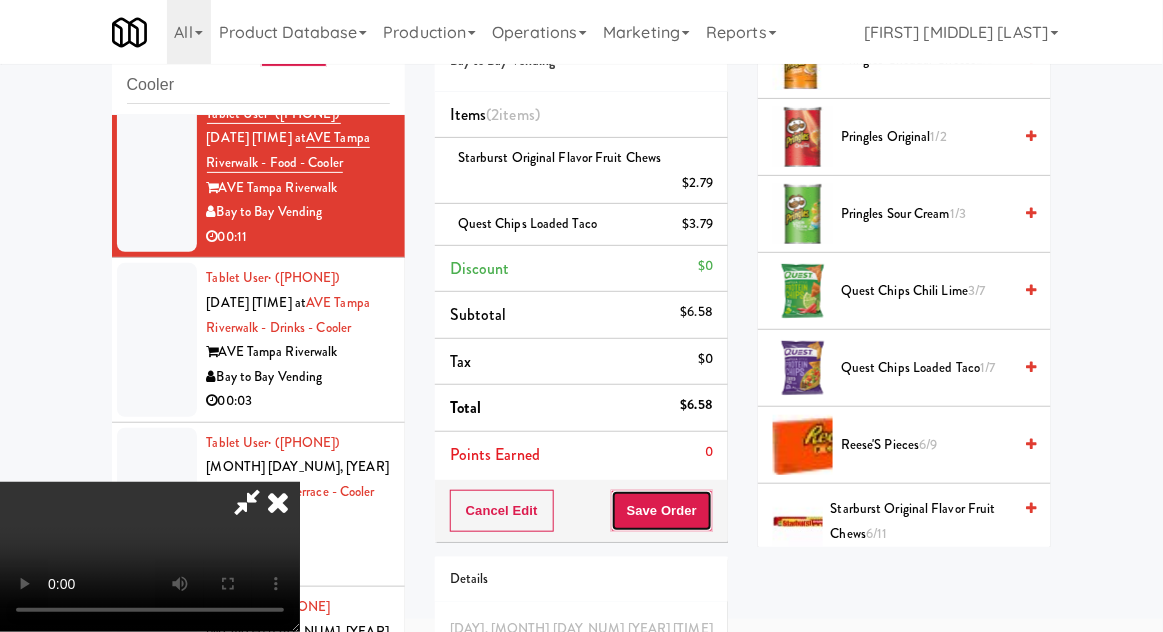 click on "Save Order" at bounding box center (662, 511) 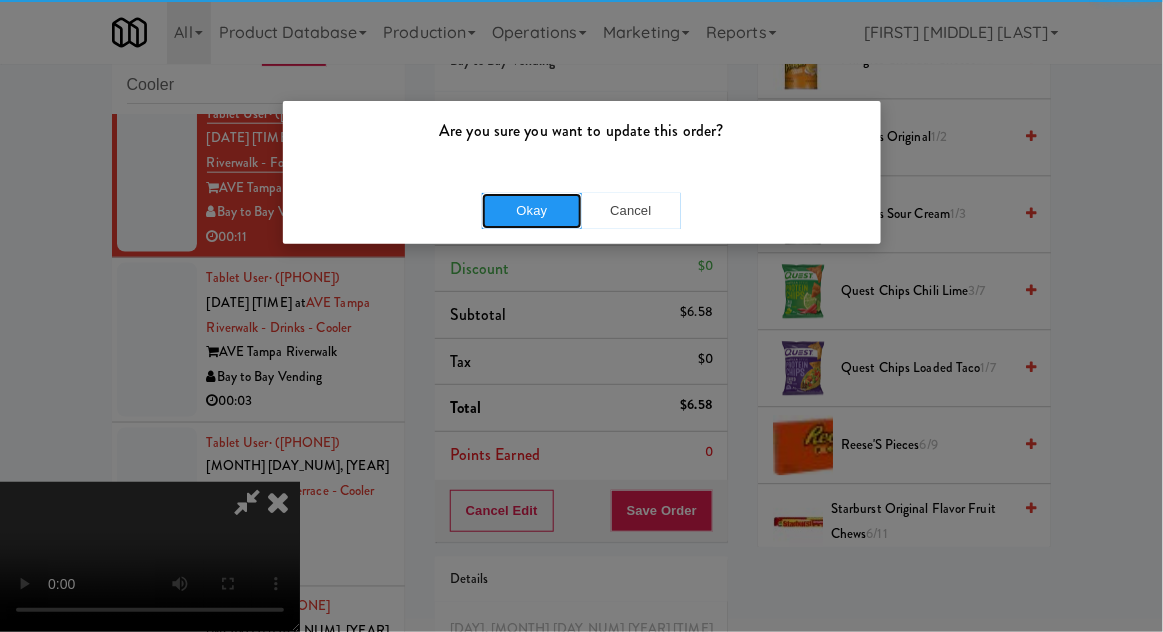 click on "Okay" at bounding box center (532, 211) 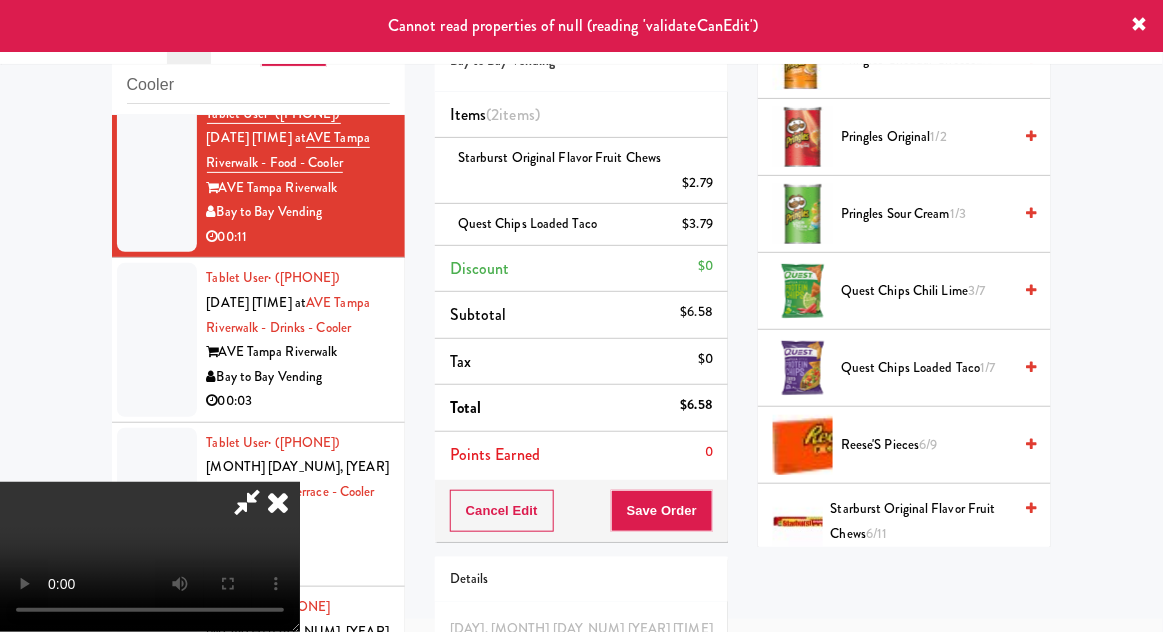 scroll, scrollTop: 0, scrollLeft: 0, axis: both 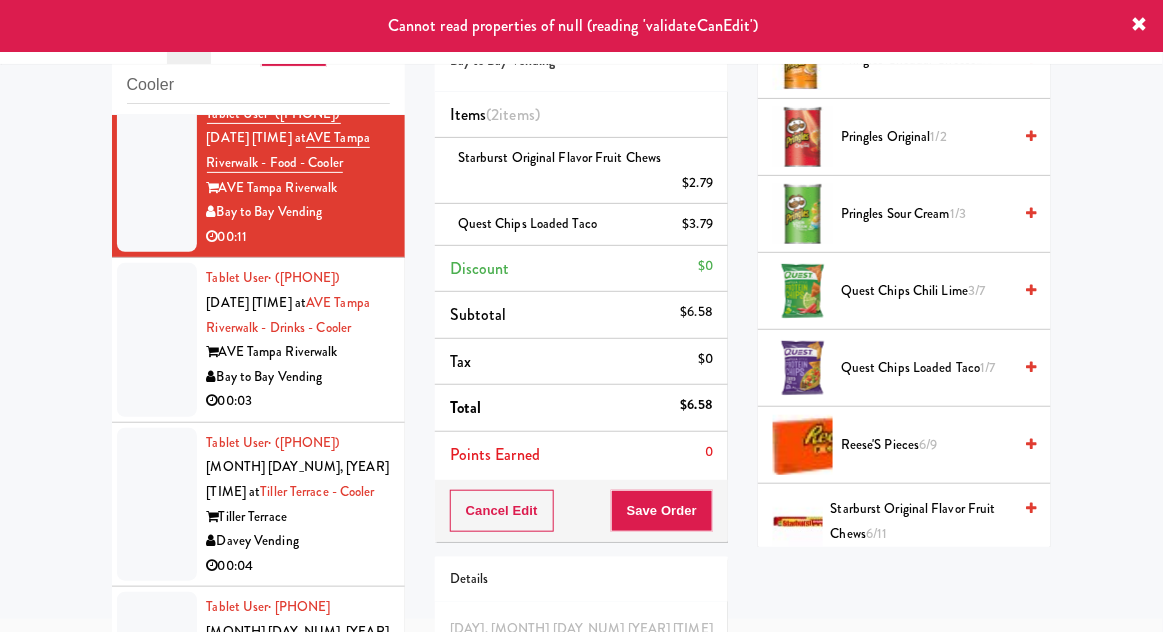 click at bounding box center [157, 340] 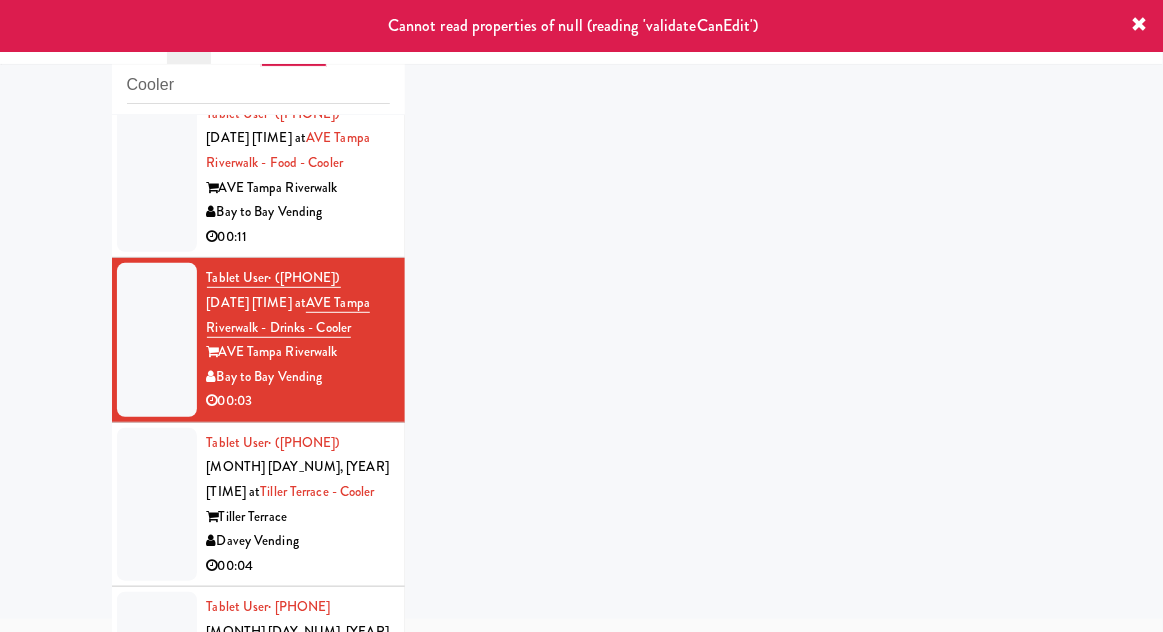 click at bounding box center [157, 176] 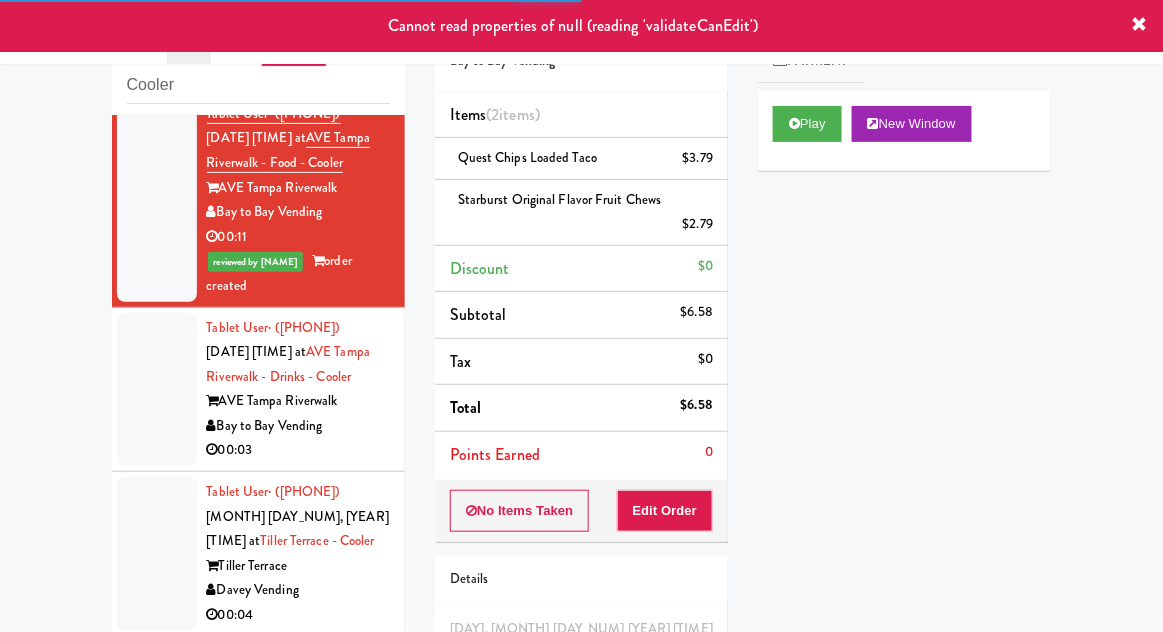 click at bounding box center [157, 390] 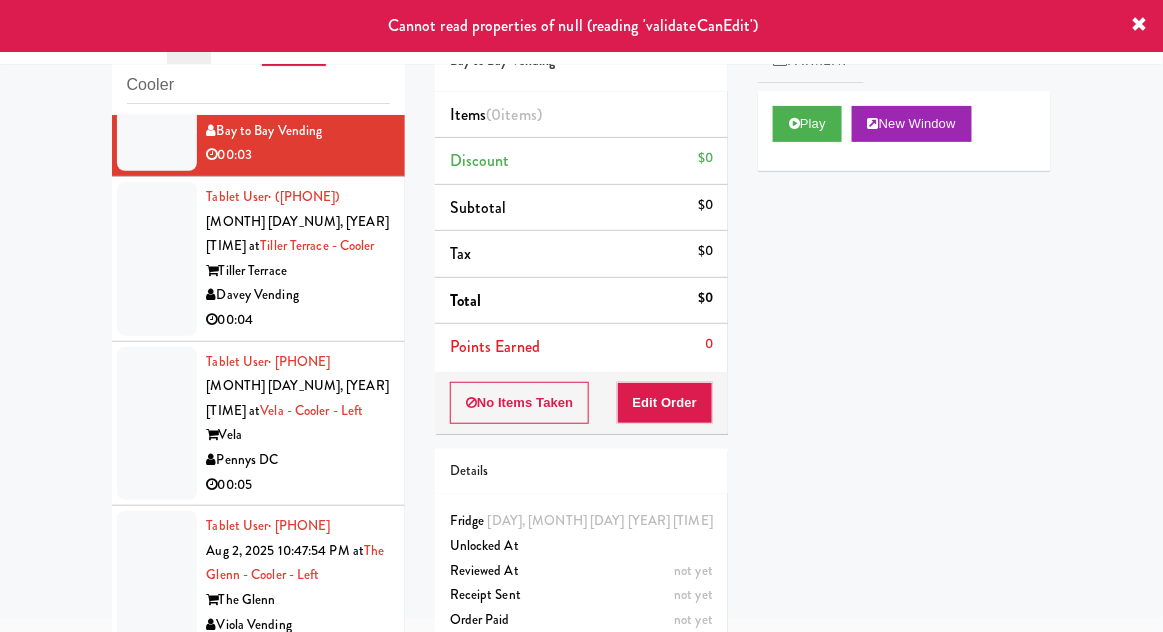scroll, scrollTop: 2684, scrollLeft: 0, axis: vertical 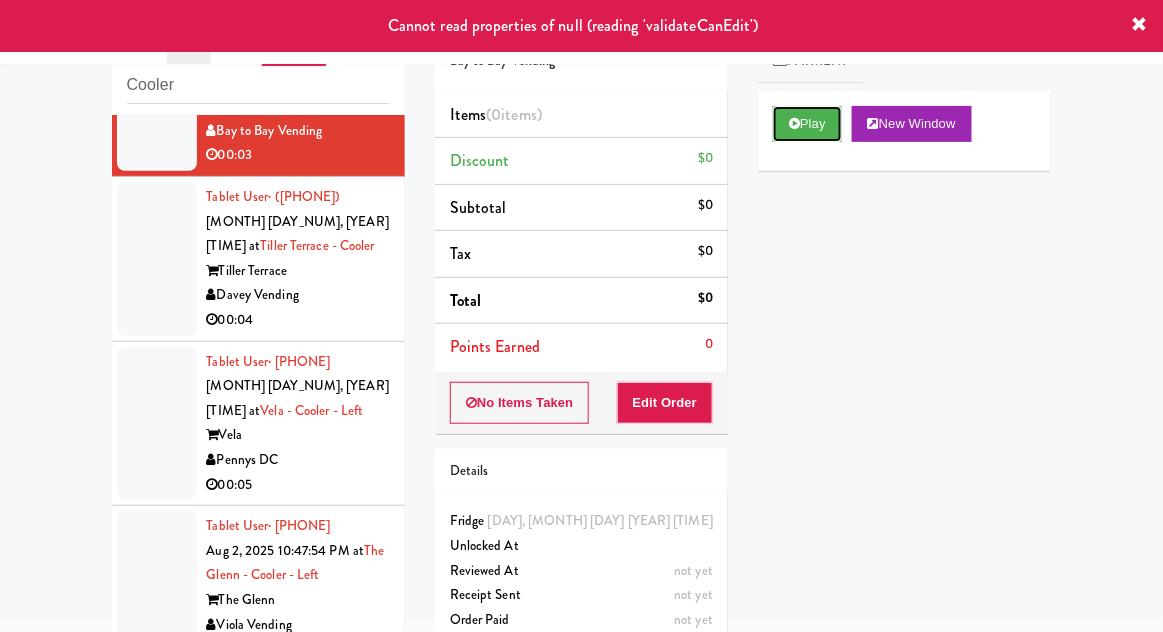 click on "Play" at bounding box center (807, 124) 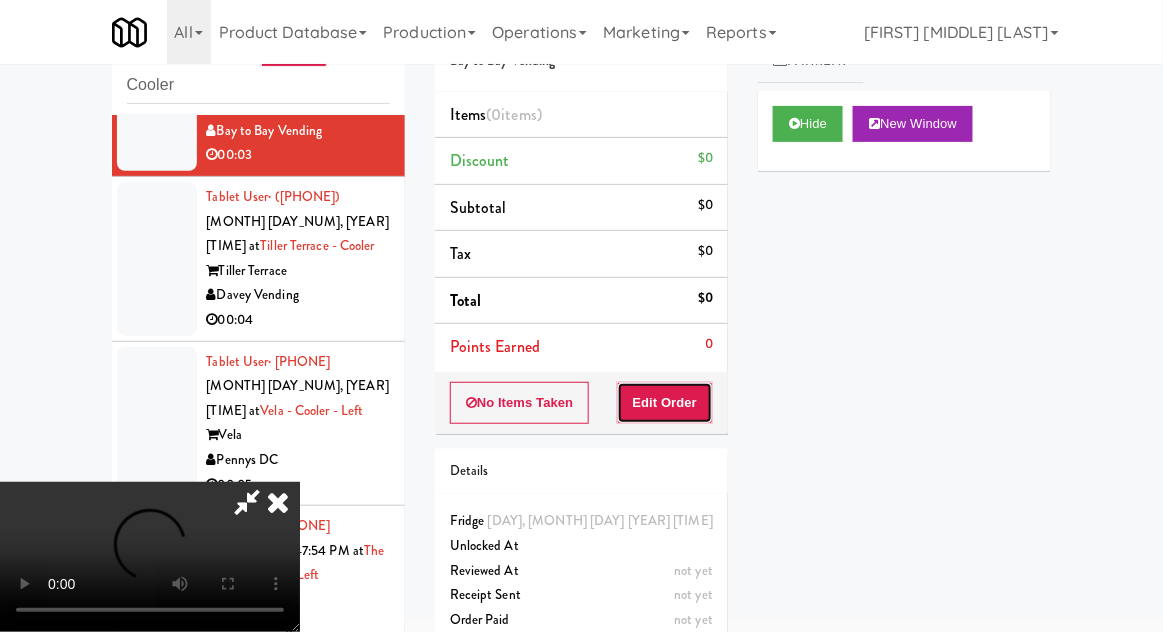 click on "Edit Order" at bounding box center [665, 403] 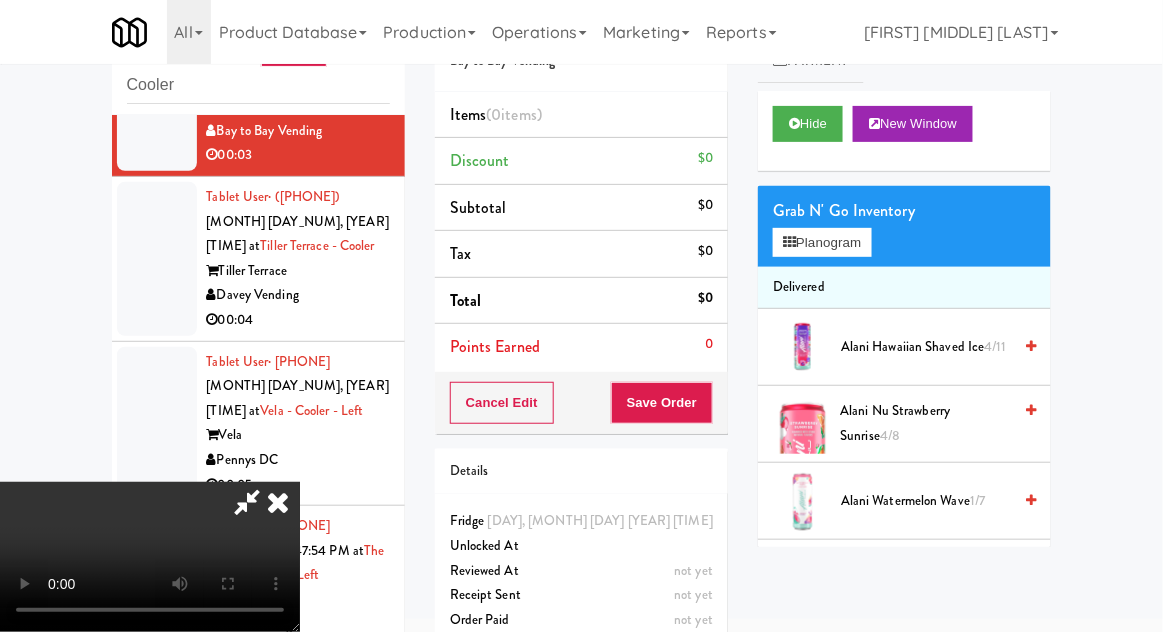 scroll, scrollTop: 73, scrollLeft: 0, axis: vertical 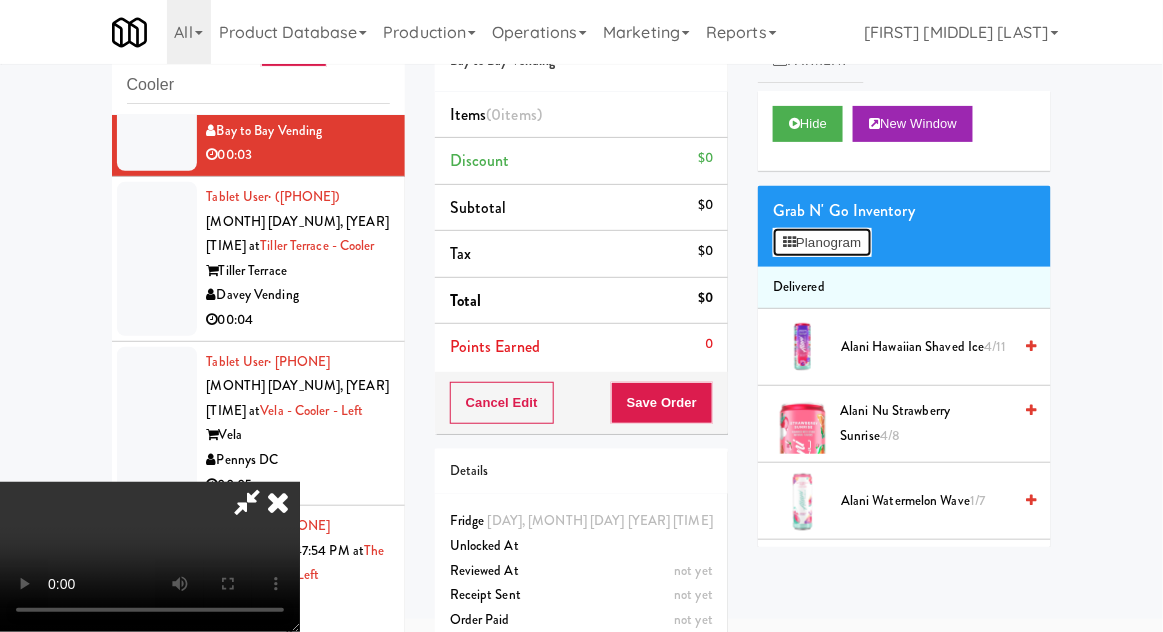 click on "Planogram" at bounding box center [822, 243] 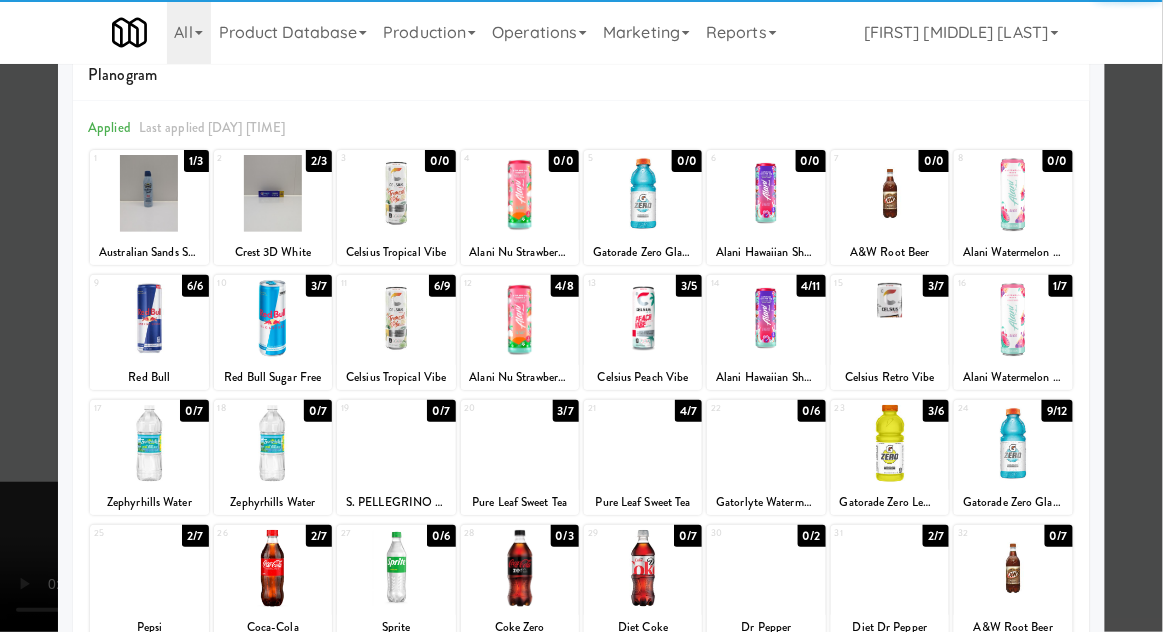 scroll, scrollTop: 60, scrollLeft: 0, axis: vertical 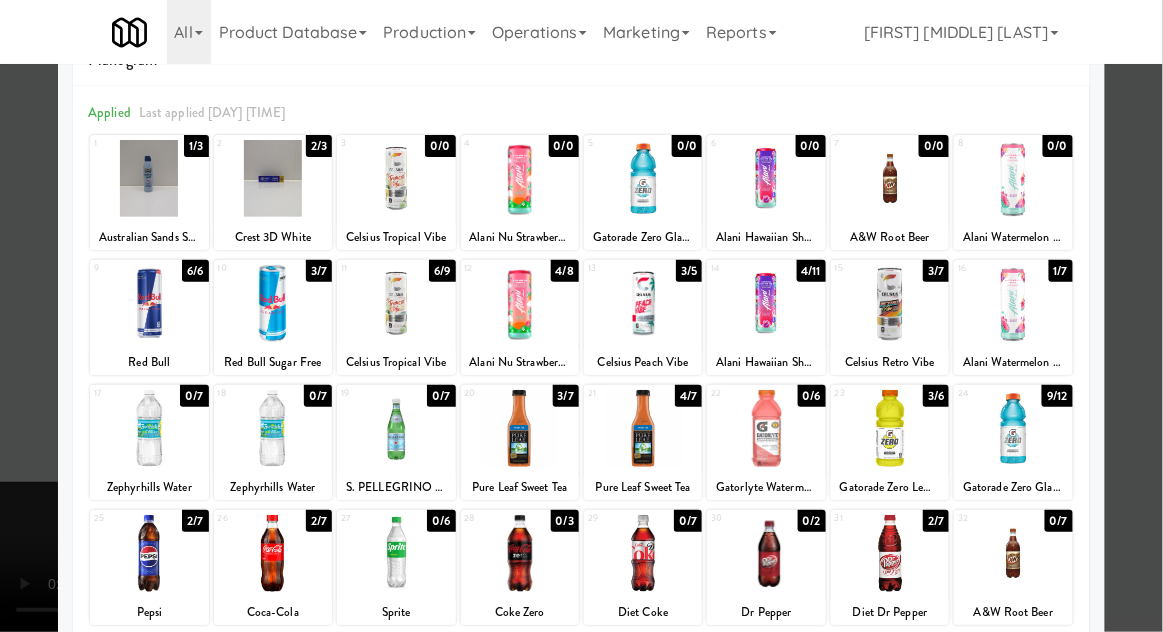 click at bounding box center (520, 428) 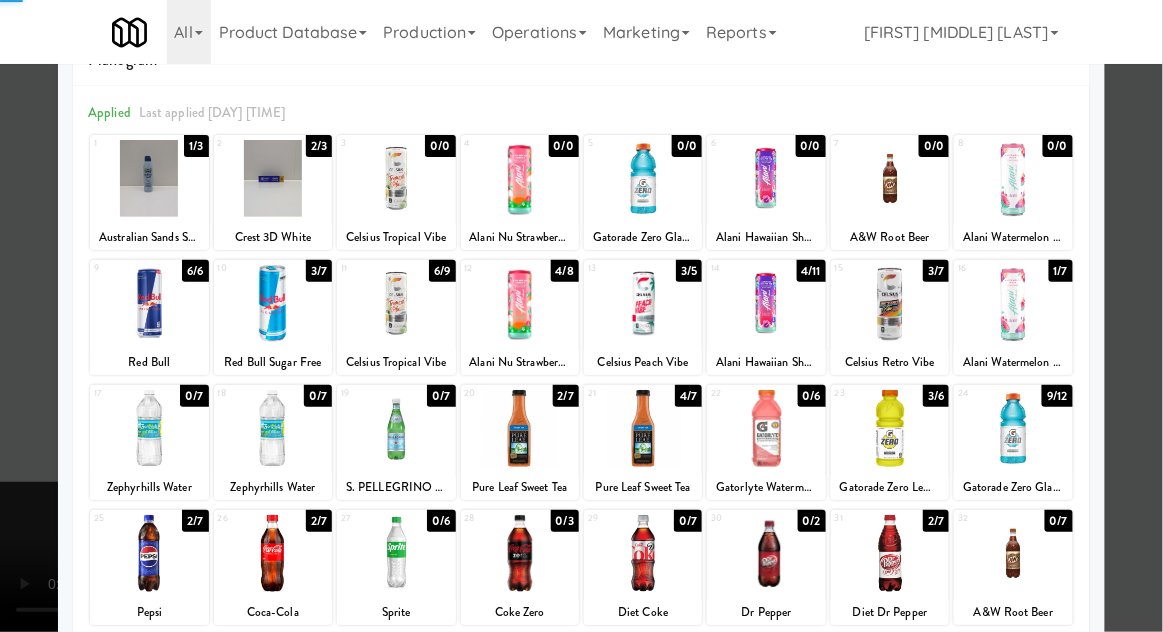click at bounding box center (581, 316) 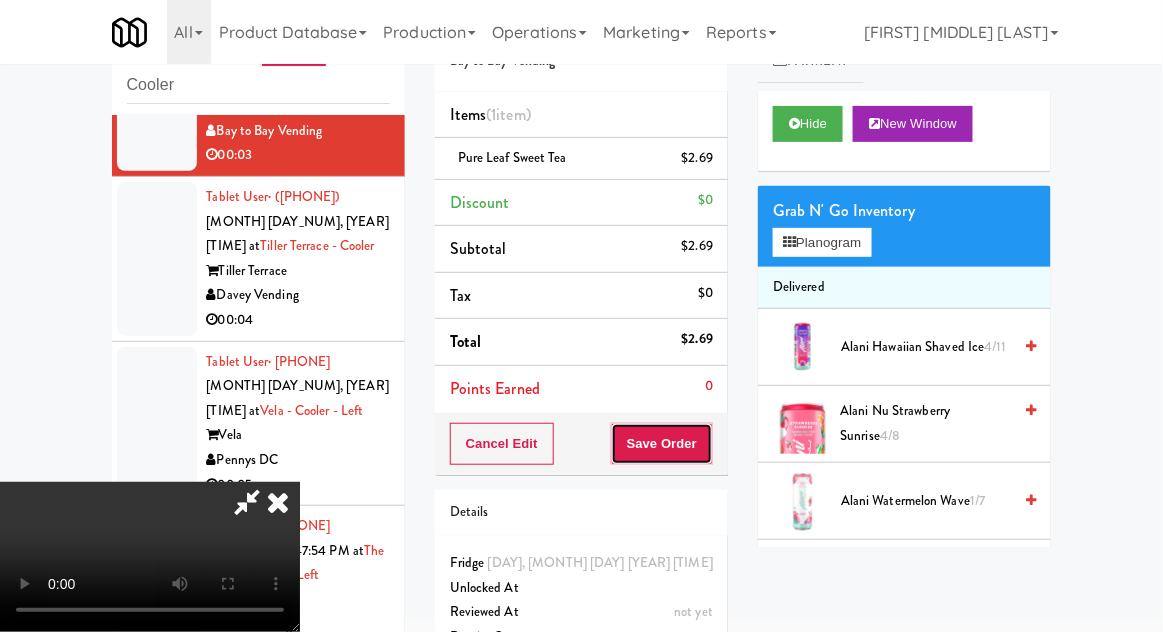 click on "Save Order" at bounding box center (662, 444) 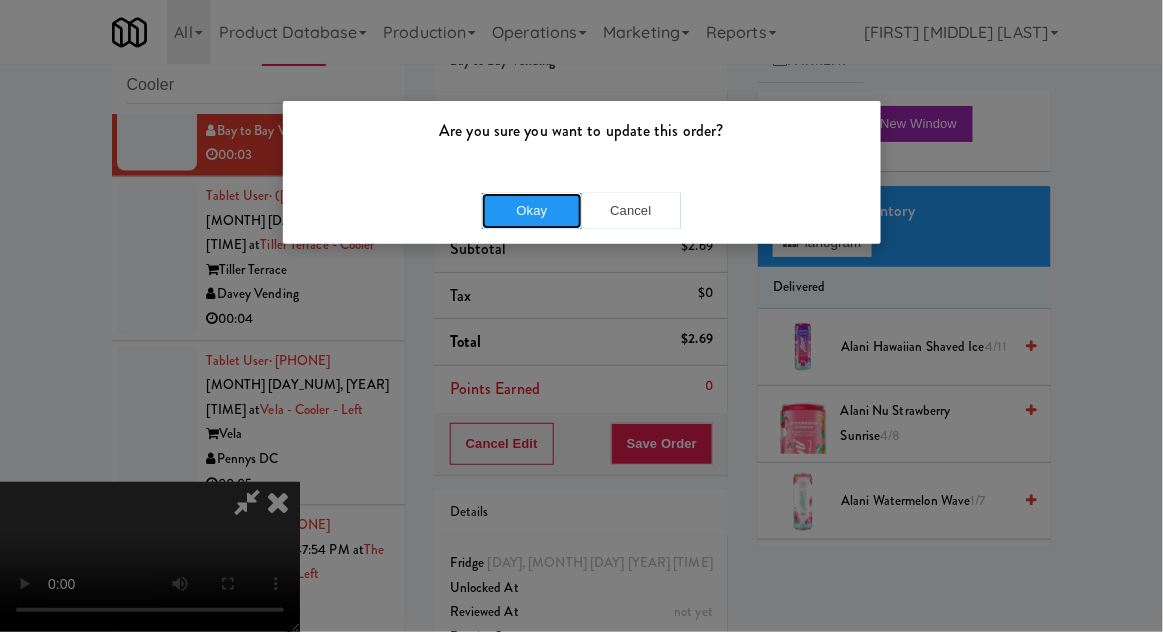 click on "Okay" at bounding box center (532, 211) 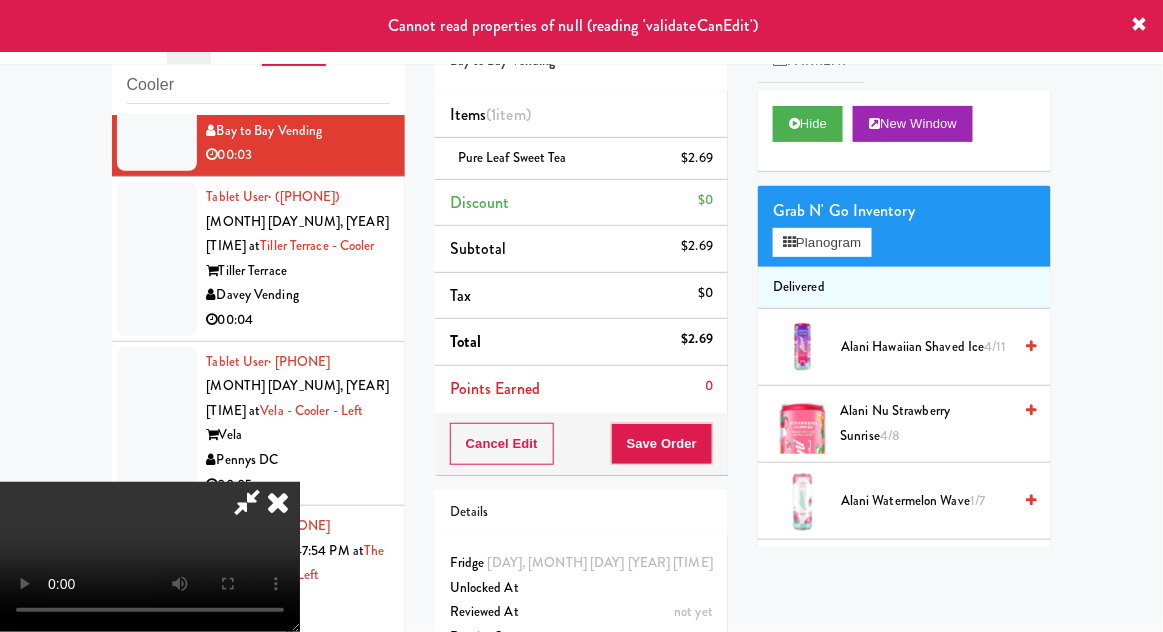 scroll, scrollTop: 0, scrollLeft: 0, axis: both 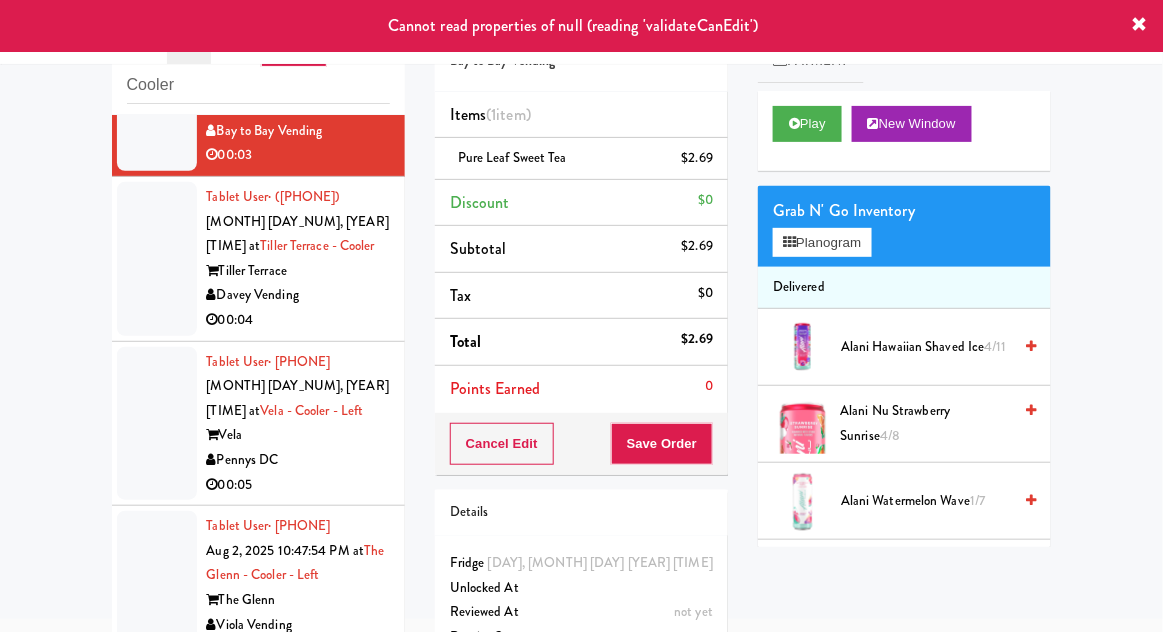 click at bounding box center [157, 259] 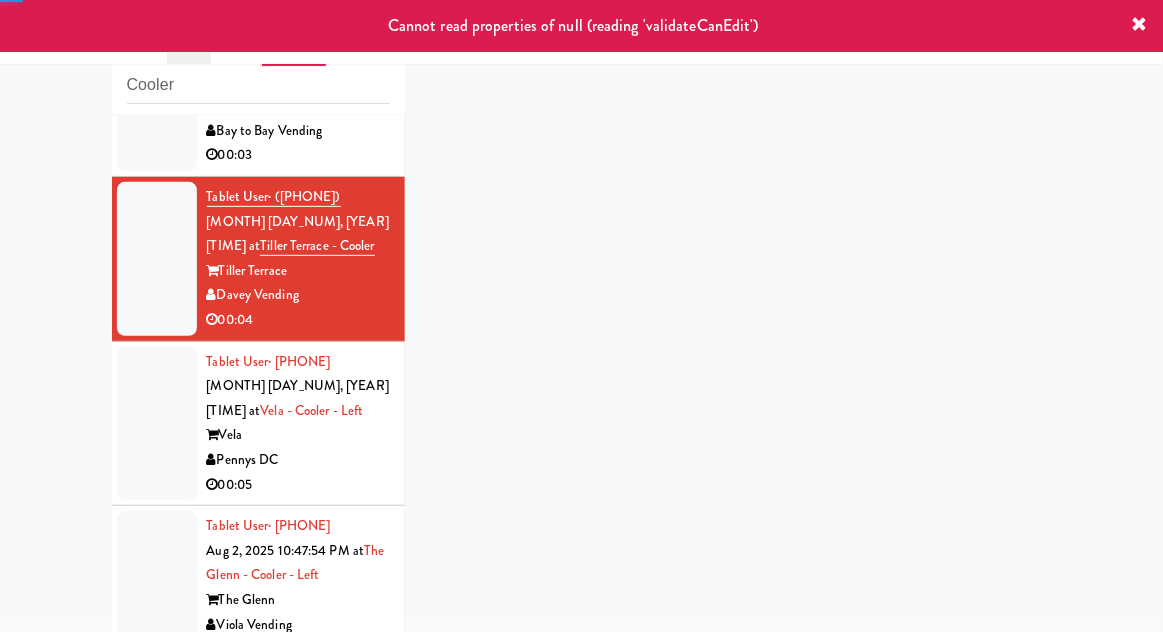 click at bounding box center (157, 95) 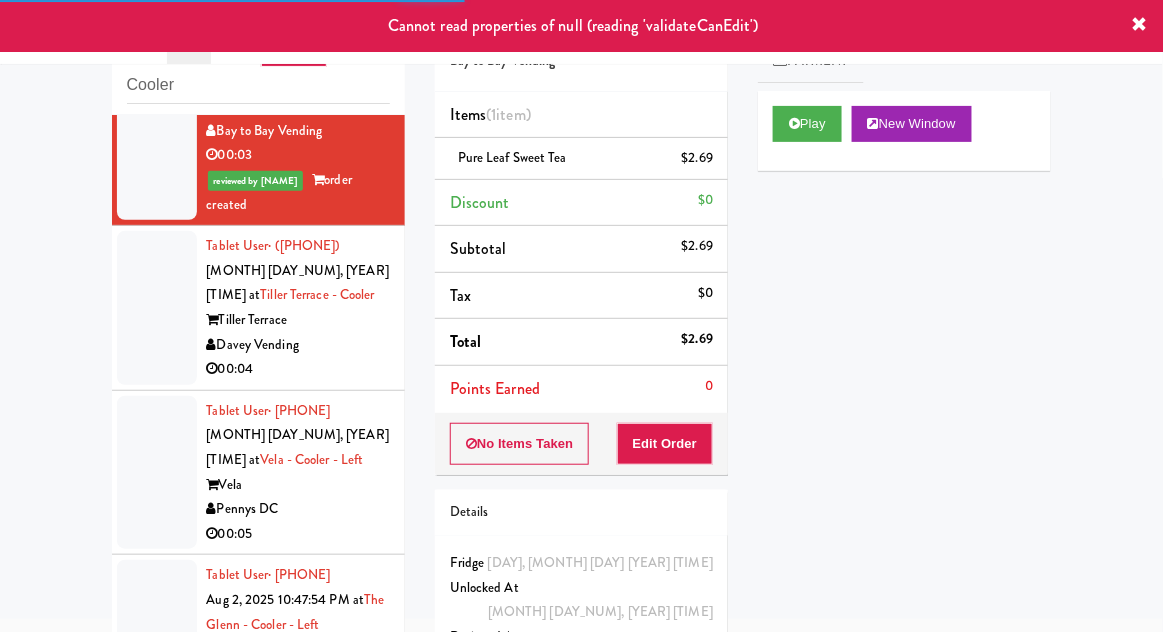 scroll, scrollTop: 3015, scrollLeft: 0, axis: vertical 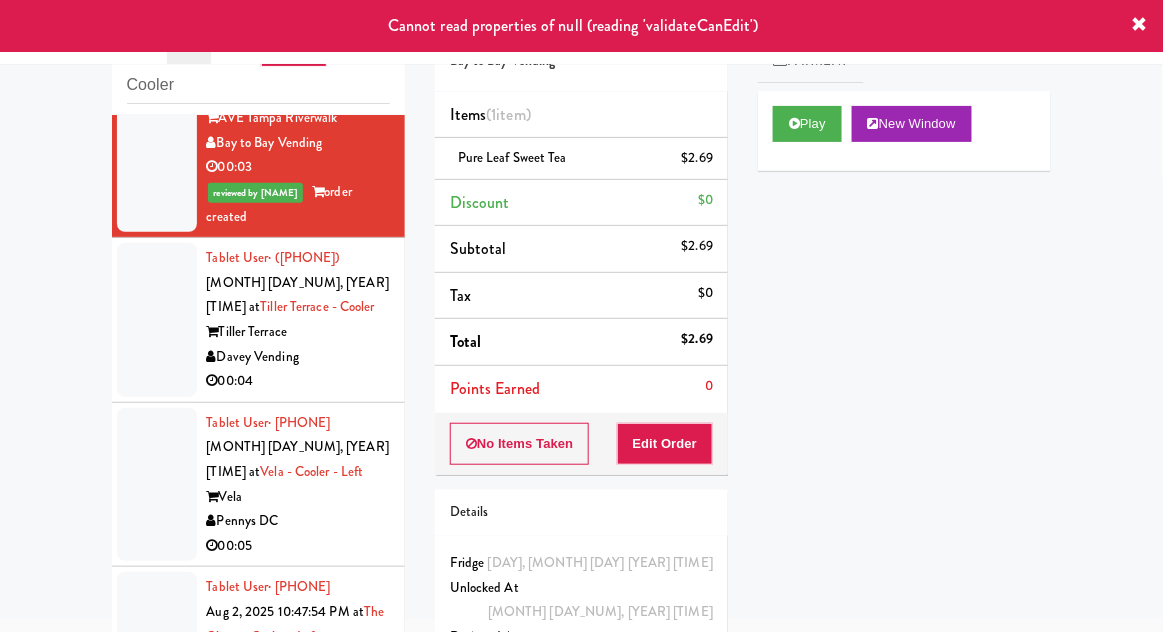 click at bounding box center [157, 320] 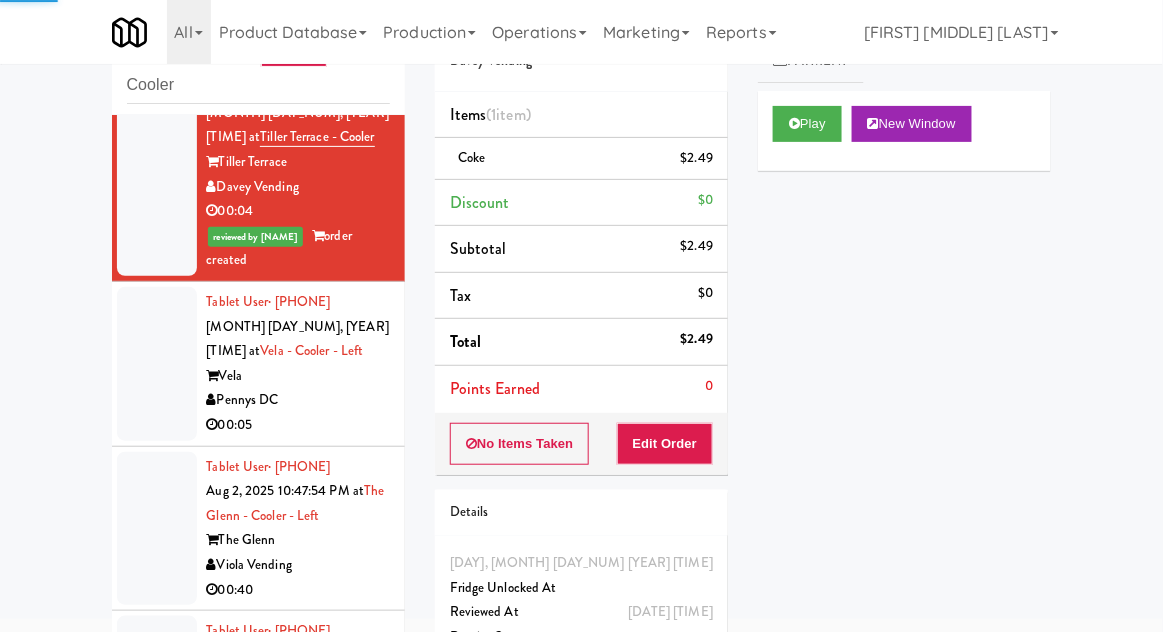 scroll, scrollTop: 3064, scrollLeft: 0, axis: vertical 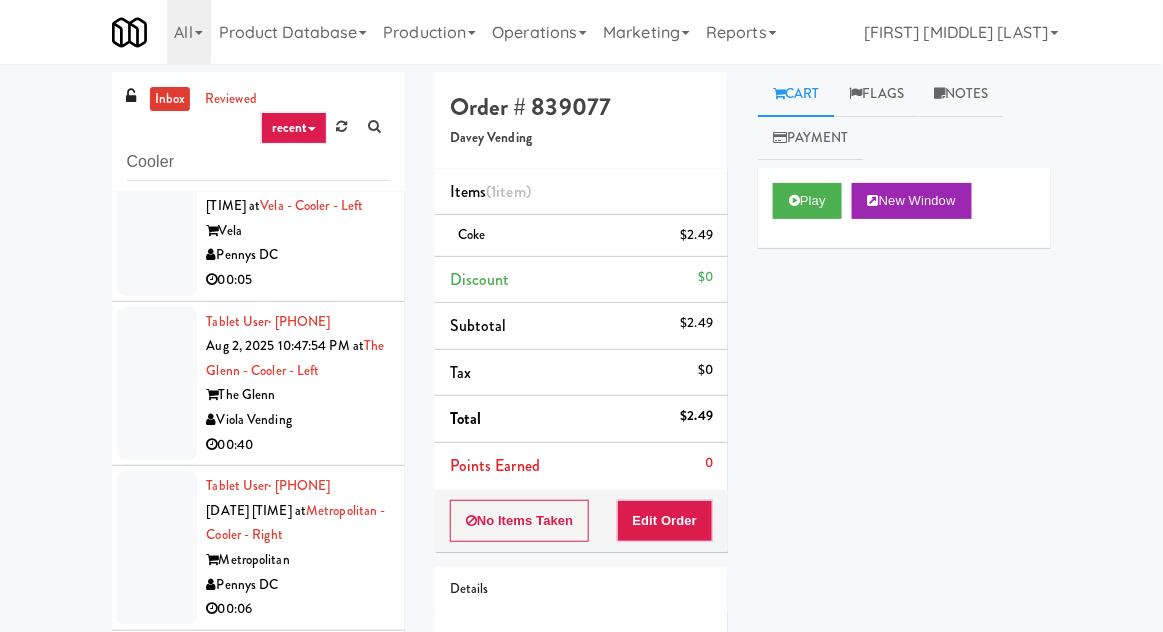click at bounding box center (157, 219) 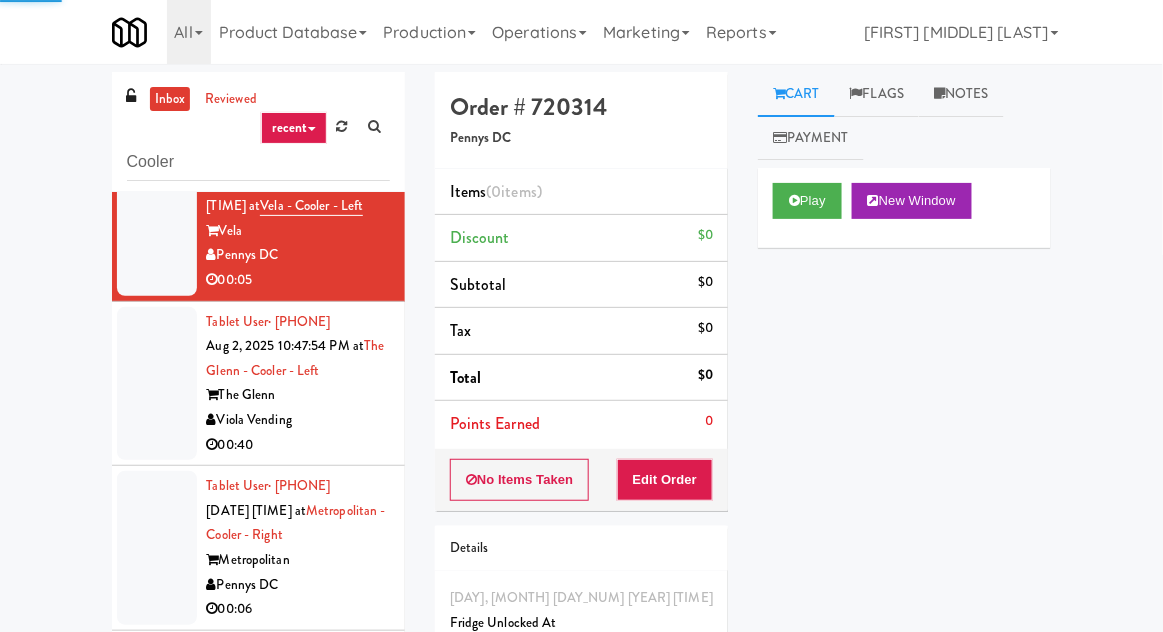 scroll, scrollTop: 173, scrollLeft: 0, axis: vertical 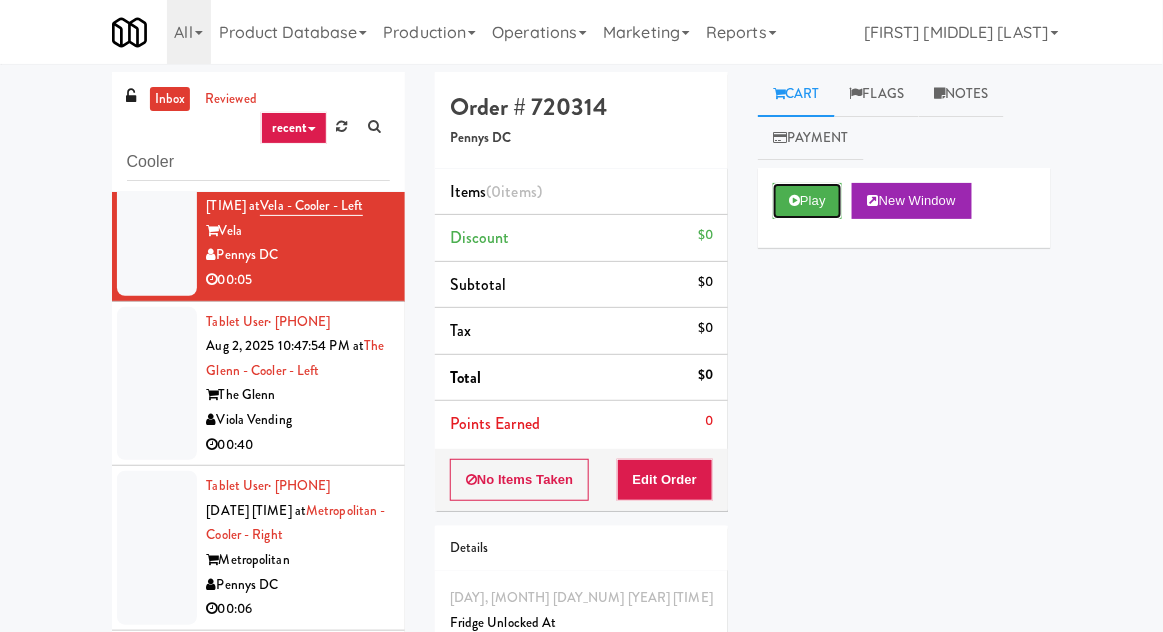 click at bounding box center (794, 200) 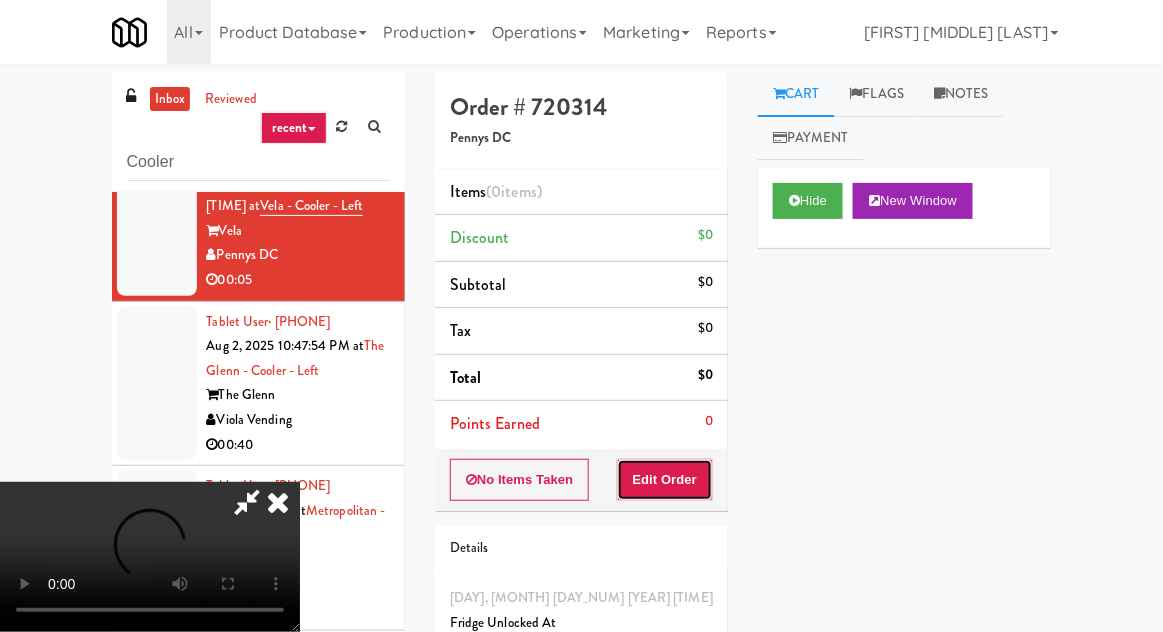 click on "Edit Order" at bounding box center (665, 480) 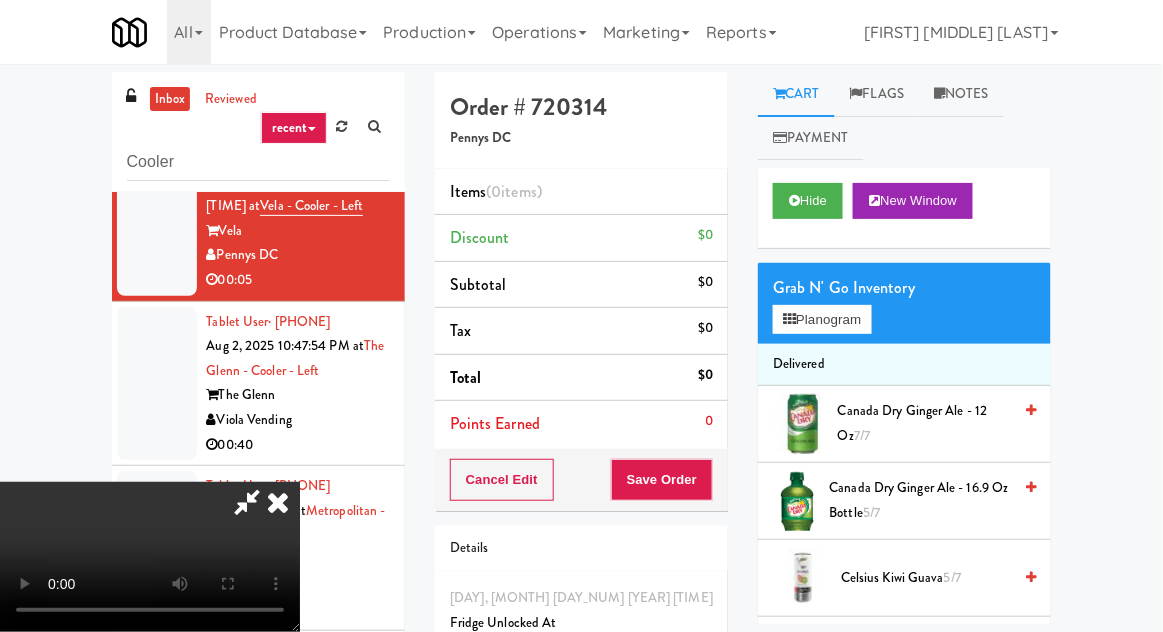 scroll, scrollTop: 73, scrollLeft: 0, axis: vertical 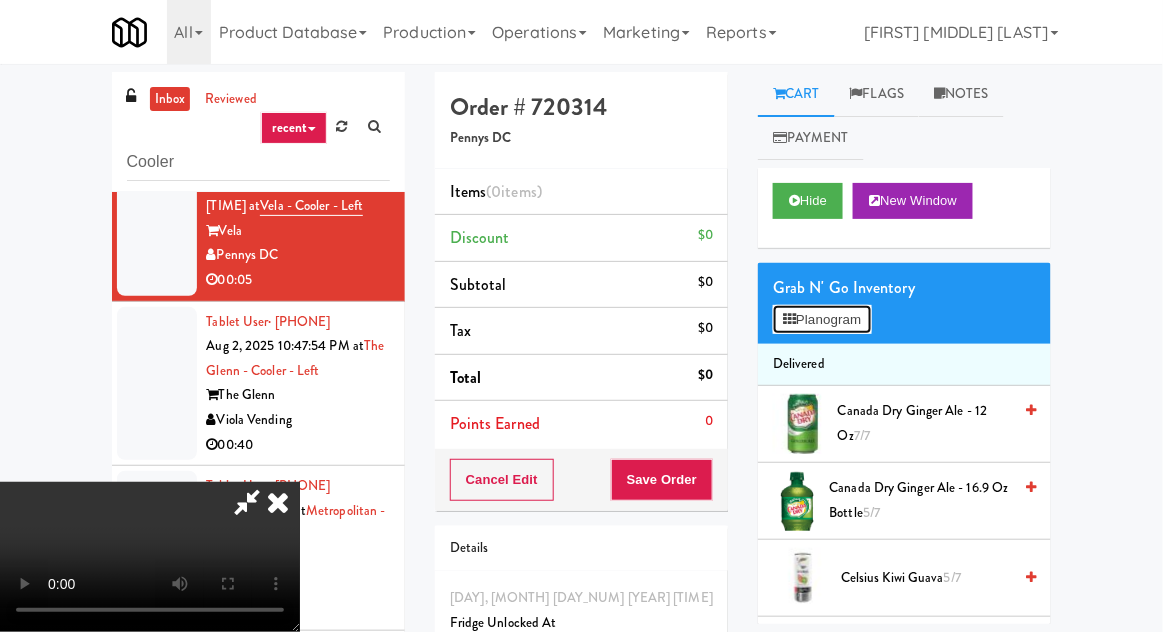 click on "Planogram" at bounding box center (822, 320) 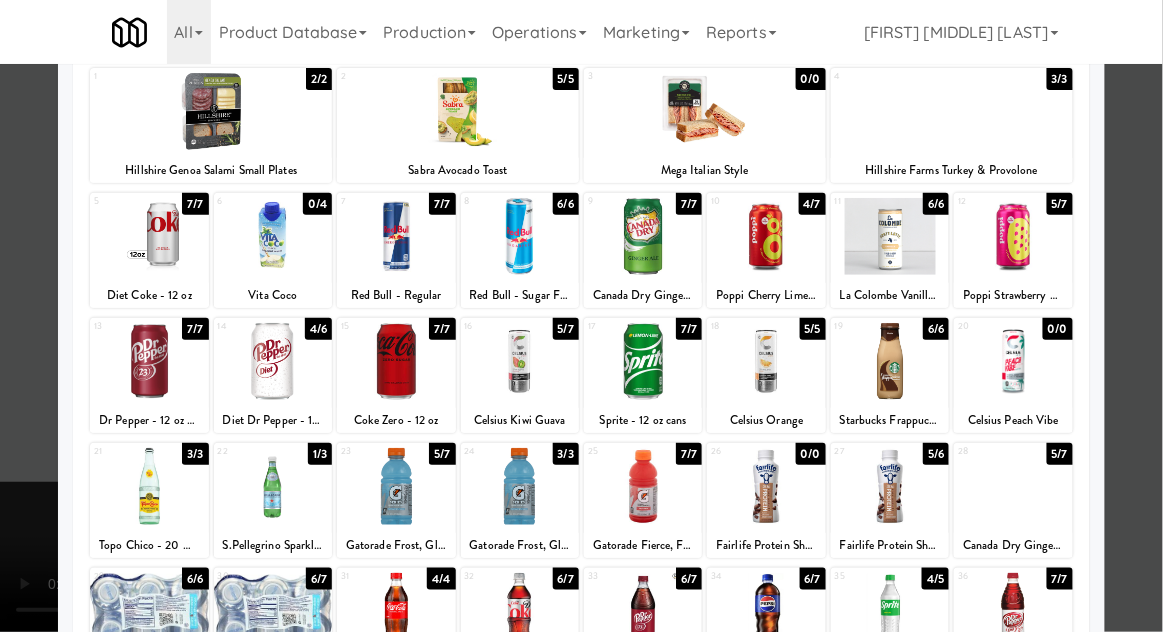 scroll, scrollTop: 116, scrollLeft: 0, axis: vertical 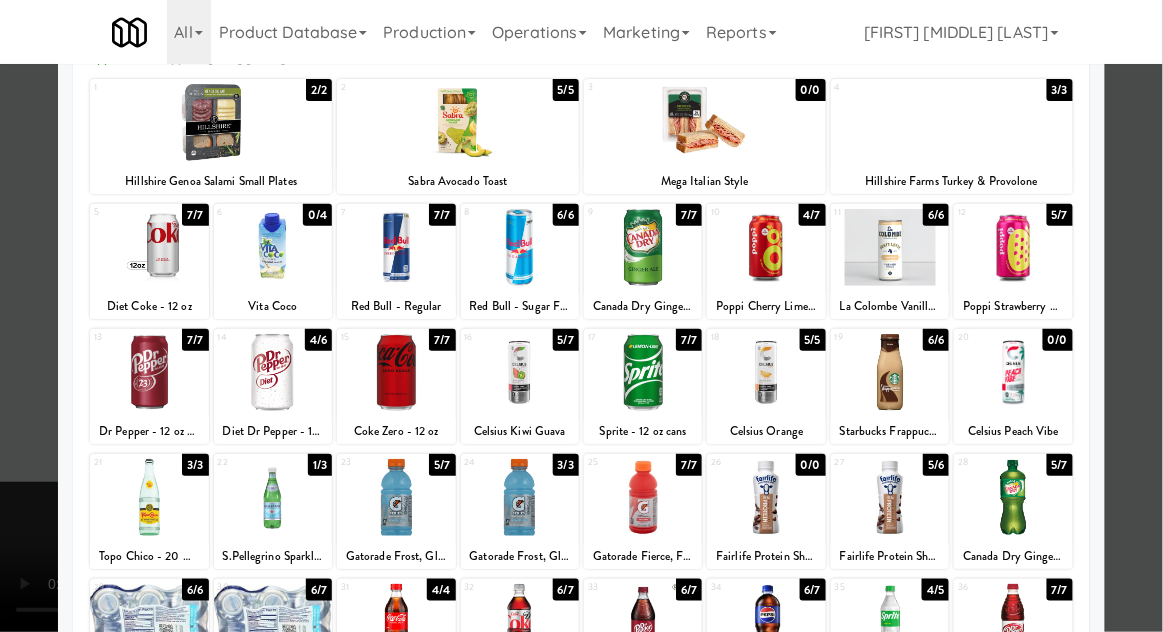 click at bounding box center (273, 497) 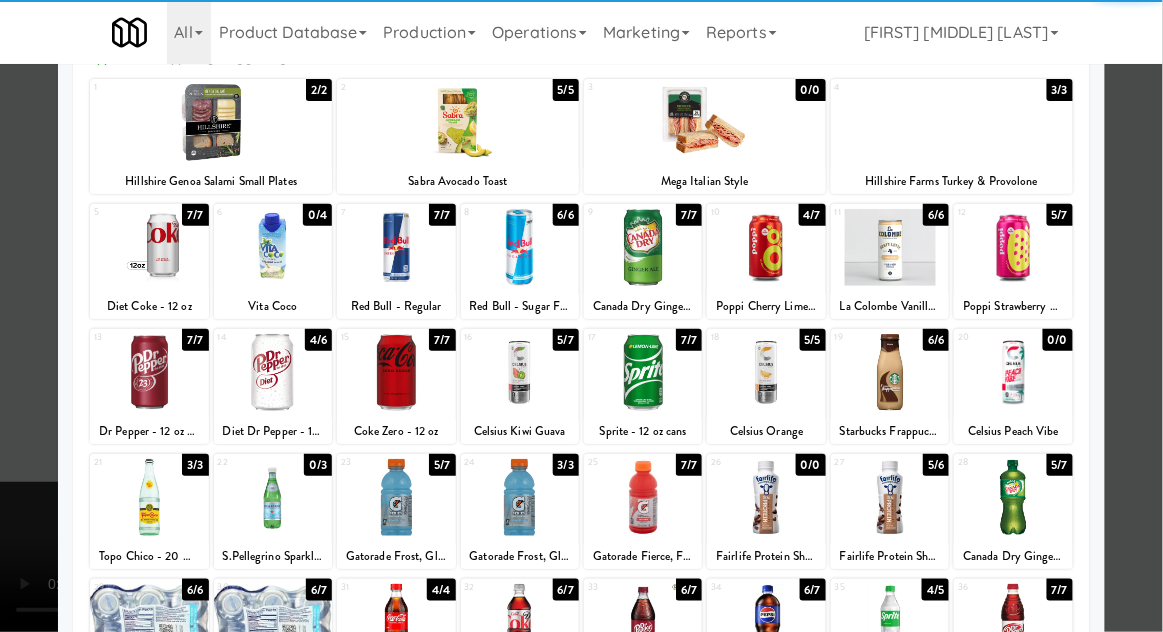 click at bounding box center (581, 316) 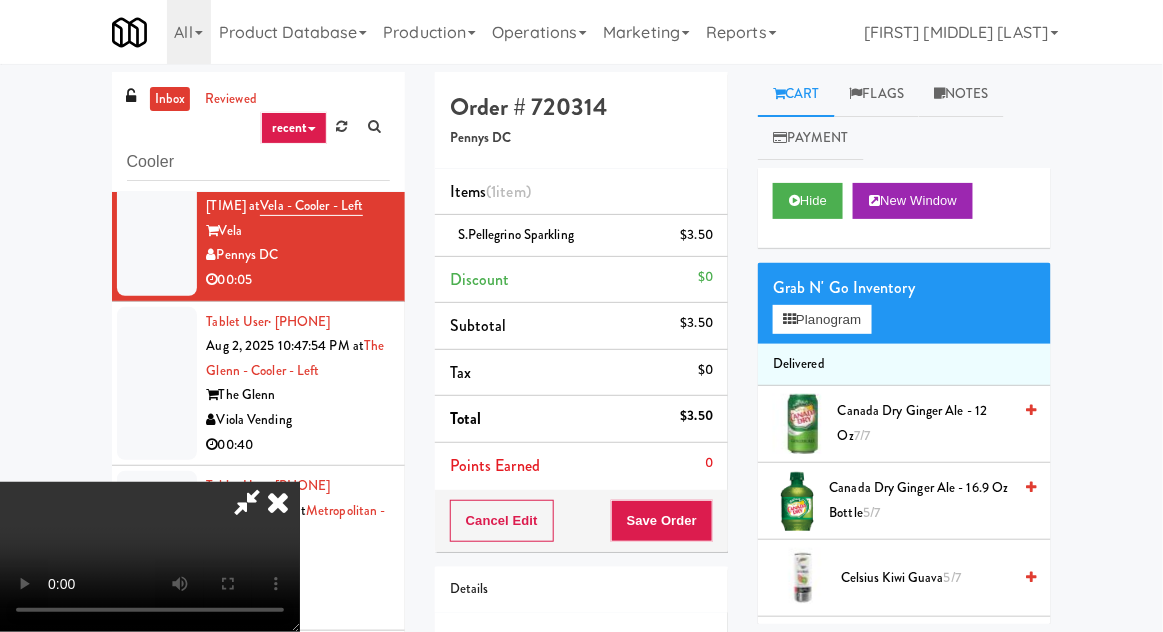 scroll, scrollTop: 73, scrollLeft: 0, axis: vertical 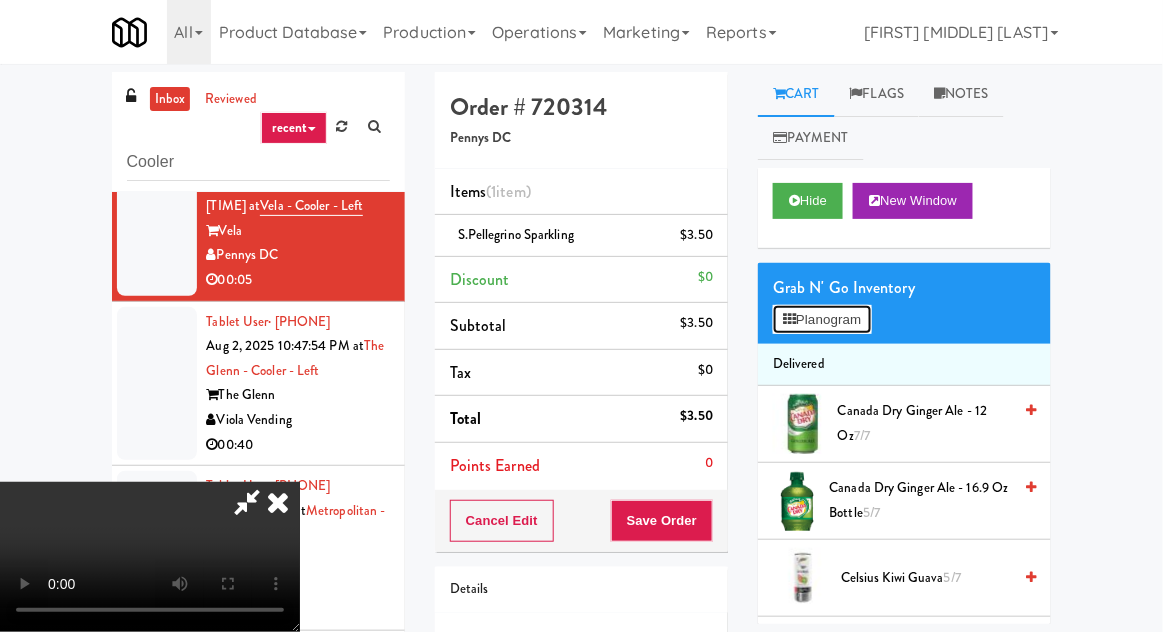 click on "Planogram" at bounding box center [822, 320] 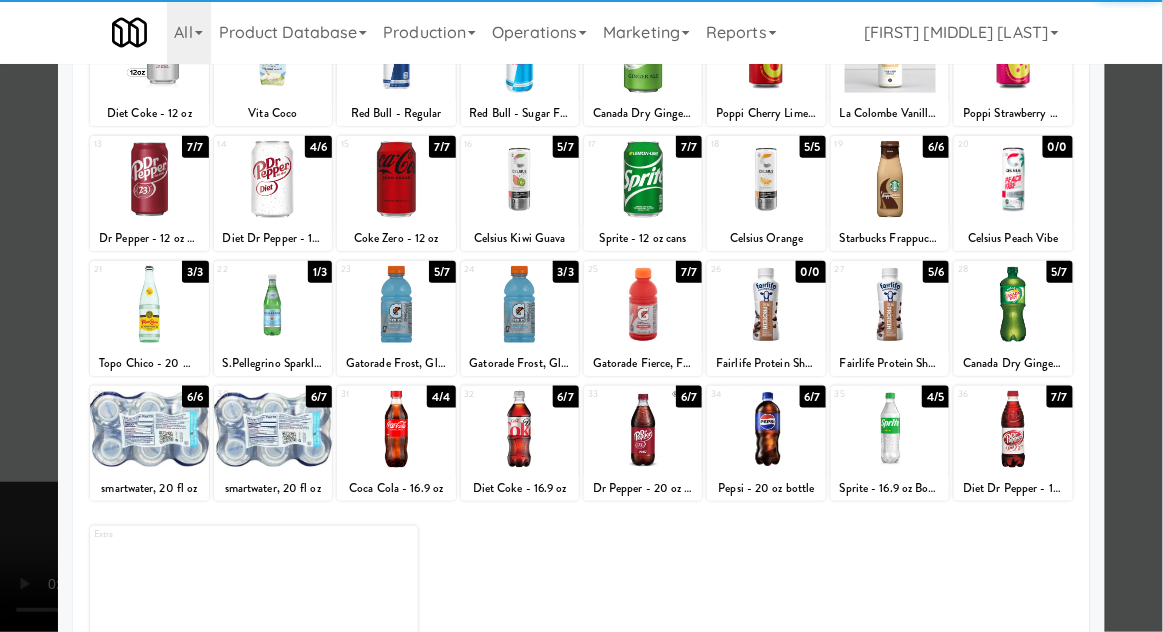 scroll, scrollTop: 349, scrollLeft: 0, axis: vertical 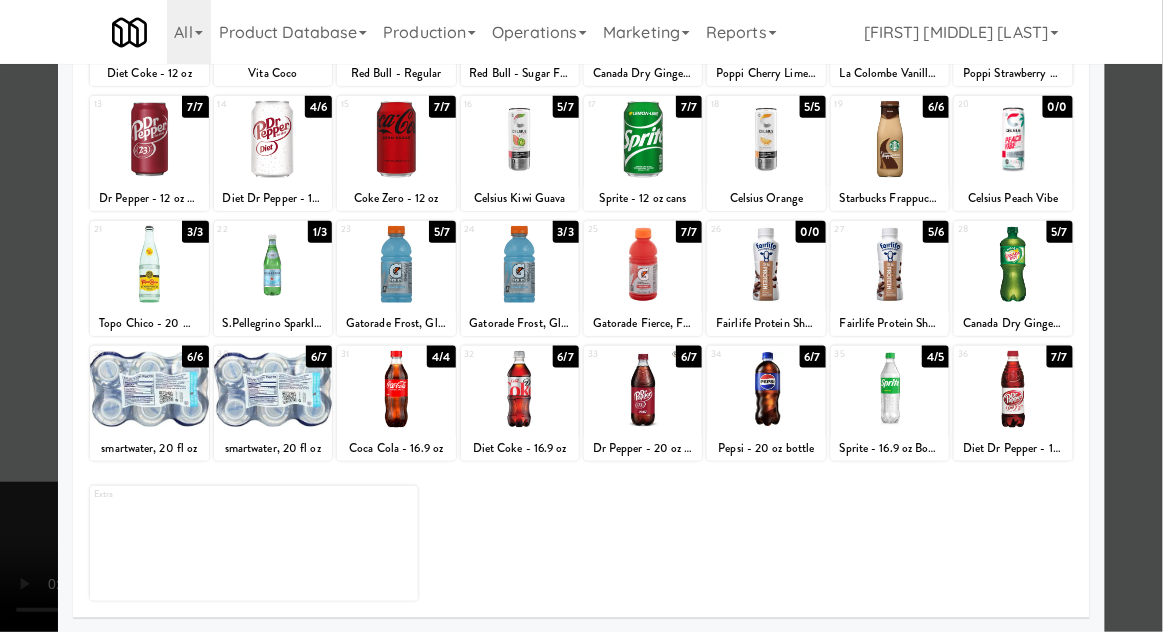 click at bounding box center [581, 316] 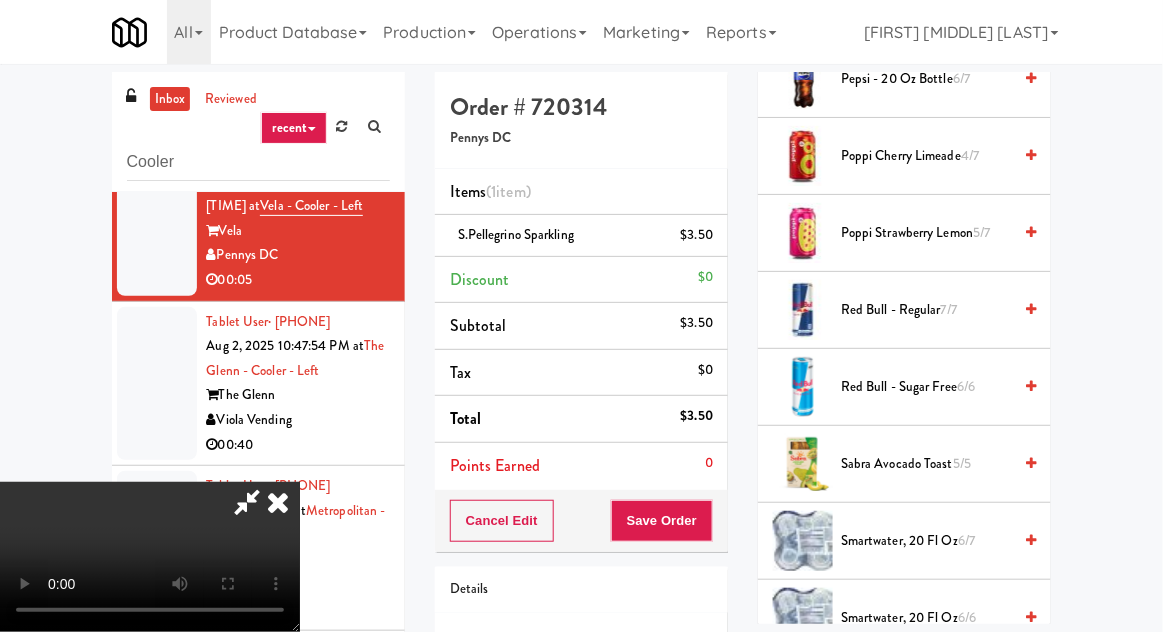 scroll, scrollTop: 2352, scrollLeft: 0, axis: vertical 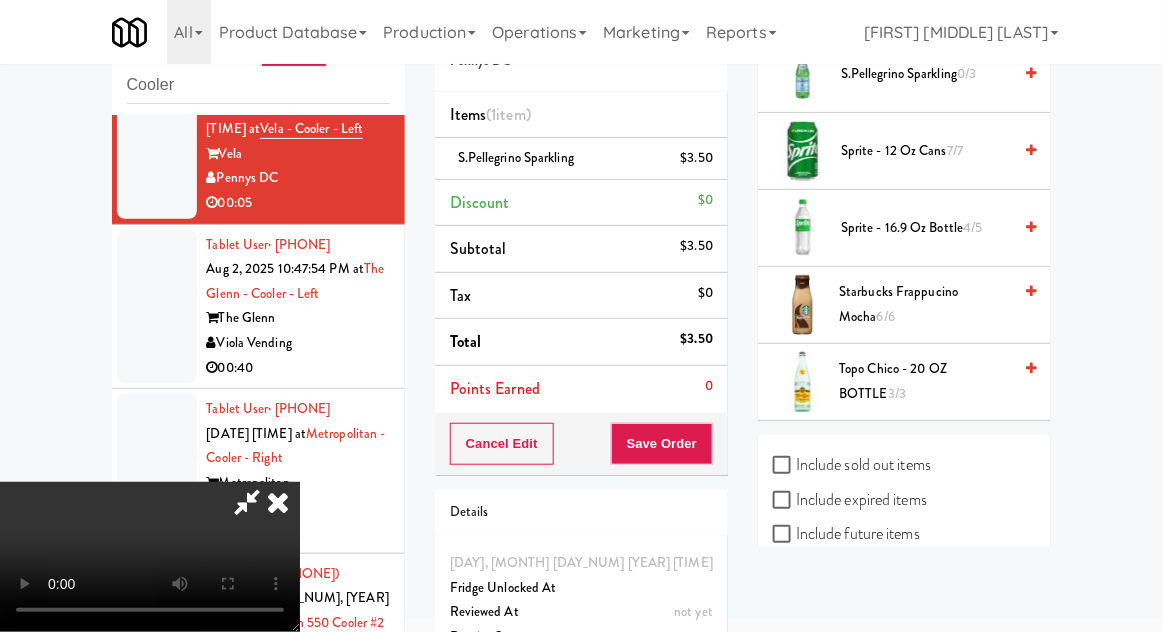 click on "Include previous static inventory" at bounding box center (884, 603) 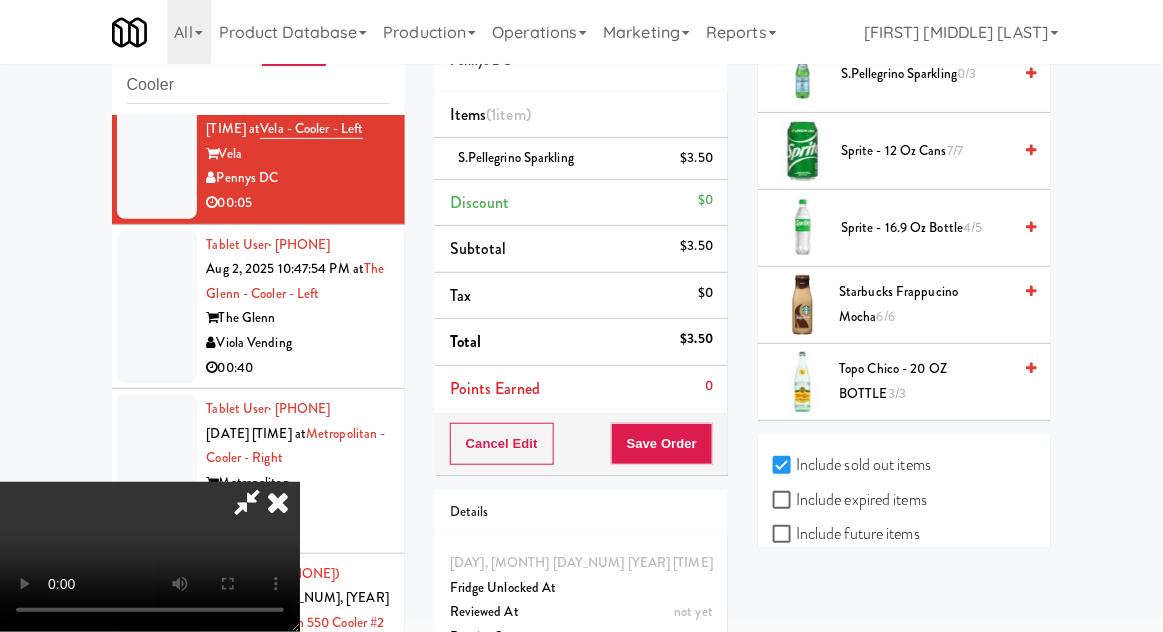 checkbox on "true" 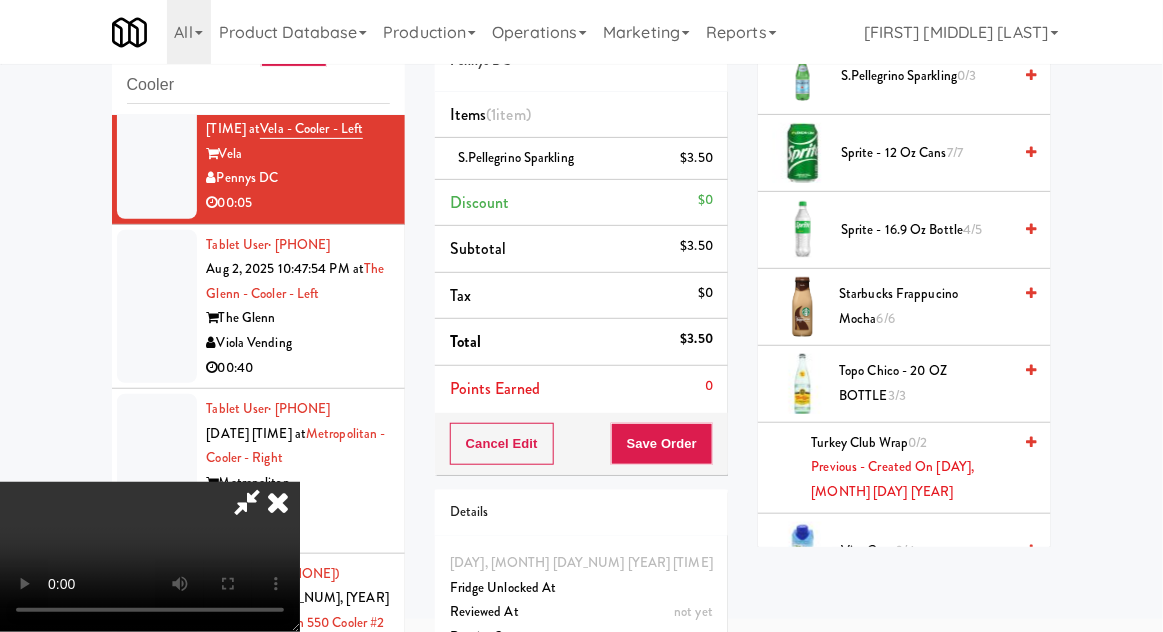 scroll, scrollTop: 3137, scrollLeft: 0, axis: vertical 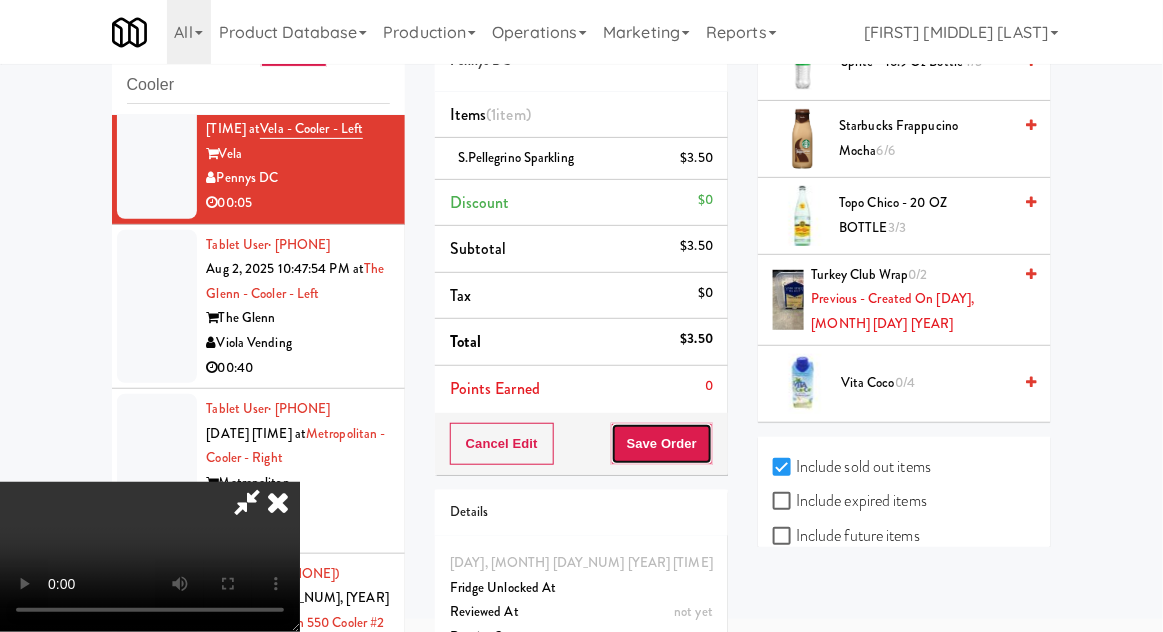 click on "Save Order" at bounding box center [662, 444] 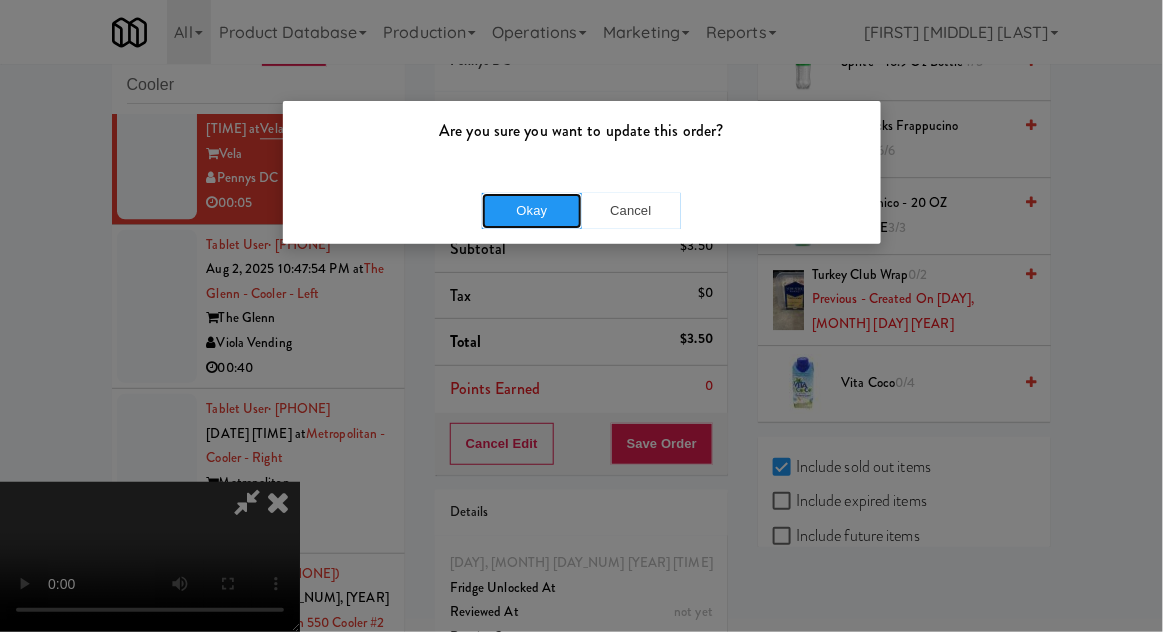 click on "Okay" at bounding box center [532, 211] 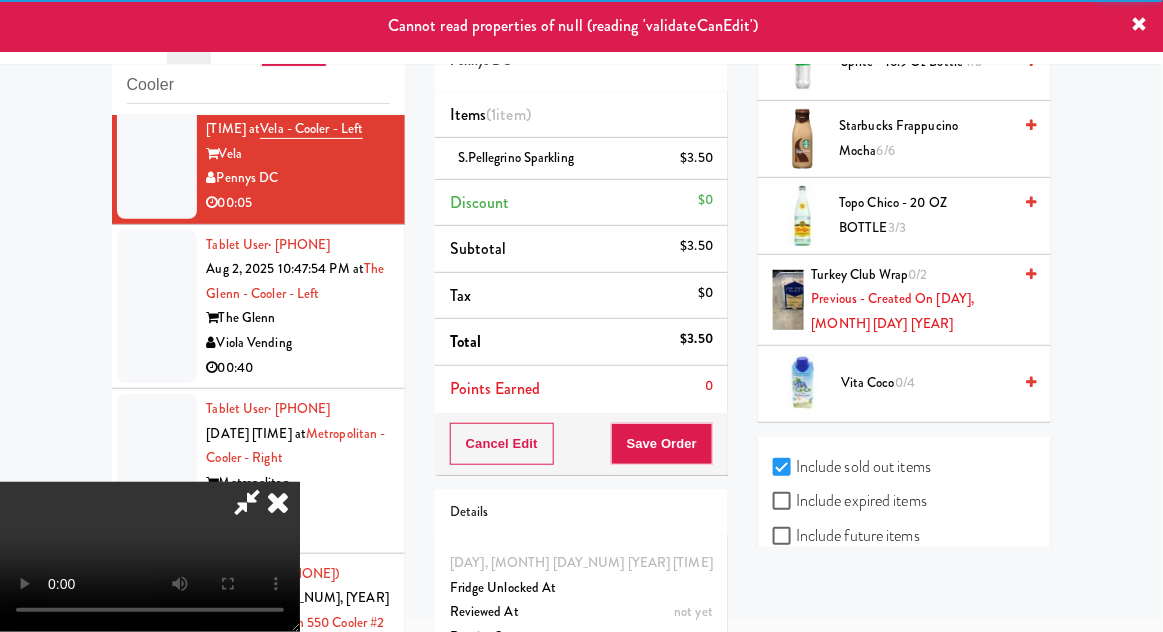 scroll, scrollTop: 0, scrollLeft: 0, axis: both 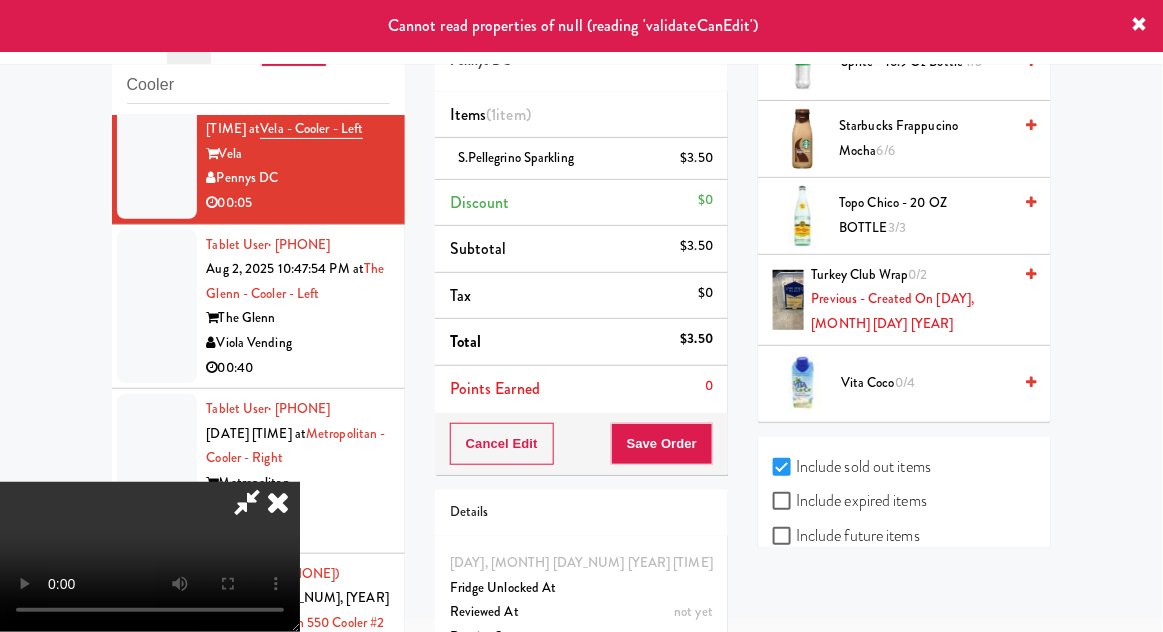click at bounding box center [278, 502] 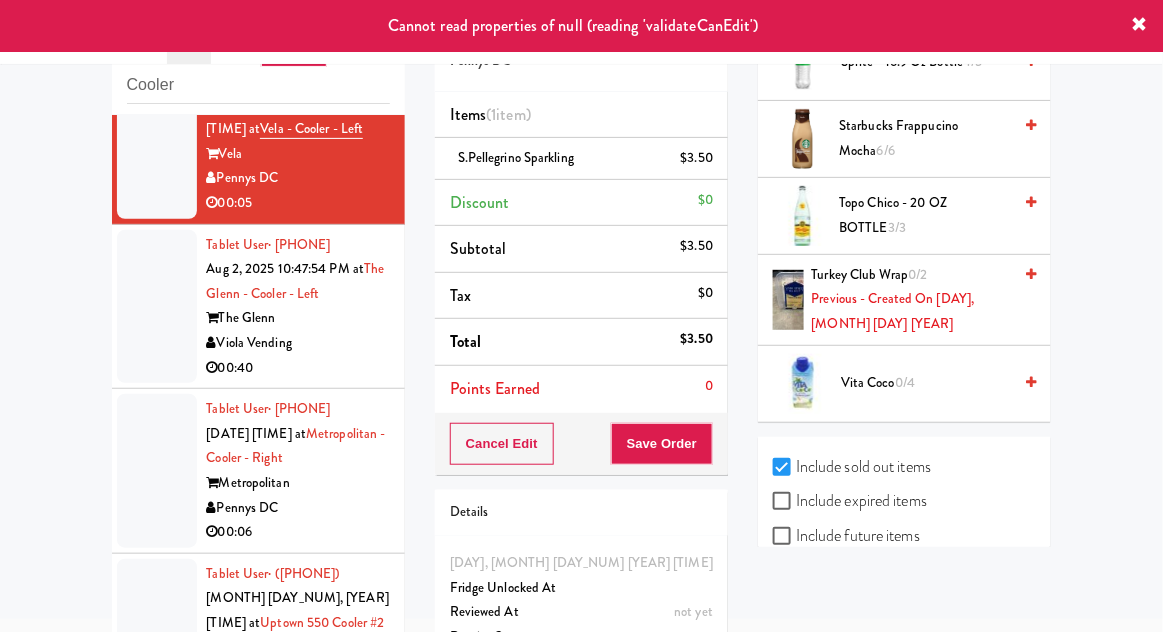 click at bounding box center [157, 142] 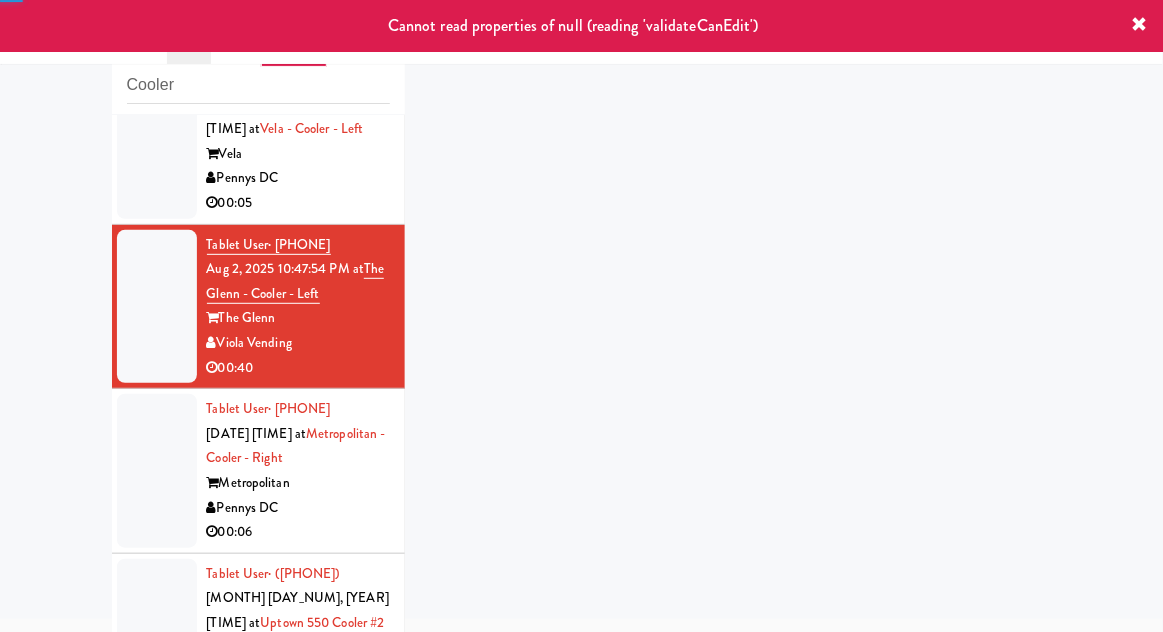 click at bounding box center [157, 142] 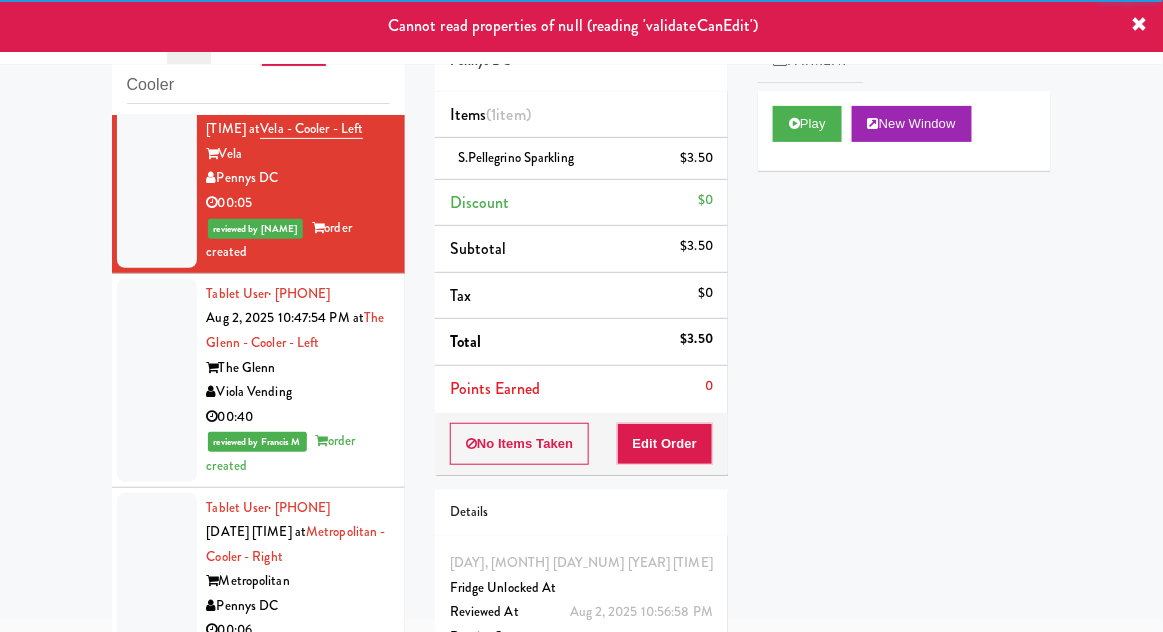 click at bounding box center [157, 570] 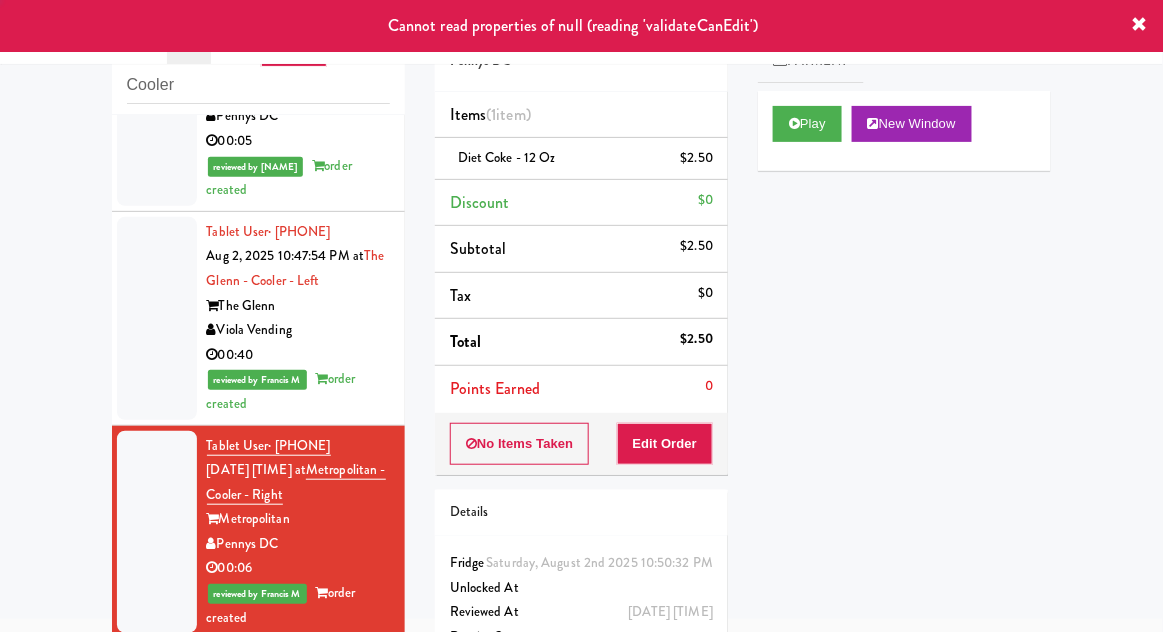 scroll, scrollTop: 3212, scrollLeft: 0, axis: vertical 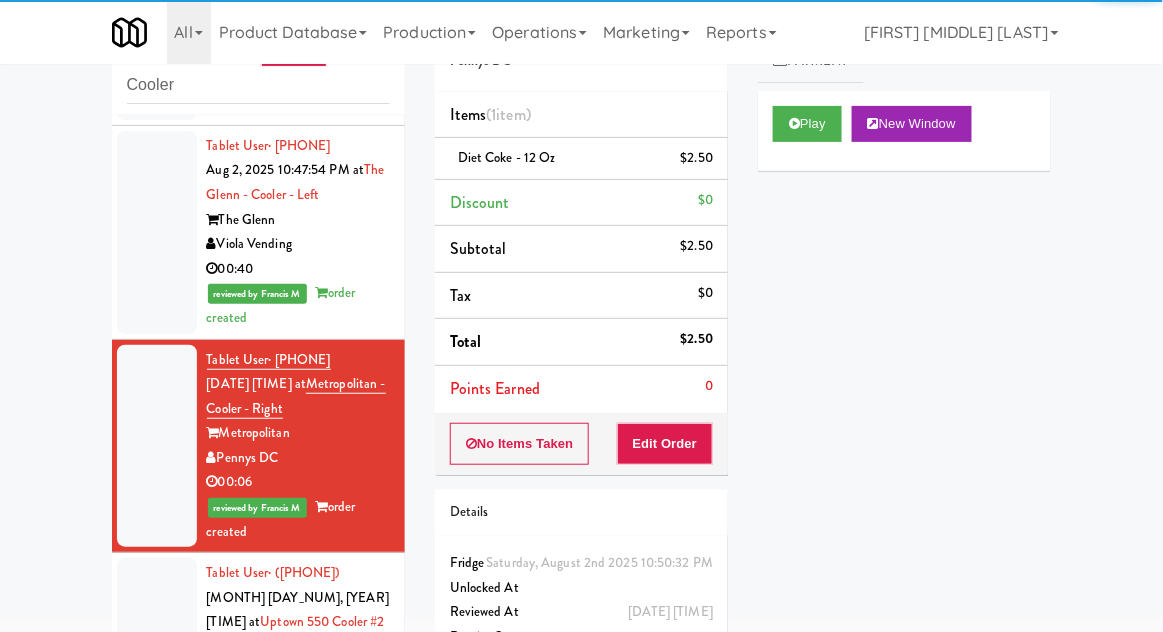 click at bounding box center [157, 635] 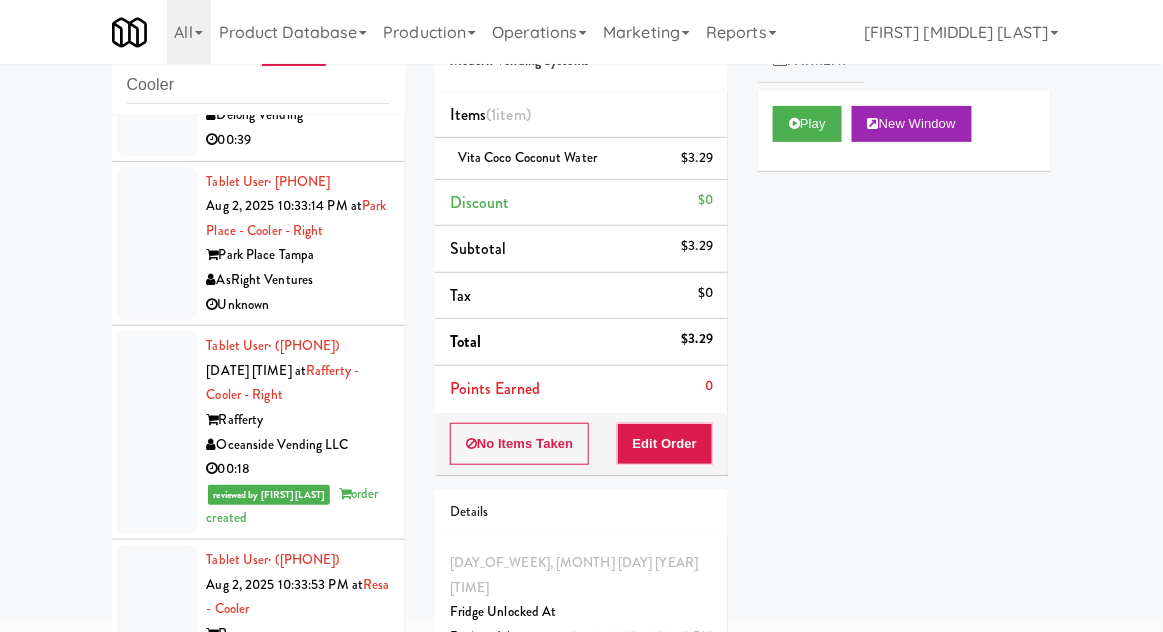 scroll, scrollTop: 0, scrollLeft: 0, axis: both 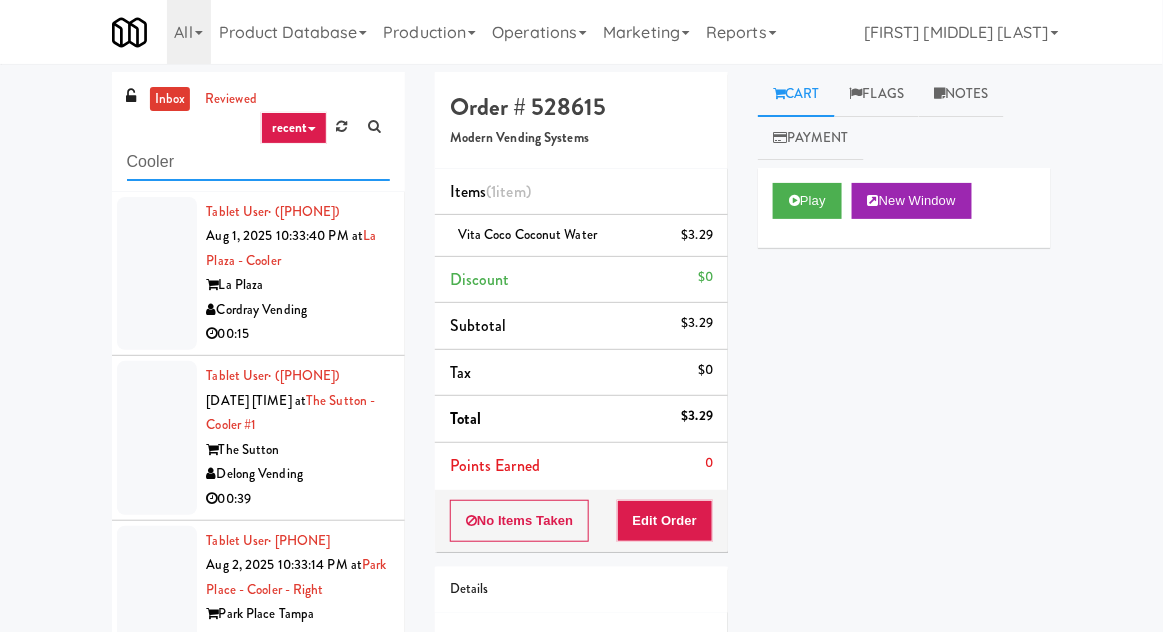 click on "Cooler" at bounding box center (258, 162) 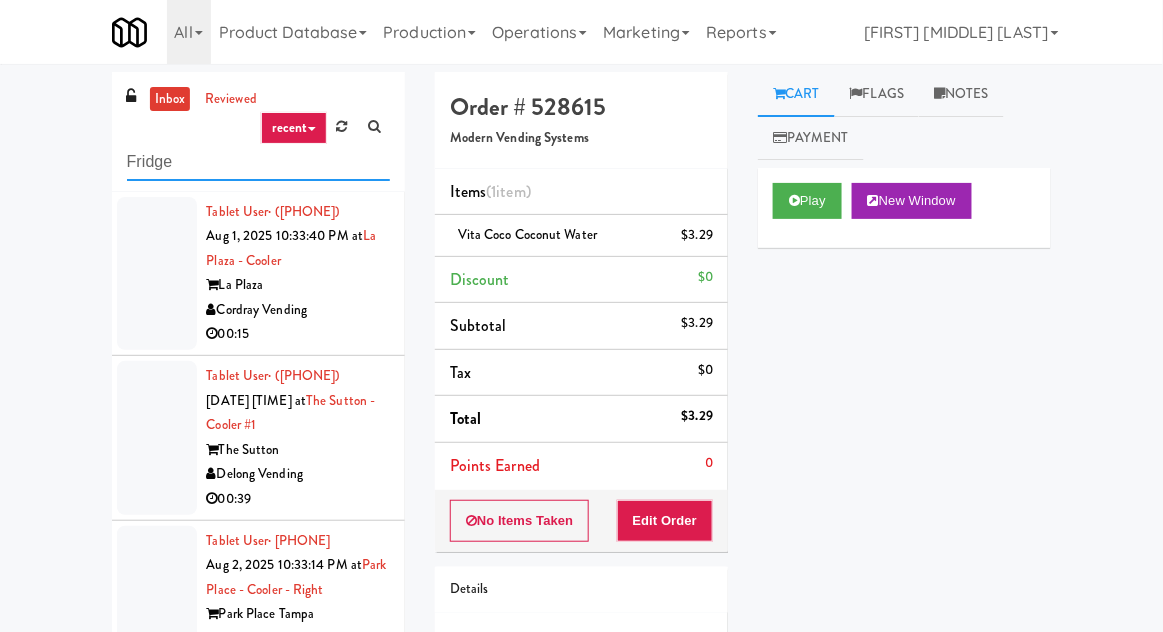 type on "Fridge" 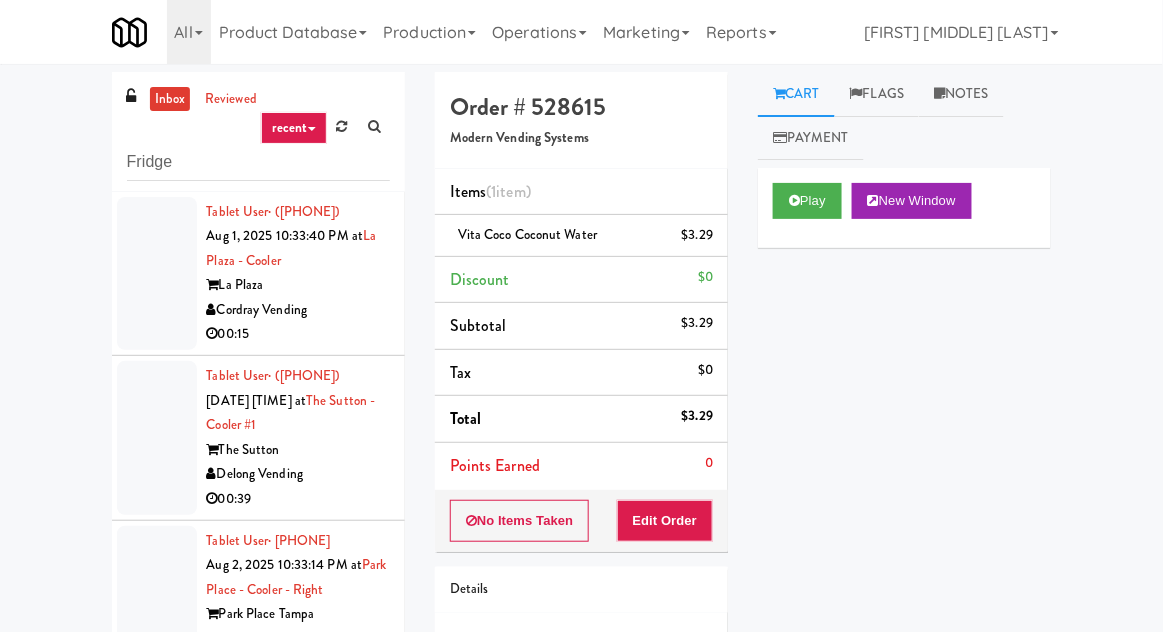 click on "inbox reviewed recent    all     unclear take     inventory issue     suspicious     failed     recent   Fridge Tablet User  · ([PHONE]) [MONTH] [DAY_NUM], [YEAR] [TIME] at  [LOCATION] - Cooler  [LOCATION]  [COMPANY]  [TIME]     Tablet User  · ([PHONE]) [MONTH] [DAY_NUM], [YEAR] [TIME] at  [LOCATION] - Cooler #[NUMBER]  [LOCATION]  [COMPANY]  [TIME]     Tablet User  · ([PHONE]) [MONTH] [DAY_NUM], [YEAR] [TIME] at  [LOCATION] - Cooler - [SIDE]  [LOCATION] [CITY]  [COMPANY]  Unknown     Tablet User  · ([PHONE]) [MONTH] [DAY_NUM], [YEAR] [TIME] at  [LOCATION] - Cooler - [SIDE]  [LOCATION]  [COMPANY]  [TIME] reviewed by [FIRST] [LAST]  order created     Tablet User  · ([PHONE]) [MONTH] [DAY_NUM], [YEAR] [TIME] at  [LOCATION] - Cooler  [LOCATION]  [COMPANY]  [TIME] reviewed by [FIRST] [LAST]  order created     Tablet User  · ([PHONE]) [MONTH] [DAY_NUM], [YEAR] [TIME] at  [LOCATION] - Cooler  [LOCATION] ([FLOOR])  [COMPANY]  [TIME] reviewed by [FIRST] [LAST]  order created     Tablet User  · ([PHONE]) [MONTH] [DAY_NUM], [YEAR] [TIME] at" at bounding box center (581, 439) 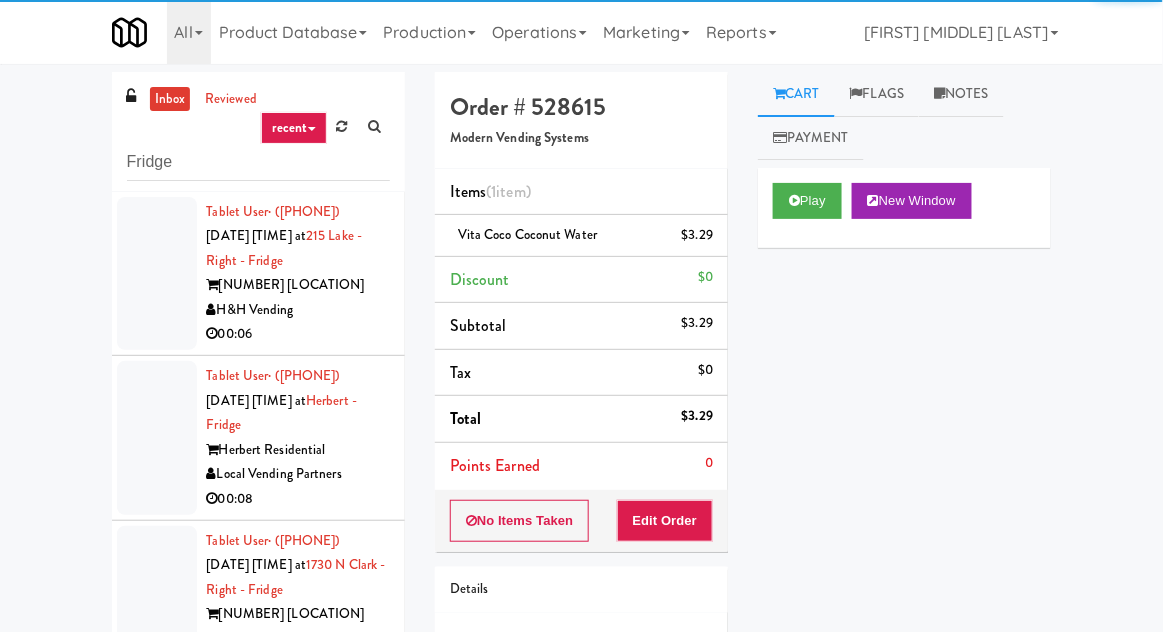 scroll, scrollTop: 77, scrollLeft: 0, axis: vertical 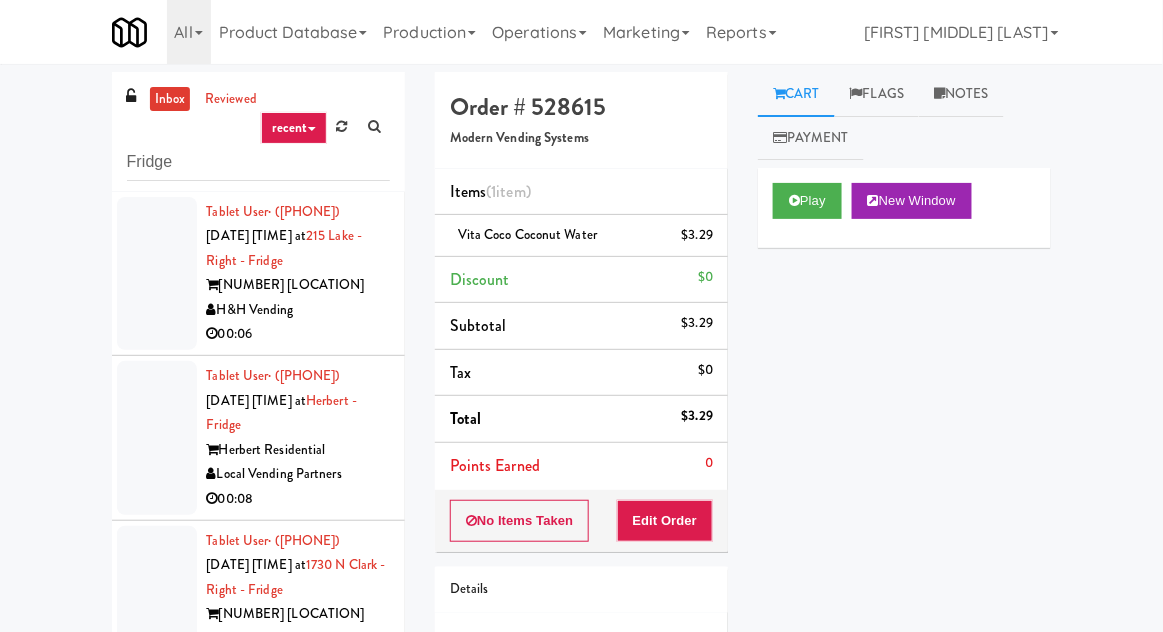 click at bounding box center (157, 274) 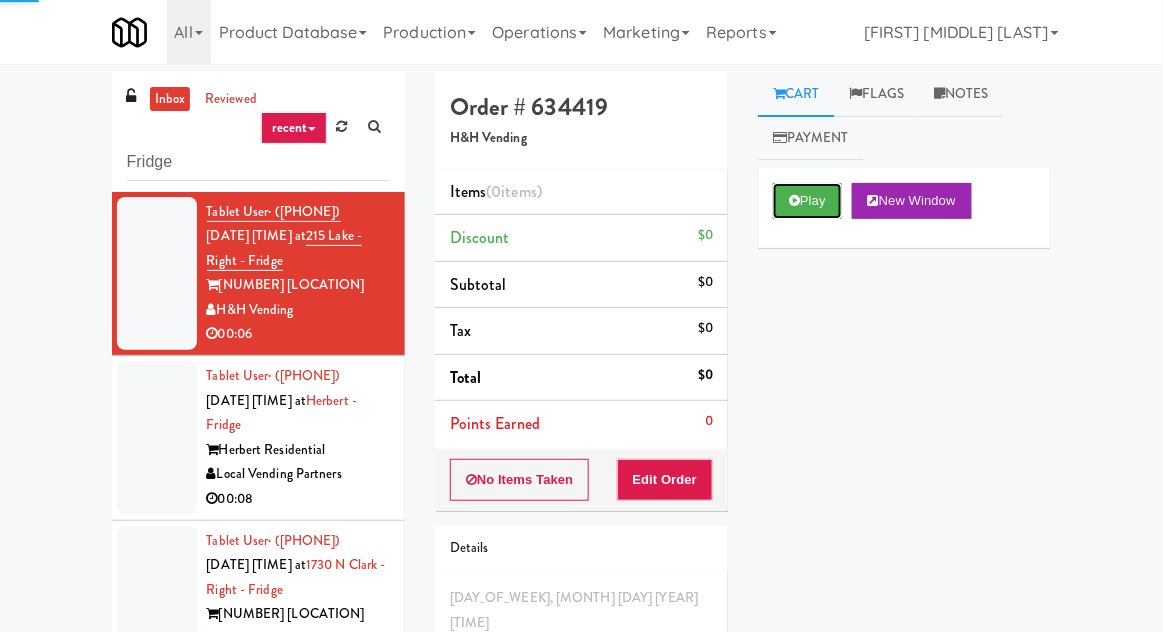 click on "Play" at bounding box center (807, 201) 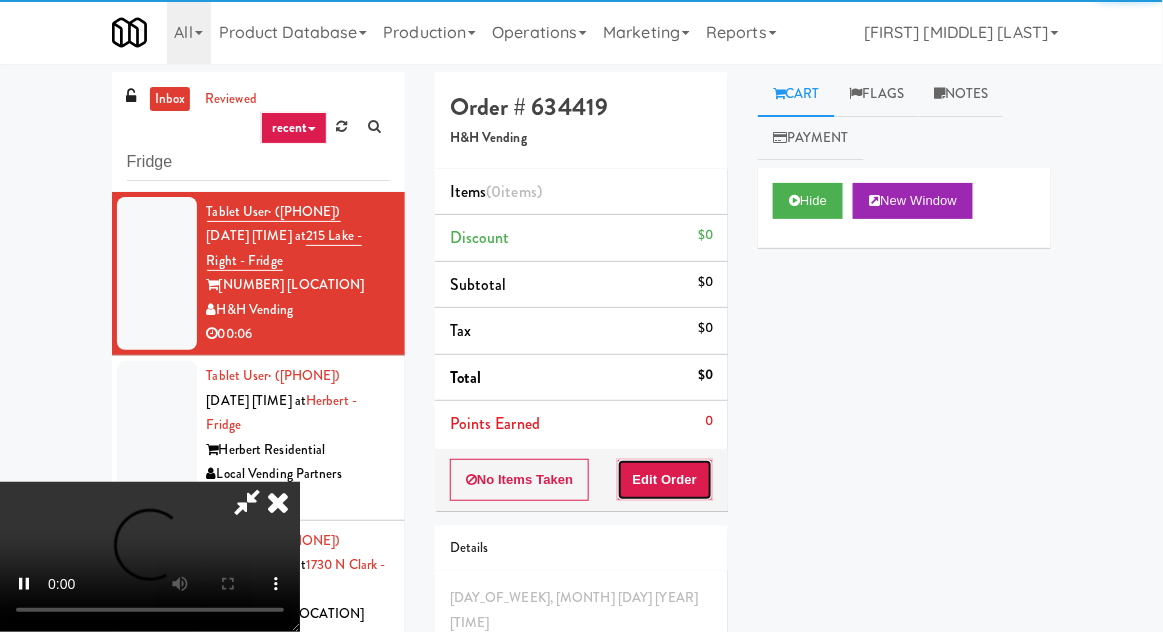 click on "Edit Order" at bounding box center (665, 480) 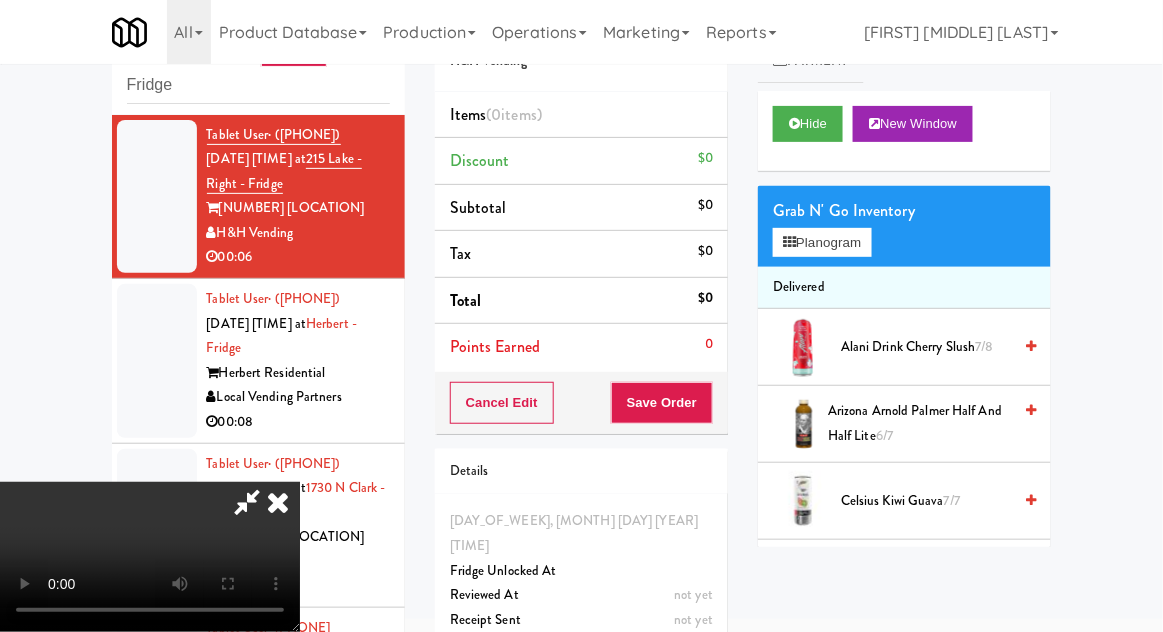 type 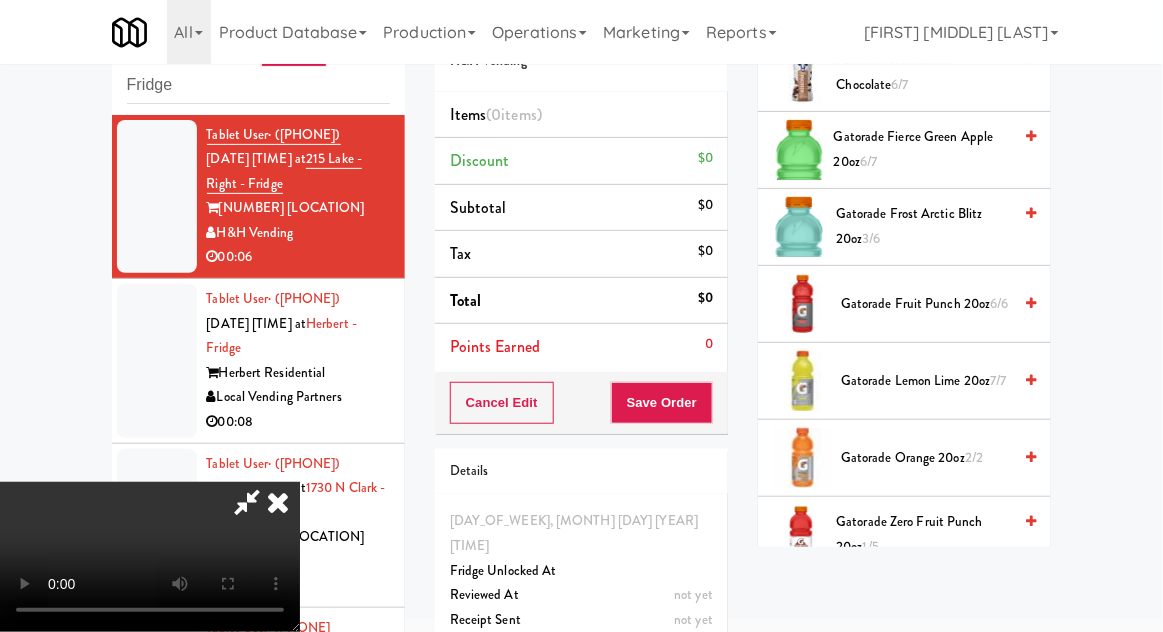 click on "Gatorade Lemon Lime 20oz  7/7" at bounding box center [926, 381] 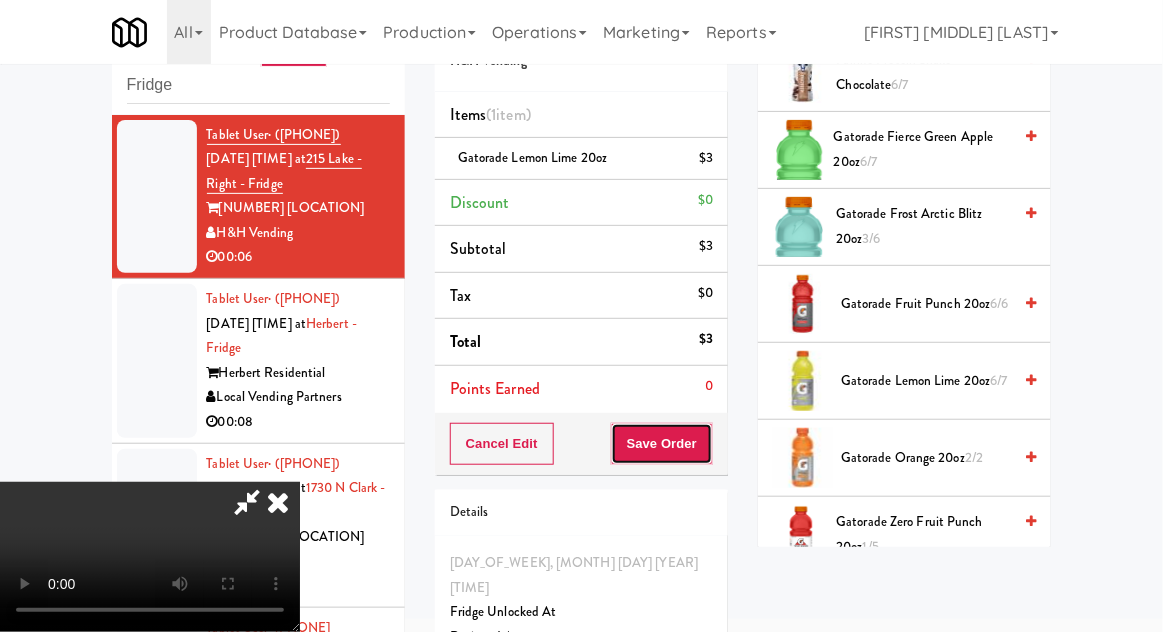 click on "Save Order" at bounding box center (662, 444) 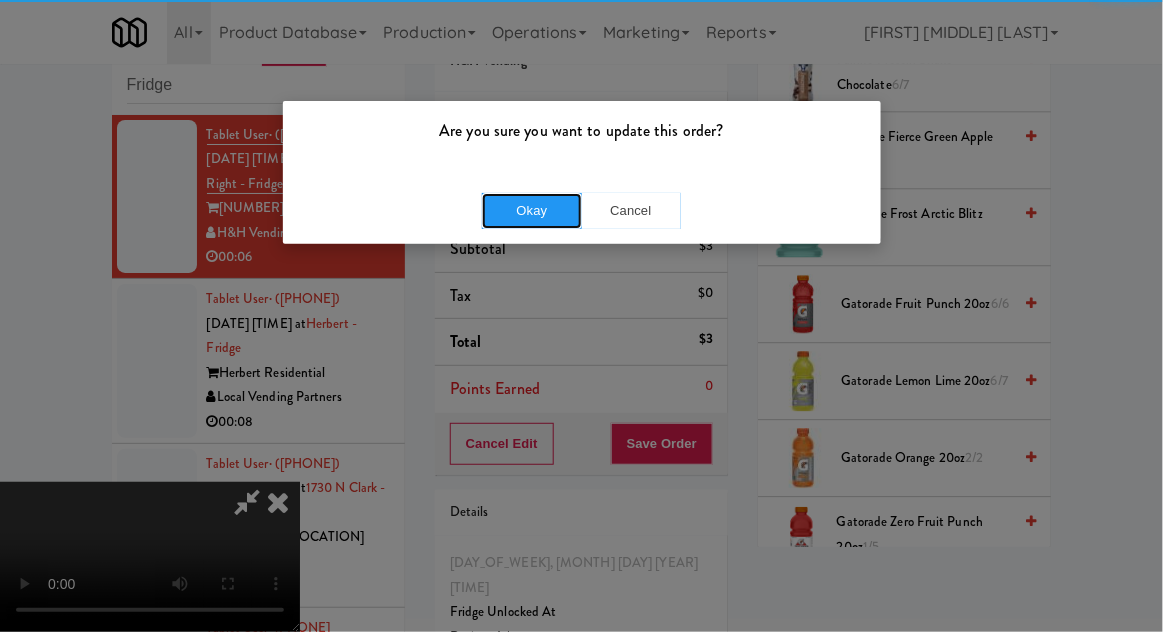 click on "Okay" at bounding box center (532, 211) 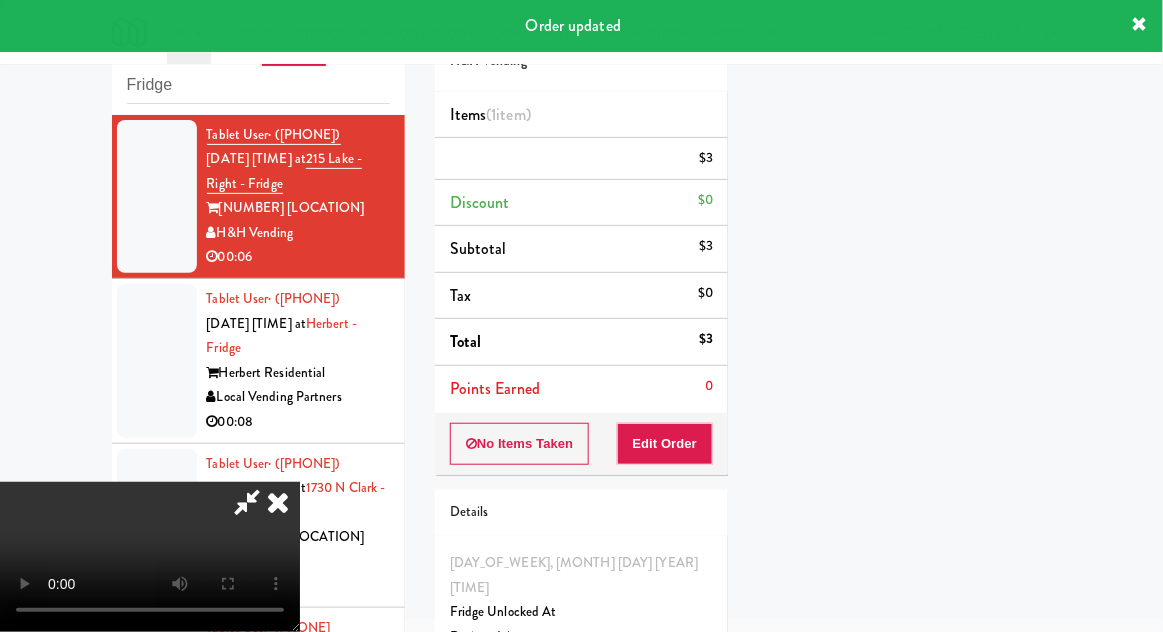 scroll, scrollTop: 197, scrollLeft: 0, axis: vertical 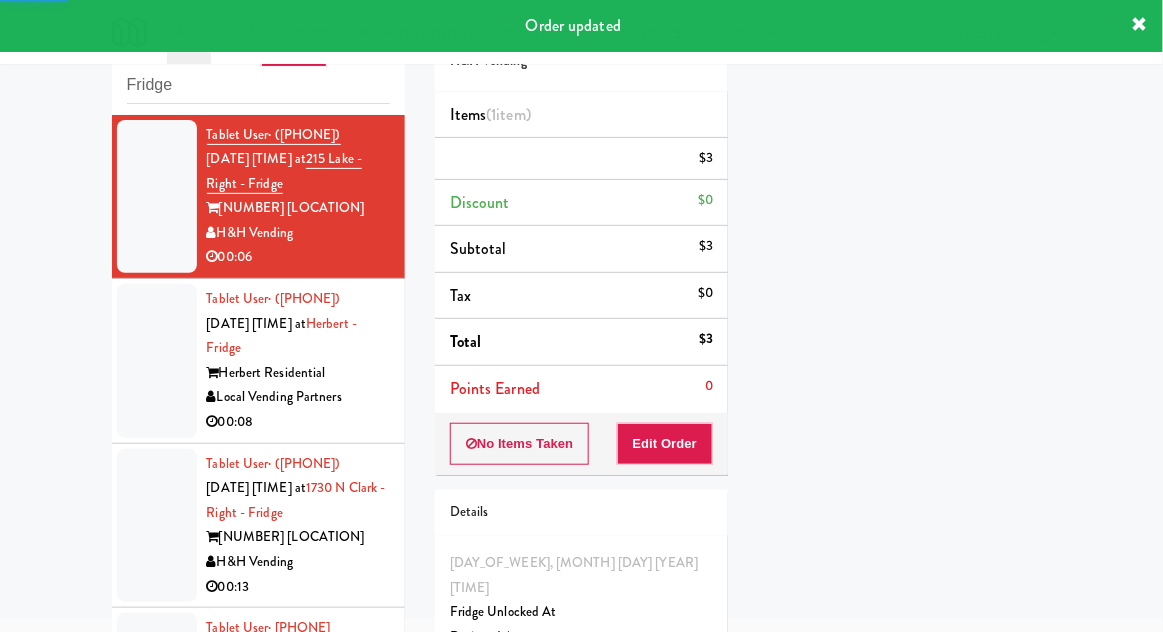 click at bounding box center (157, 361) 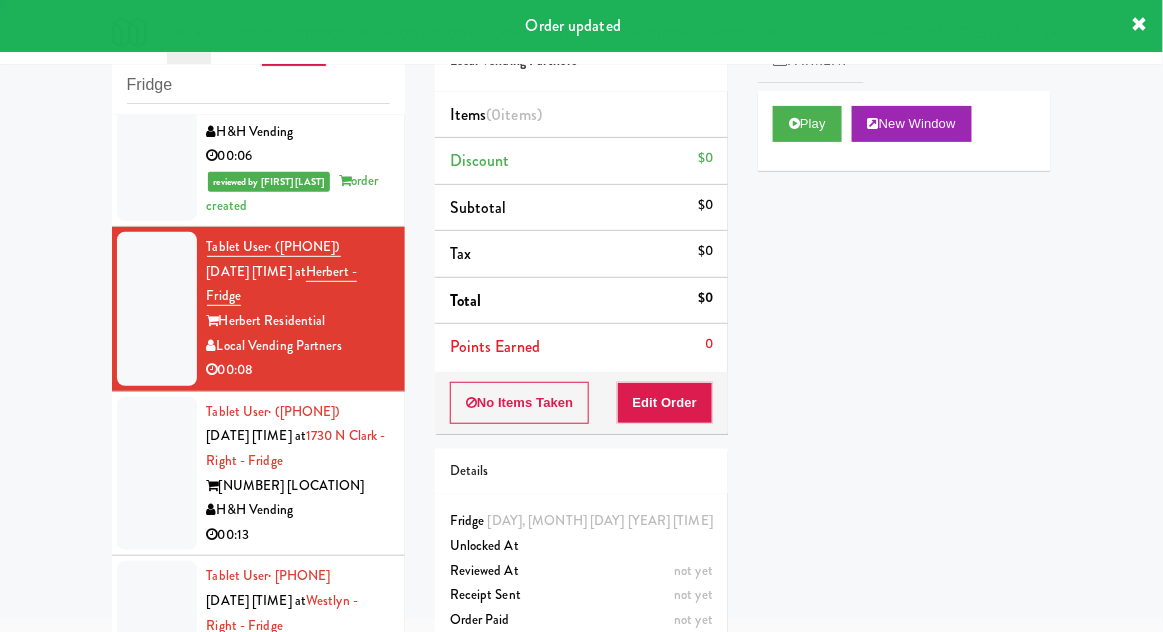 scroll, scrollTop: 270, scrollLeft: 0, axis: vertical 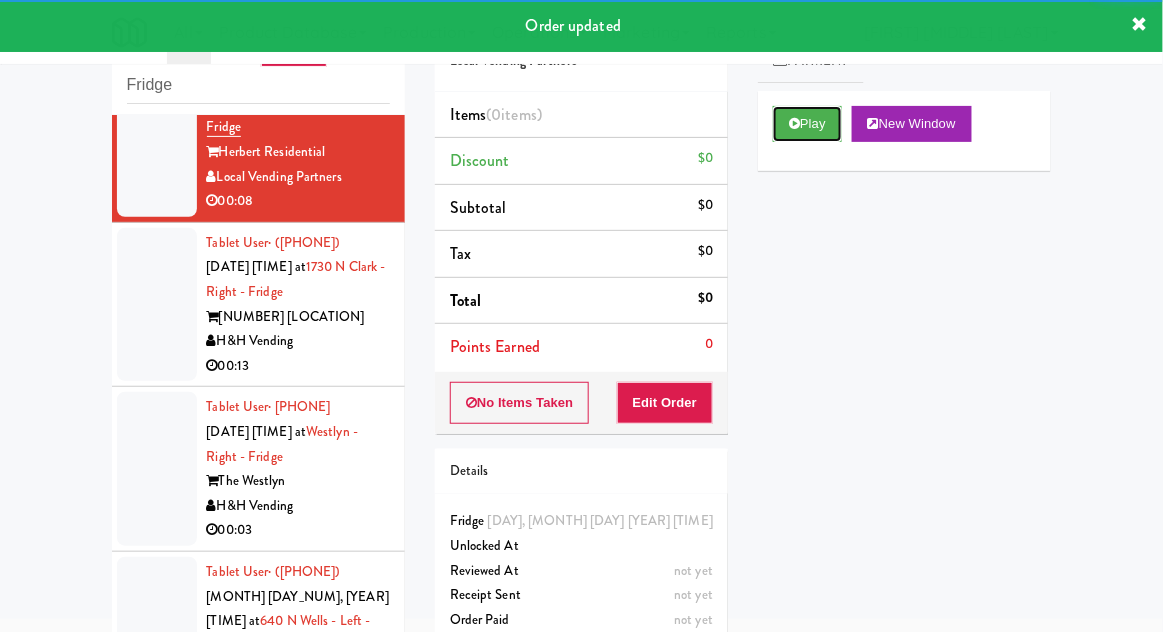 click on "Play" at bounding box center (807, 124) 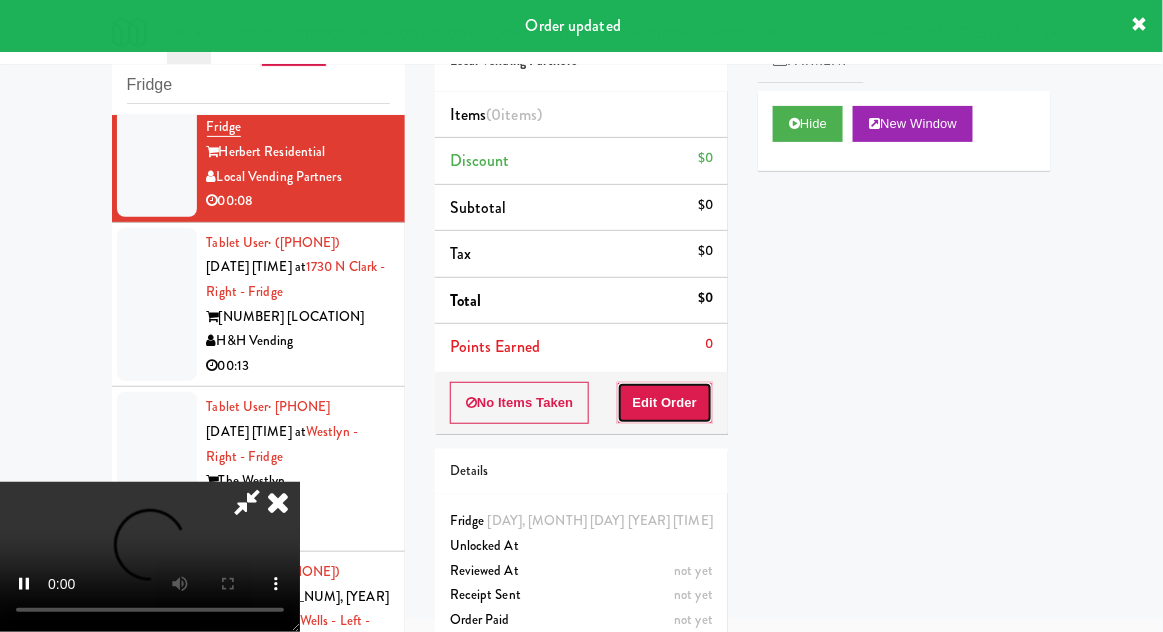 click on "Edit Order" at bounding box center [665, 403] 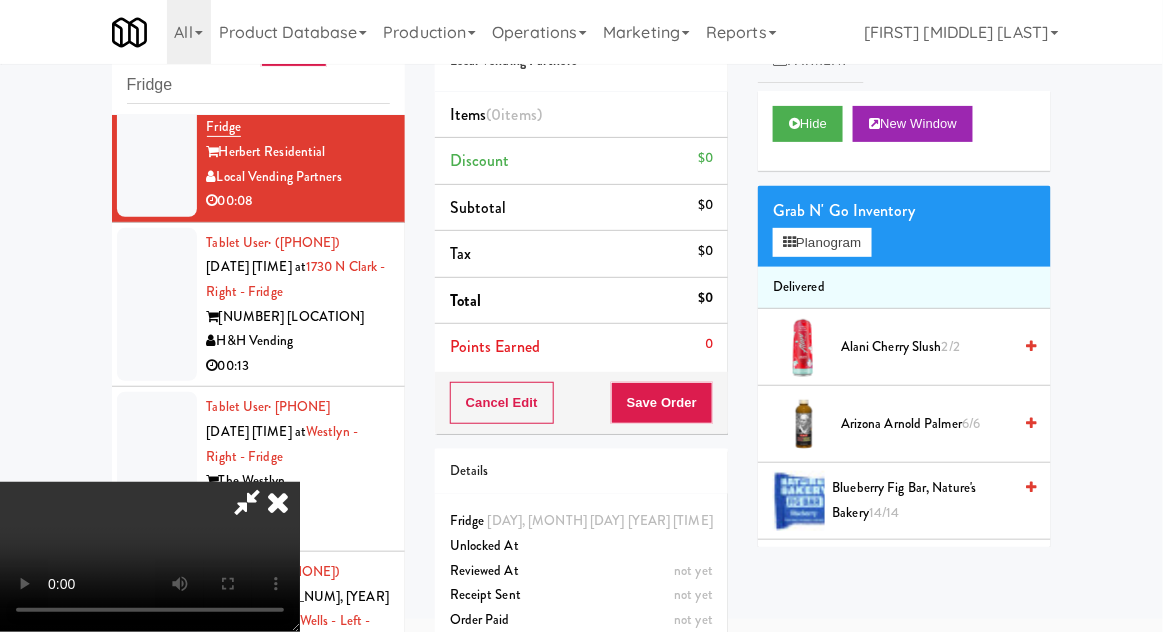 type 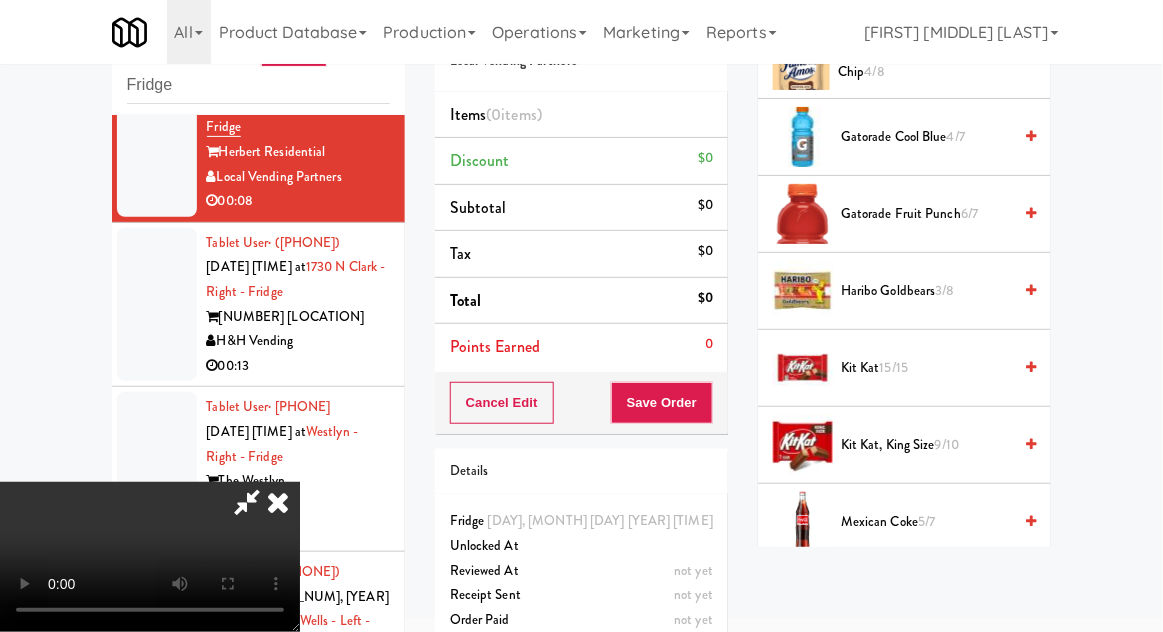 scroll, scrollTop: 1289, scrollLeft: 0, axis: vertical 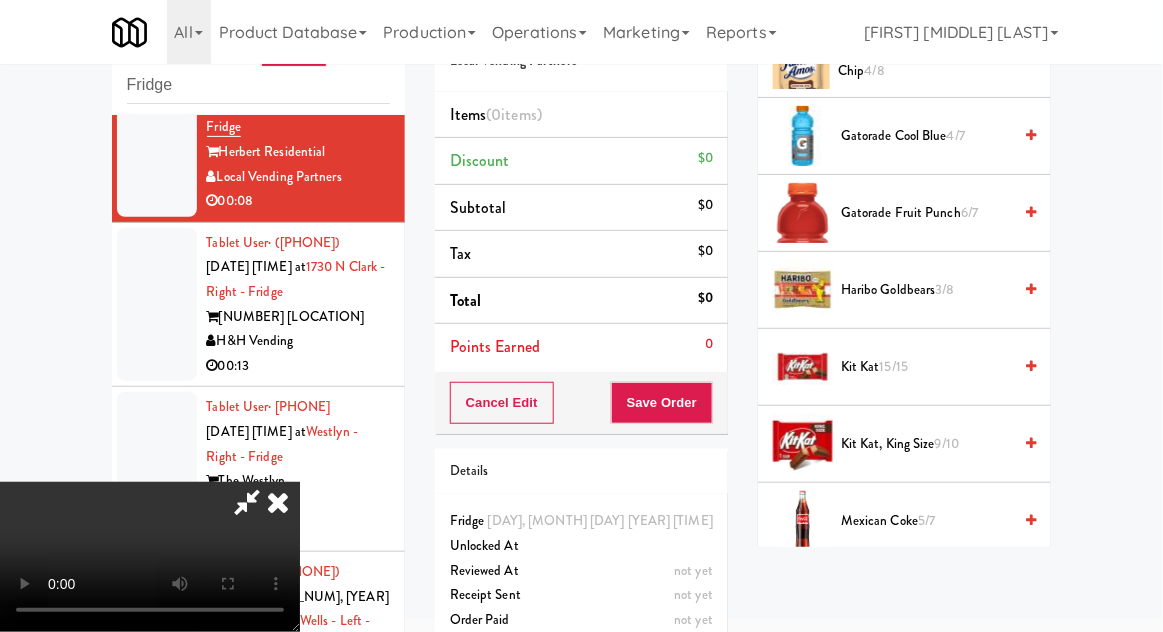 click on "5/7" at bounding box center [926, 520] 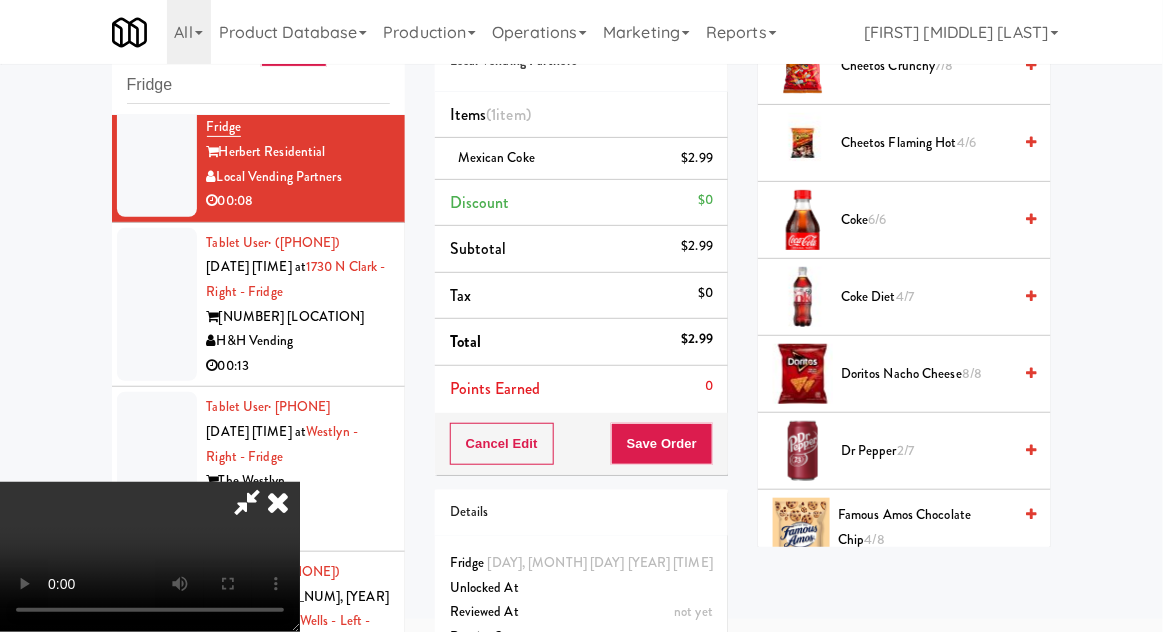 scroll, scrollTop: 822, scrollLeft: 0, axis: vertical 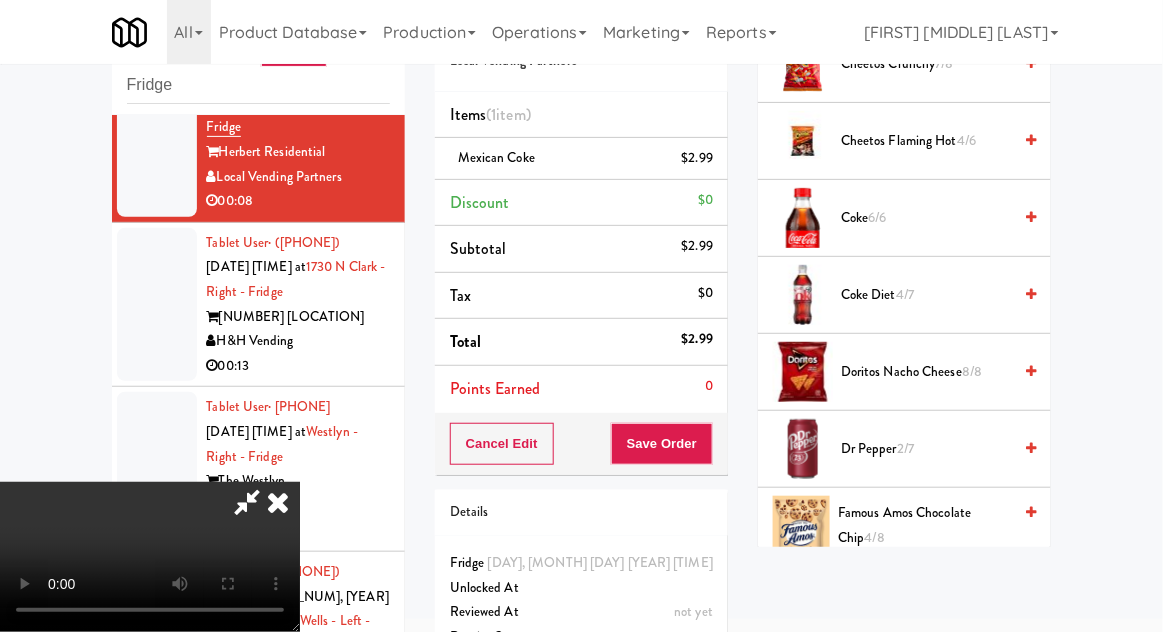 click on "8/8" at bounding box center (972, 371) 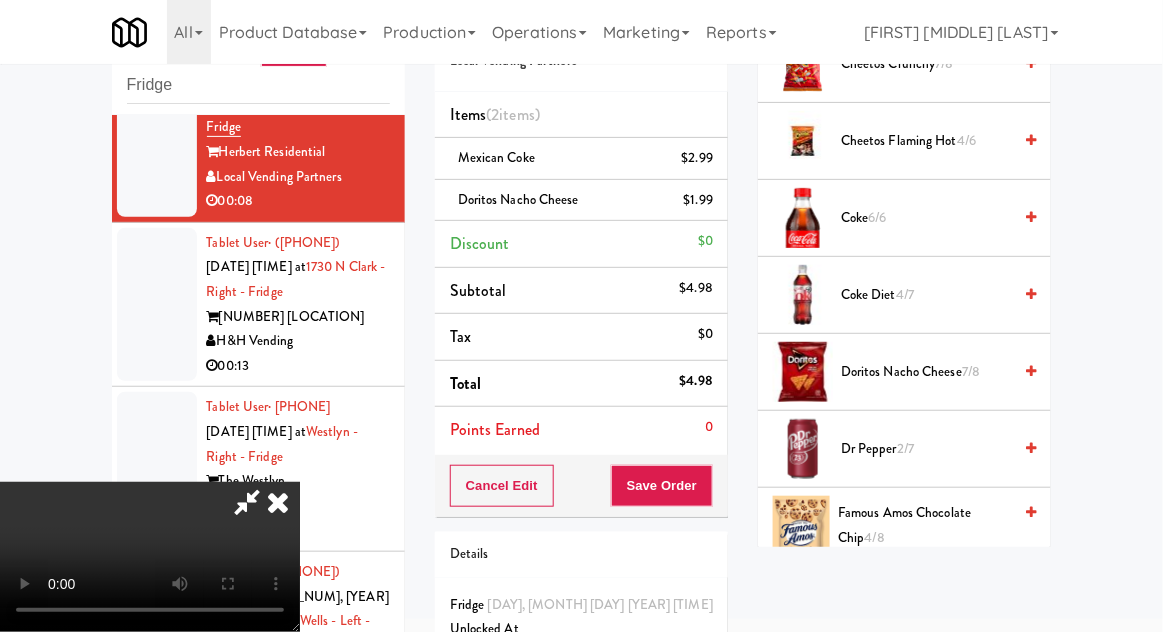scroll, scrollTop: 91, scrollLeft: 0, axis: vertical 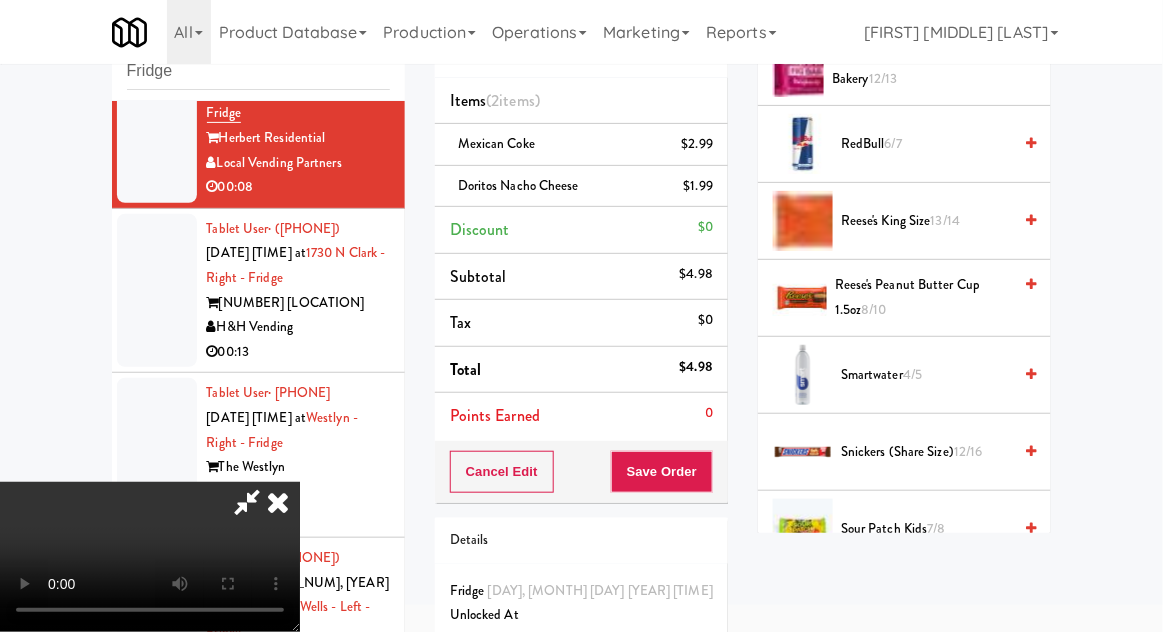click on "Snickers (Share size)  12/16" at bounding box center [926, 452] 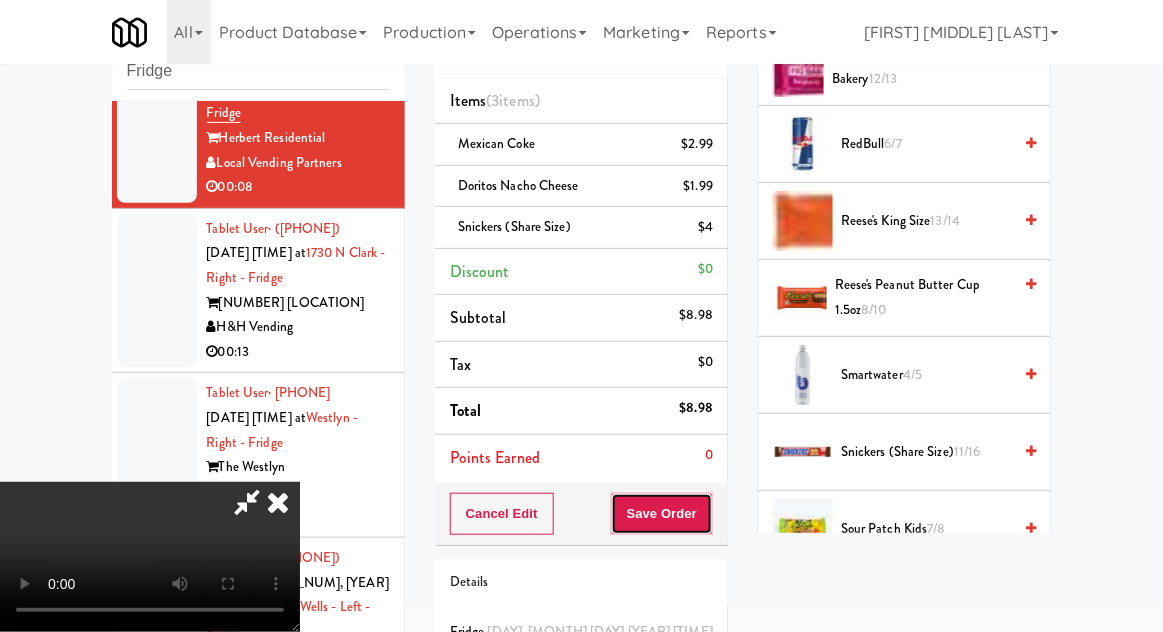 click on "Save Order" at bounding box center (662, 514) 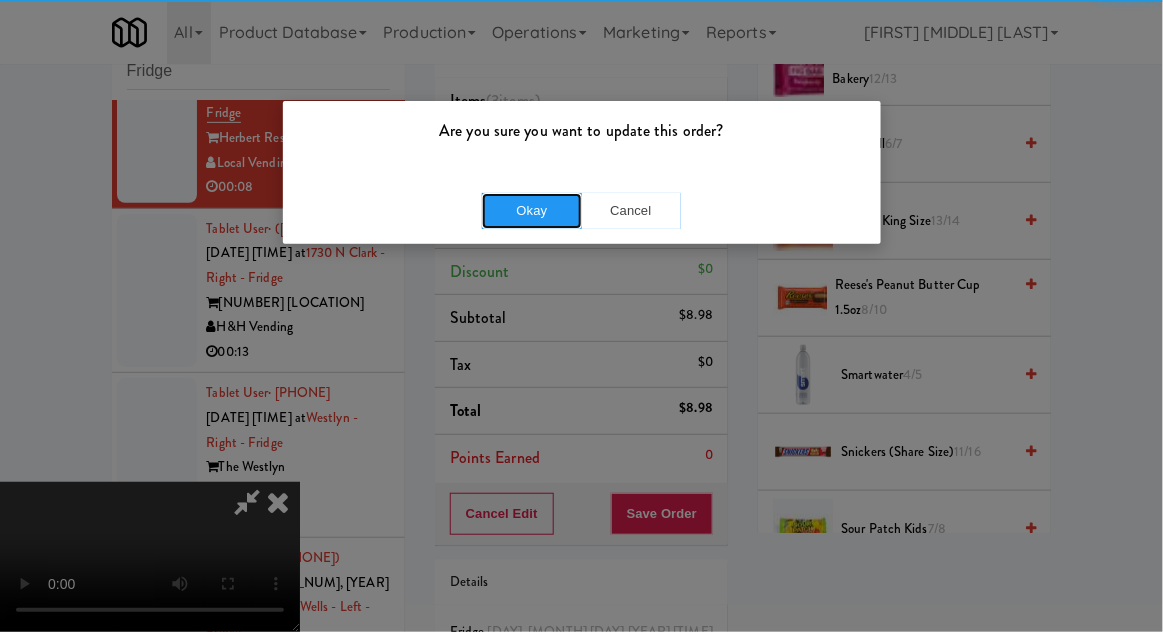 click on "Okay" at bounding box center [532, 211] 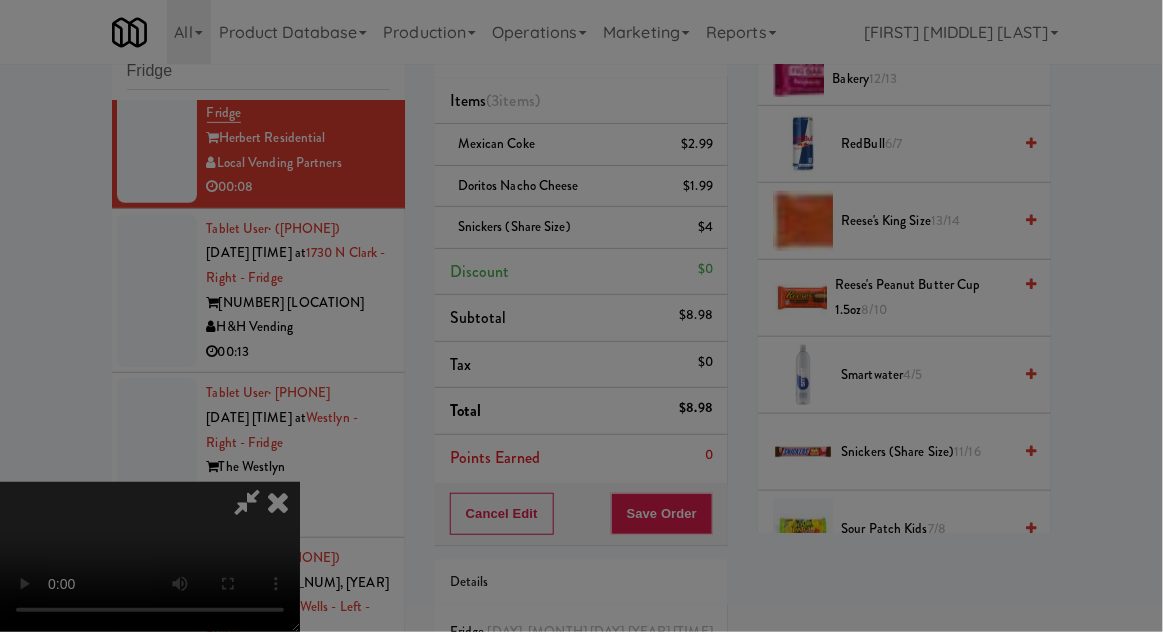 click at bounding box center [581, 316] 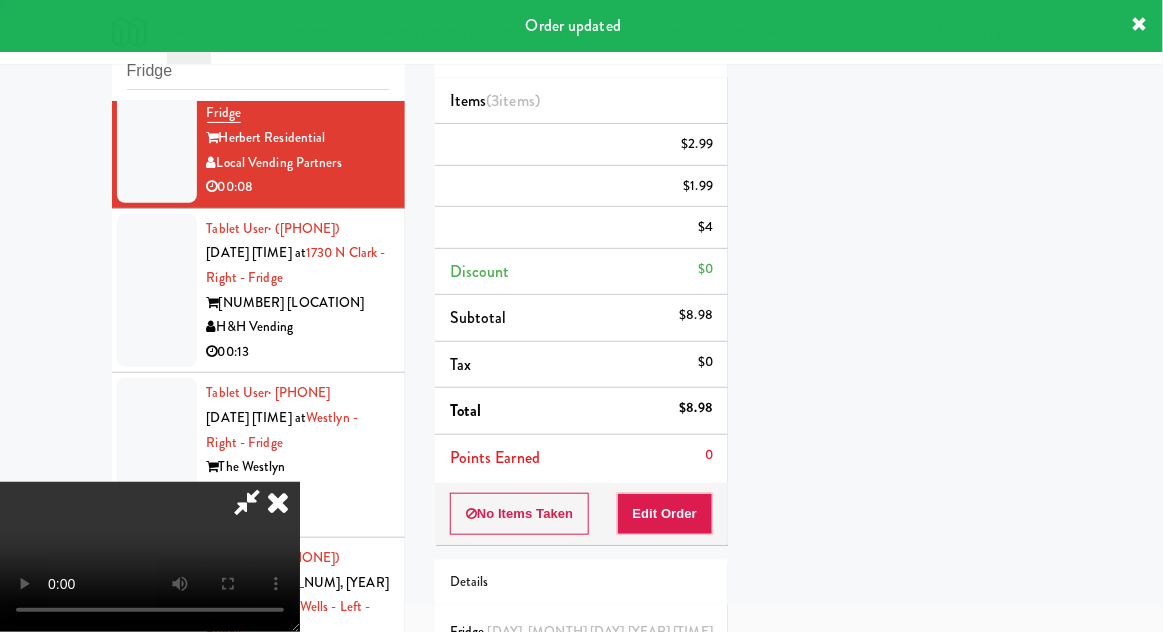 scroll, scrollTop: 197, scrollLeft: 0, axis: vertical 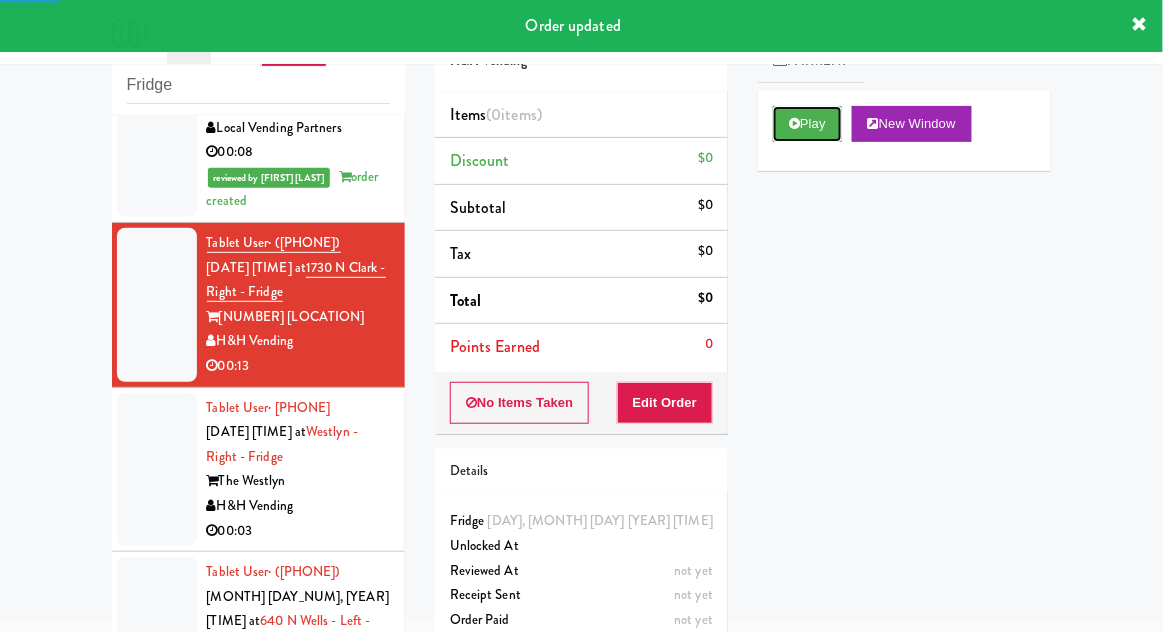 click on "Play" at bounding box center [807, 124] 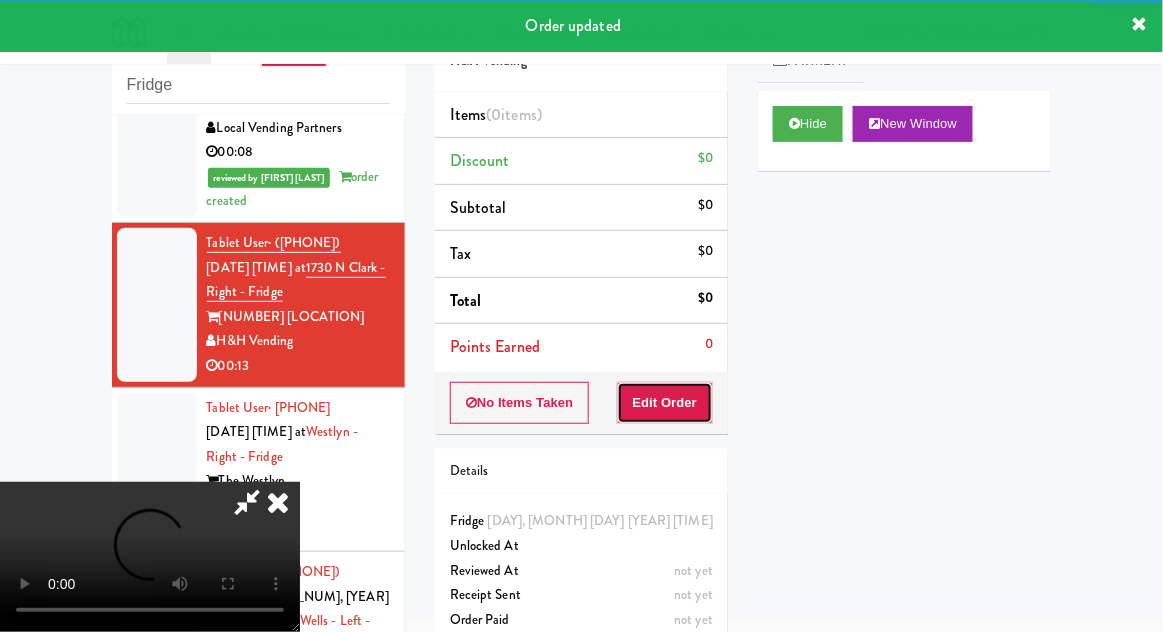 click on "Edit Order" at bounding box center (665, 403) 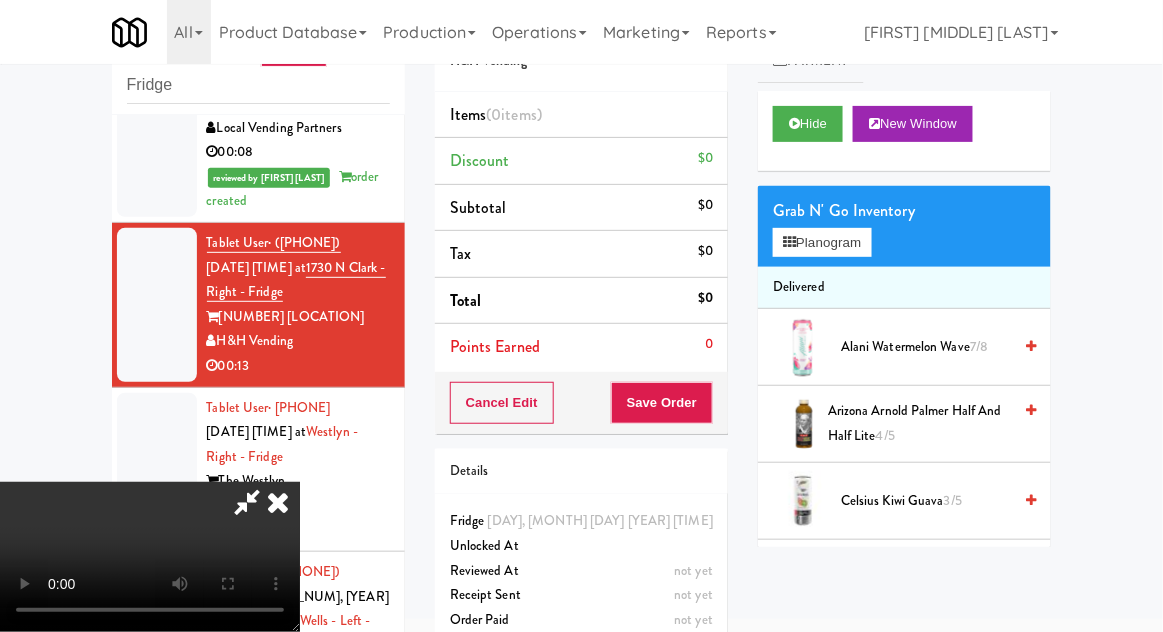 scroll, scrollTop: 73, scrollLeft: 0, axis: vertical 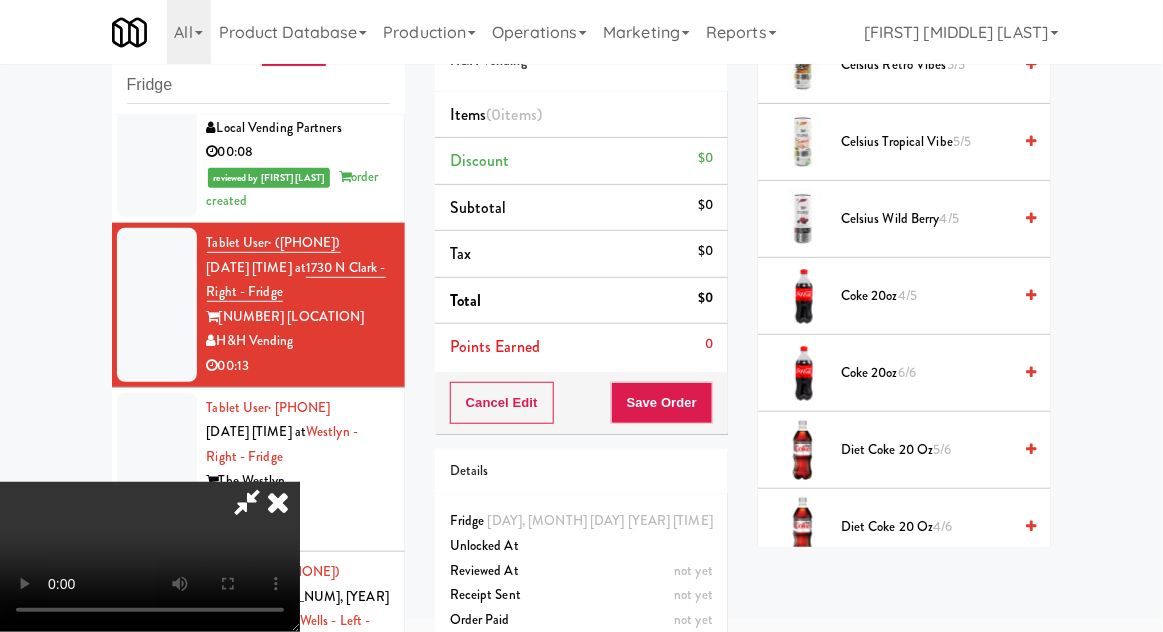 click on "Diet Coke 20 oz  5/6" at bounding box center (926, 450) 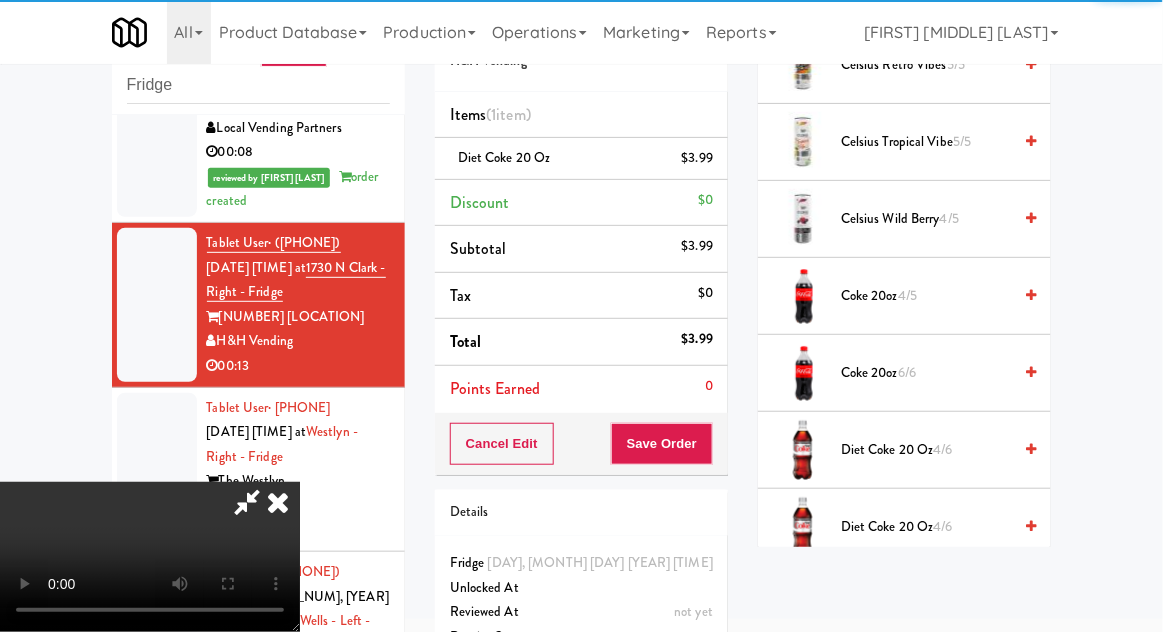 scroll, scrollTop: 73, scrollLeft: 0, axis: vertical 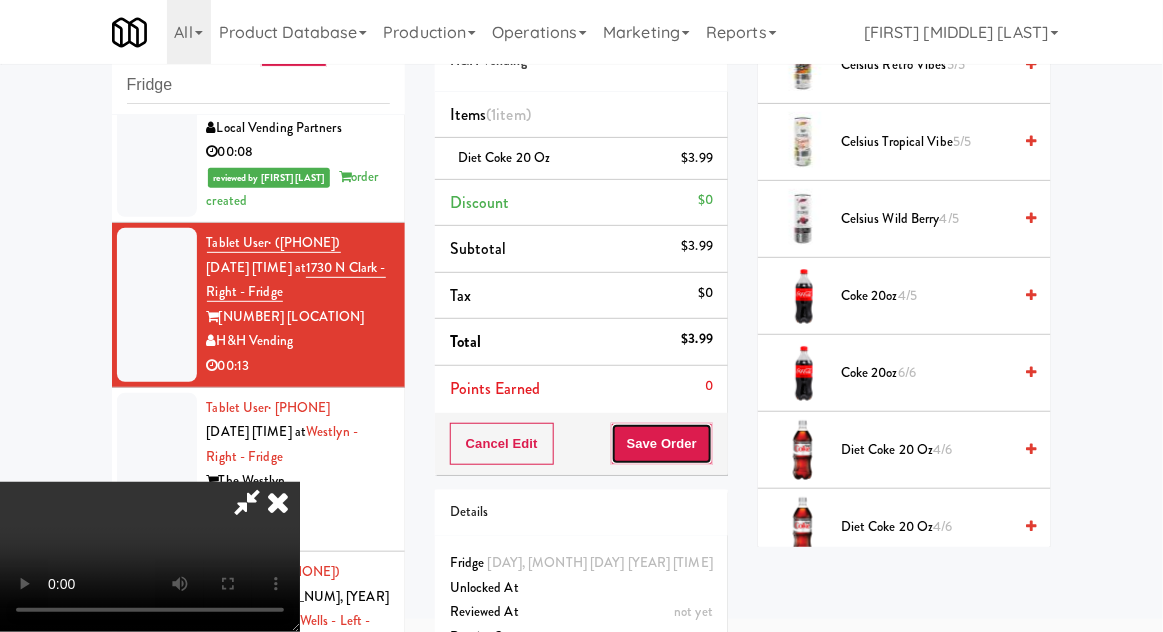 click on "Save Order" at bounding box center (662, 444) 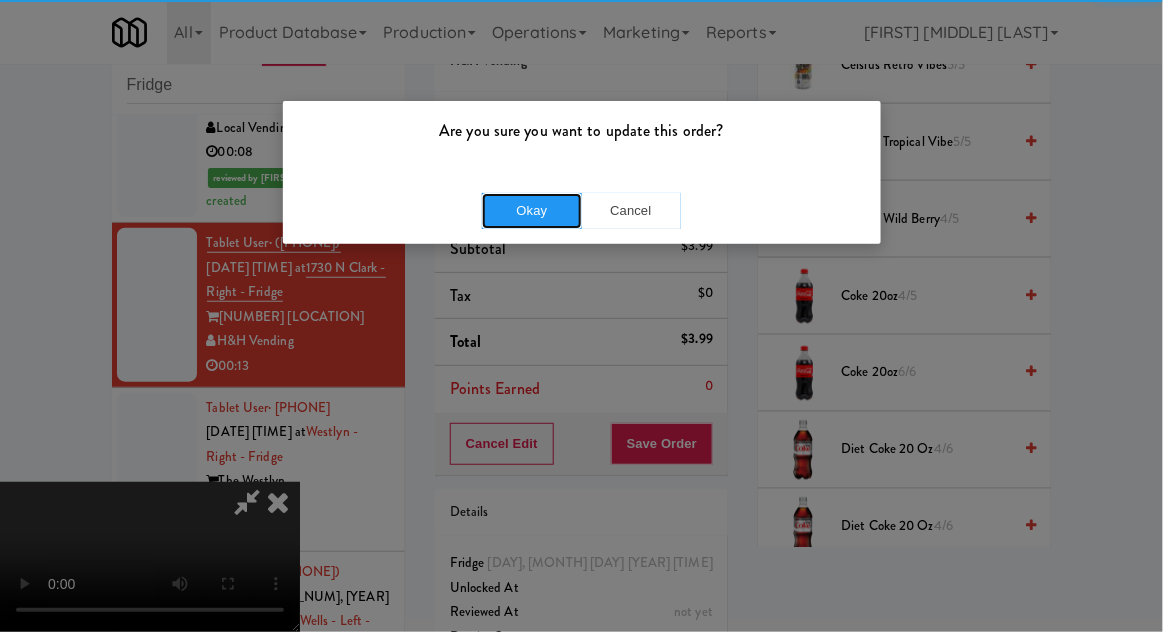 click on "Okay" at bounding box center (532, 211) 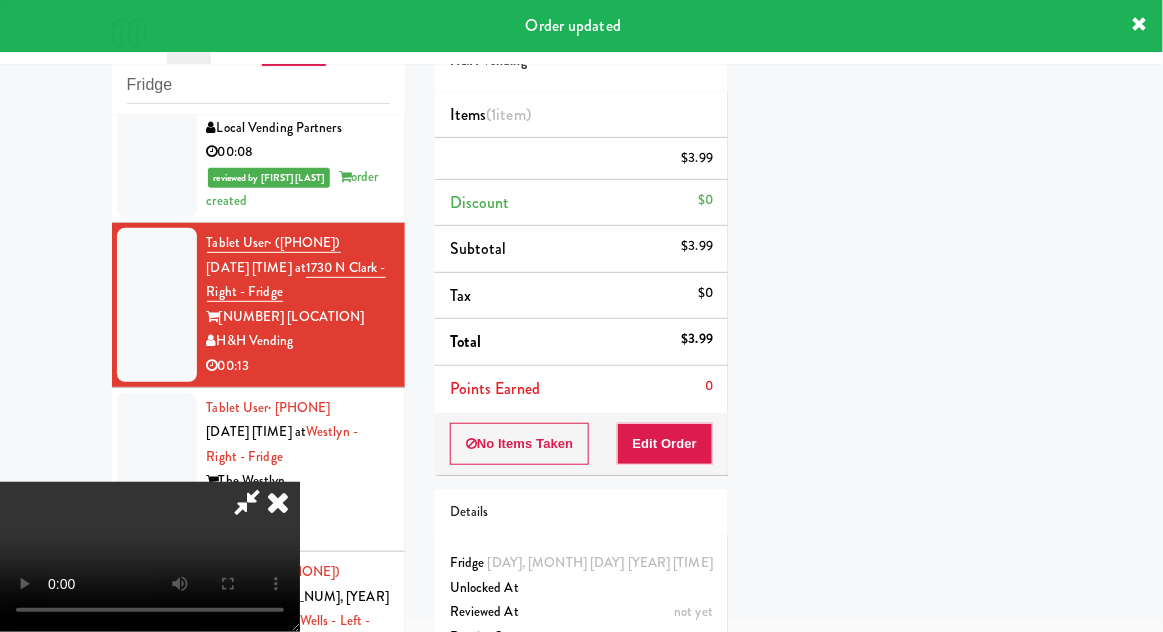 scroll, scrollTop: 197, scrollLeft: 0, axis: vertical 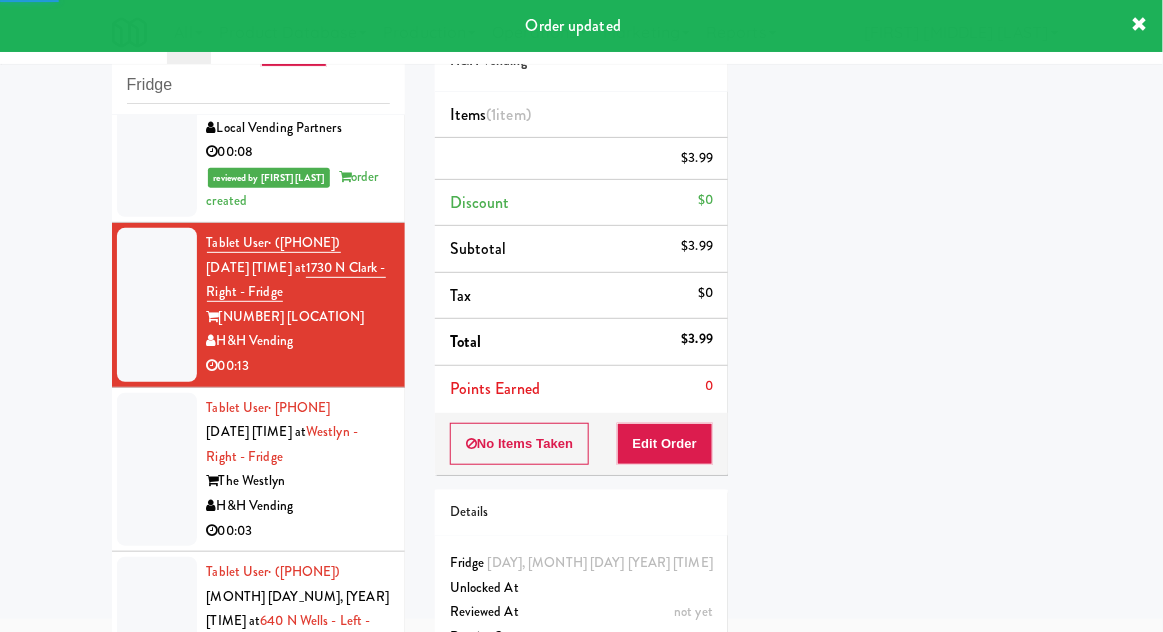 click at bounding box center (157, 470) 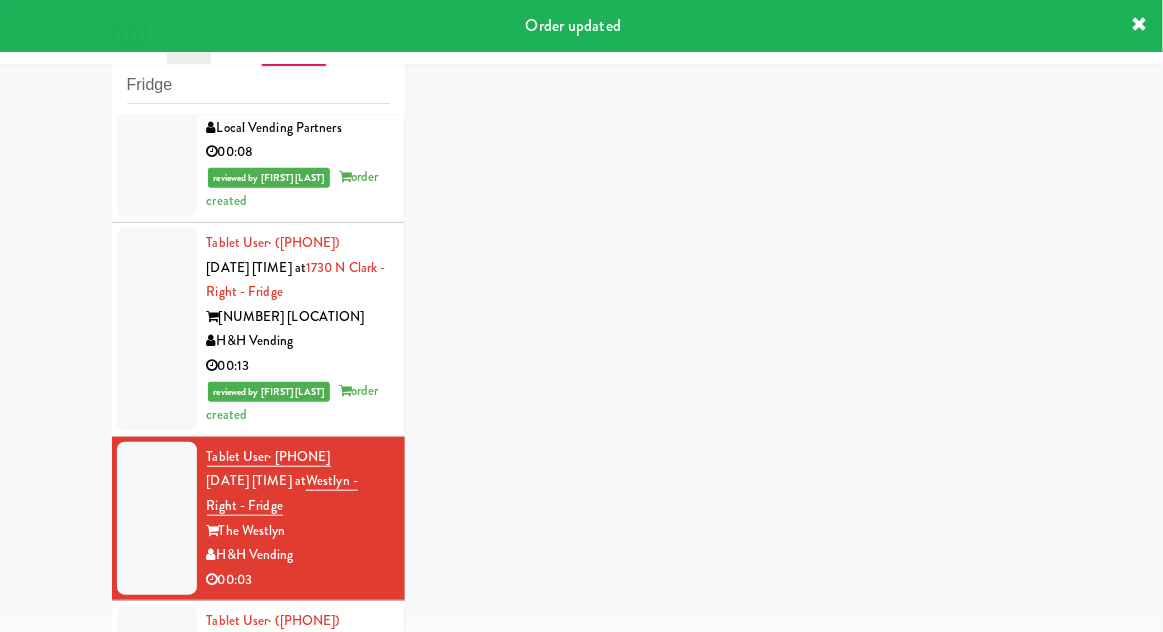 scroll, scrollTop: 369, scrollLeft: 0, axis: vertical 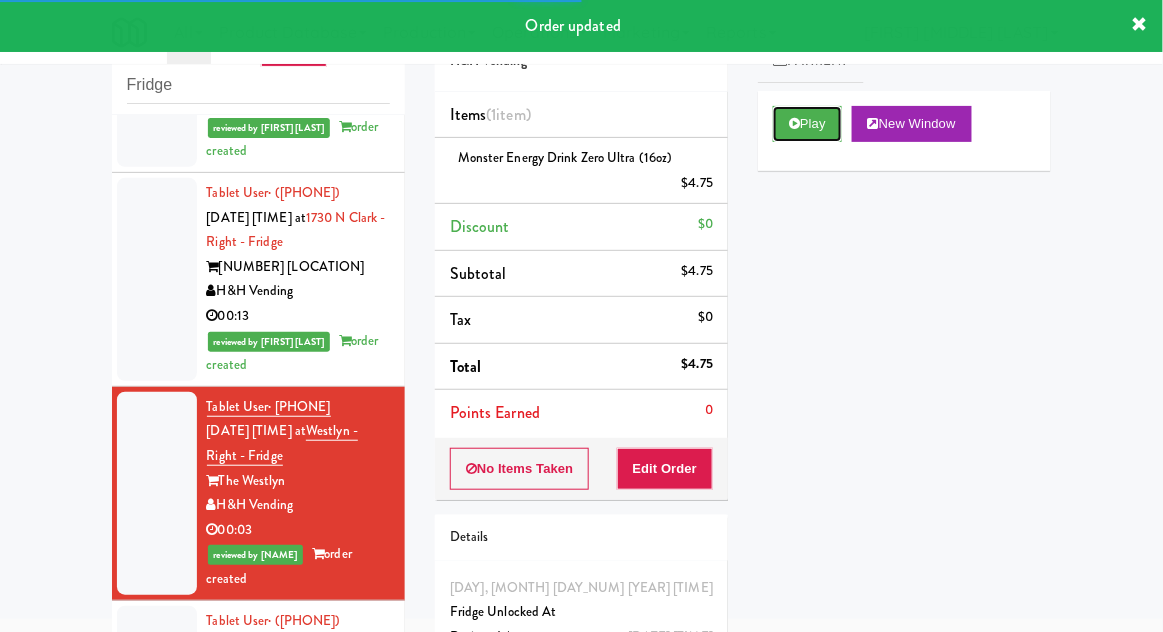 click on "Play" at bounding box center (807, 124) 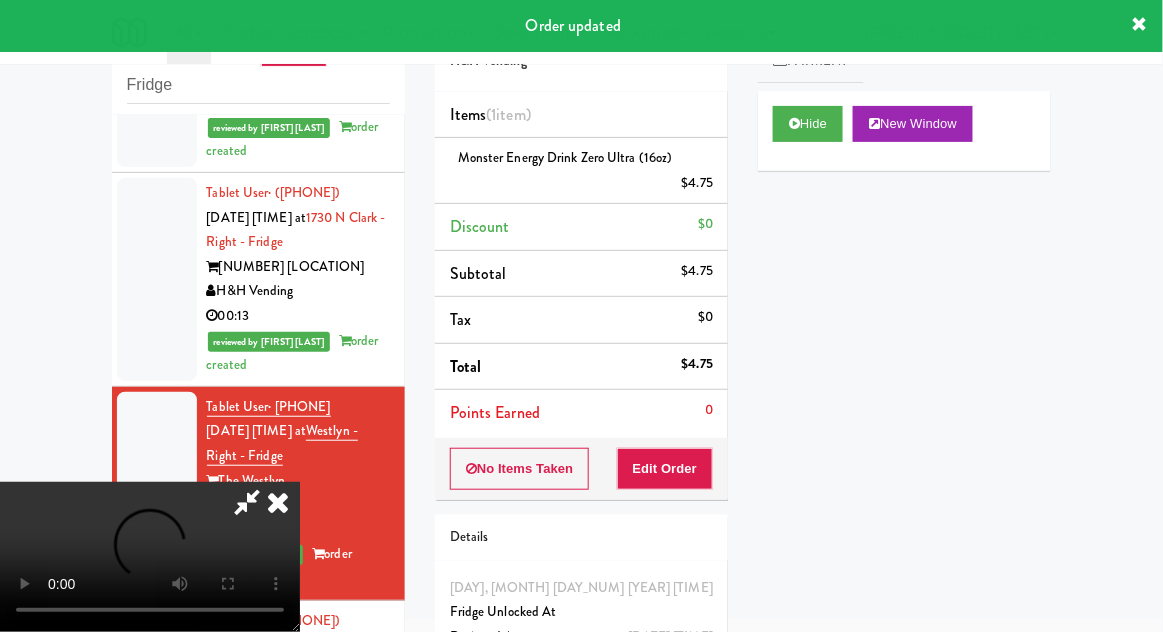 click at bounding box center [278, 502] 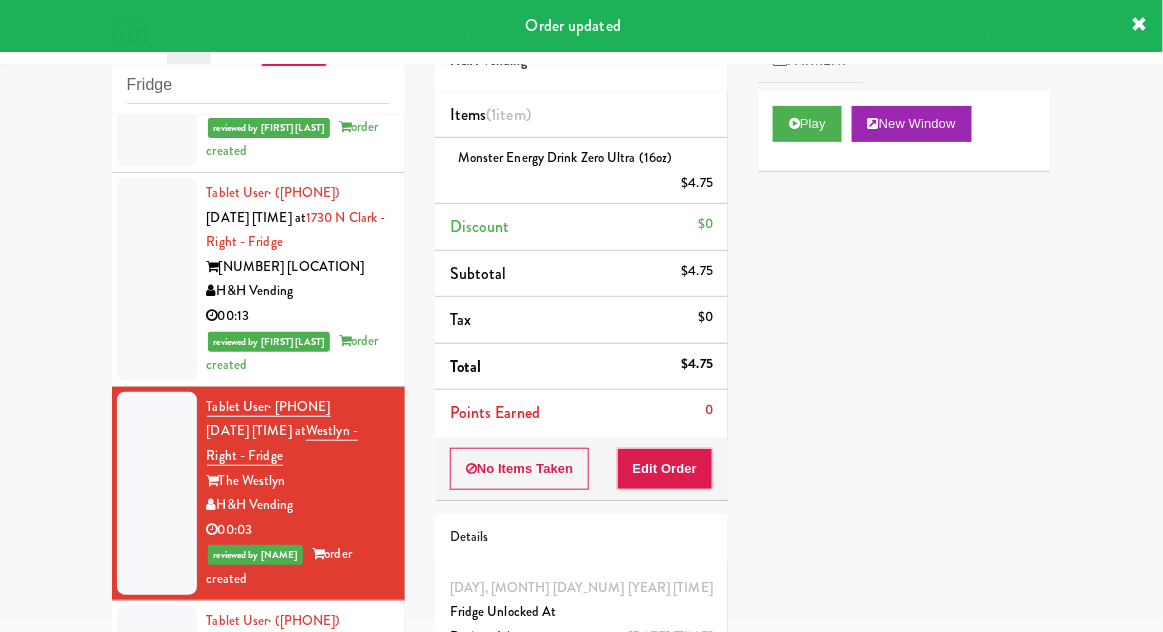 click at bounding box center [157, 695] 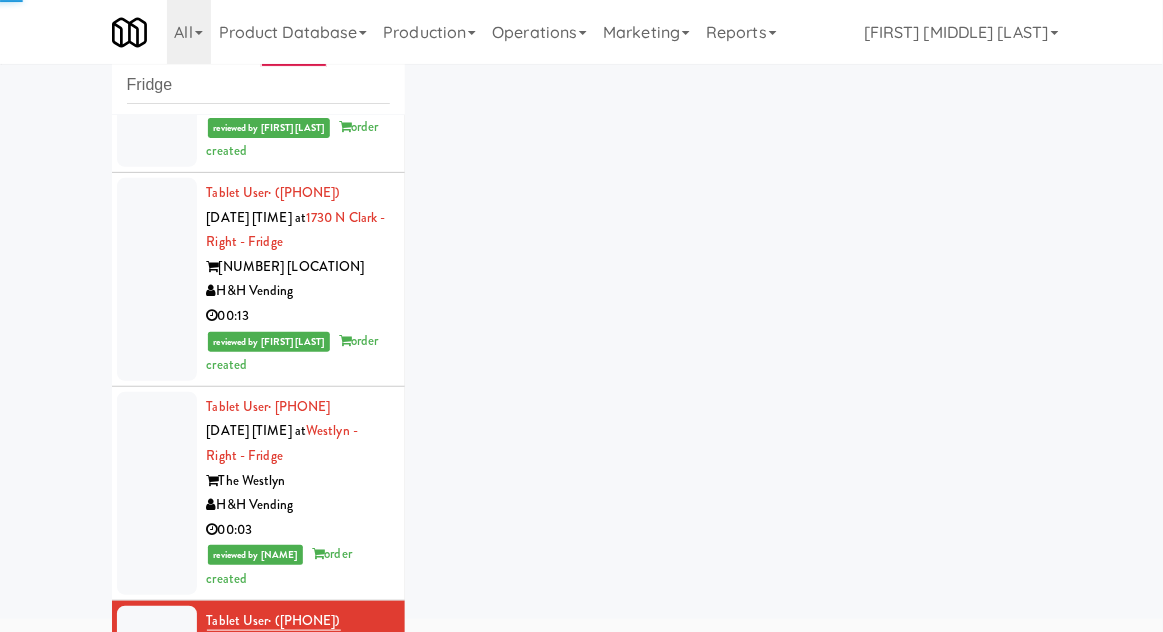 scroll, scrollTop: 418, scrollLeft: 0, axis: vertical 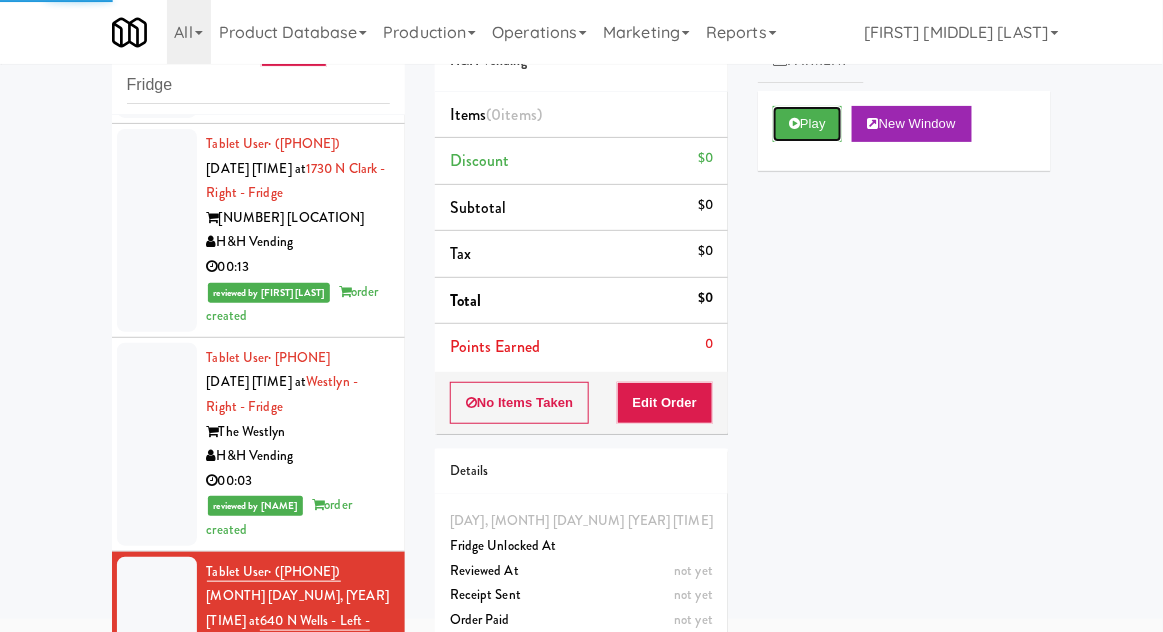 click on "Play" at bounding box center (807, 124) 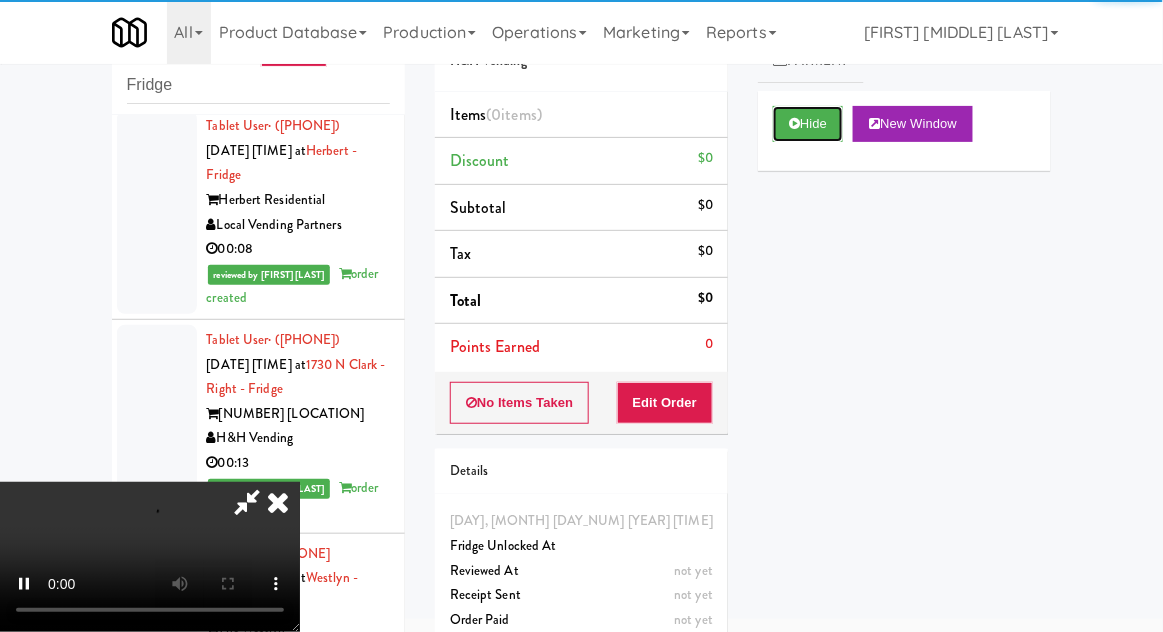 scroll, scrollTop: 0, scrollLeft: 0, axis: both 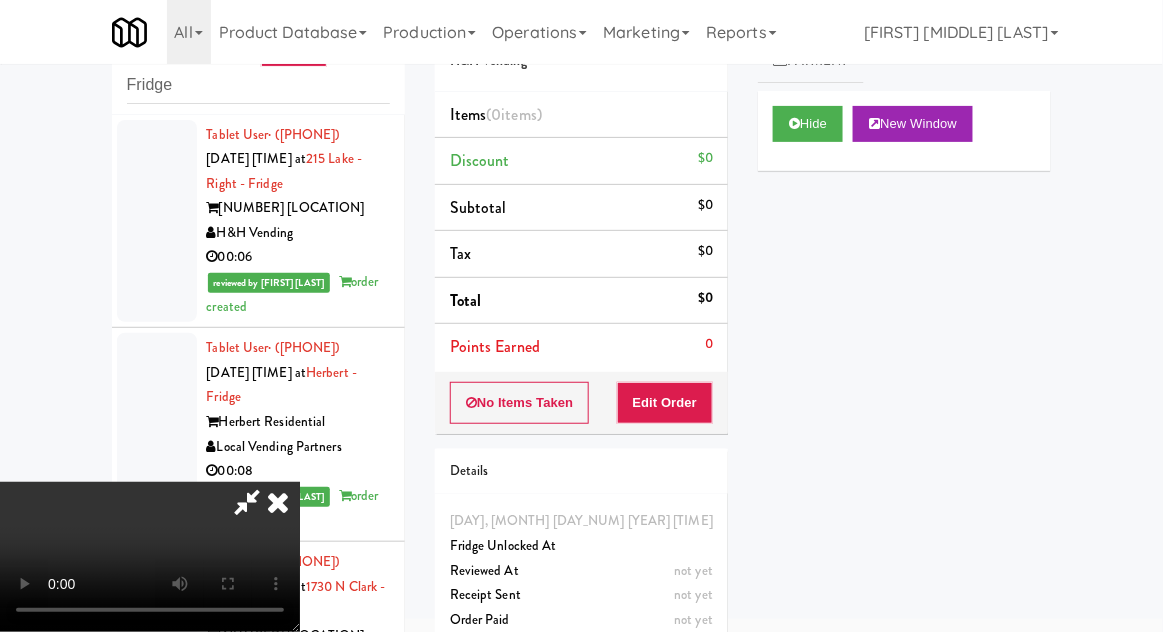 type 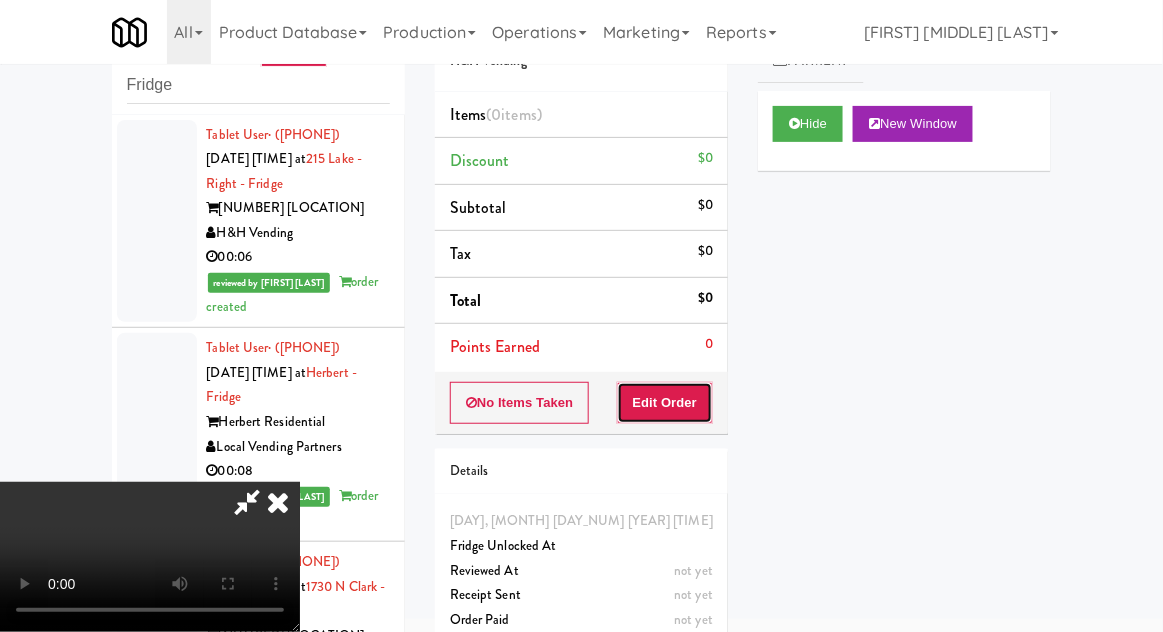 click on "Edit Order" at bounding box center [665, 403] 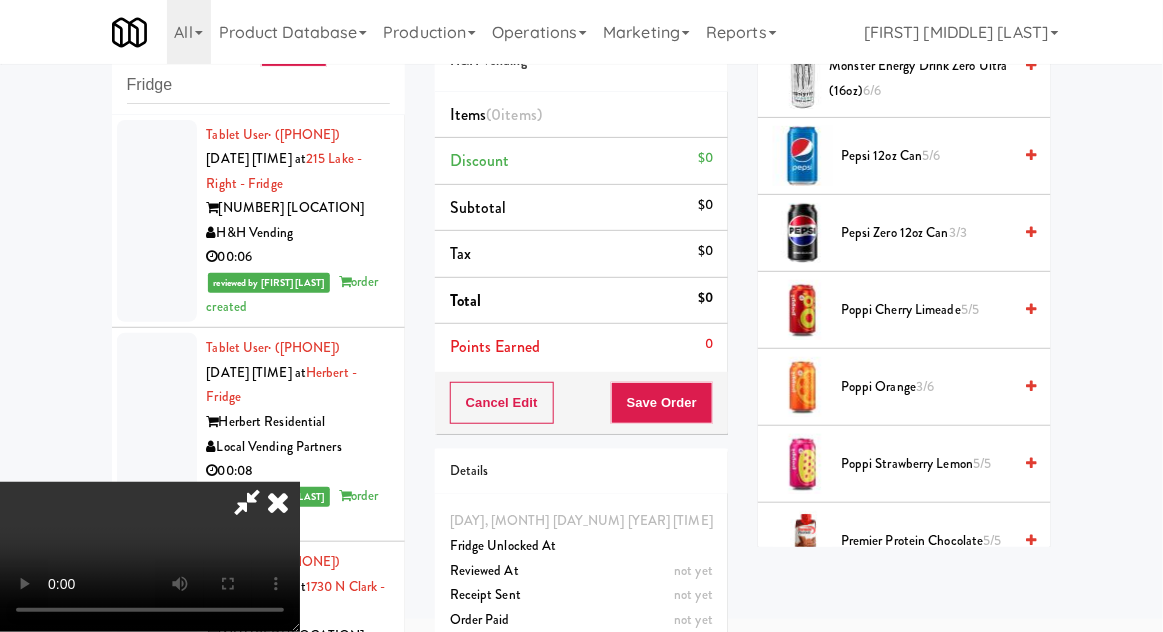 scroll, scrollTop: 1885, scrollLeft: 0, axis: vertical 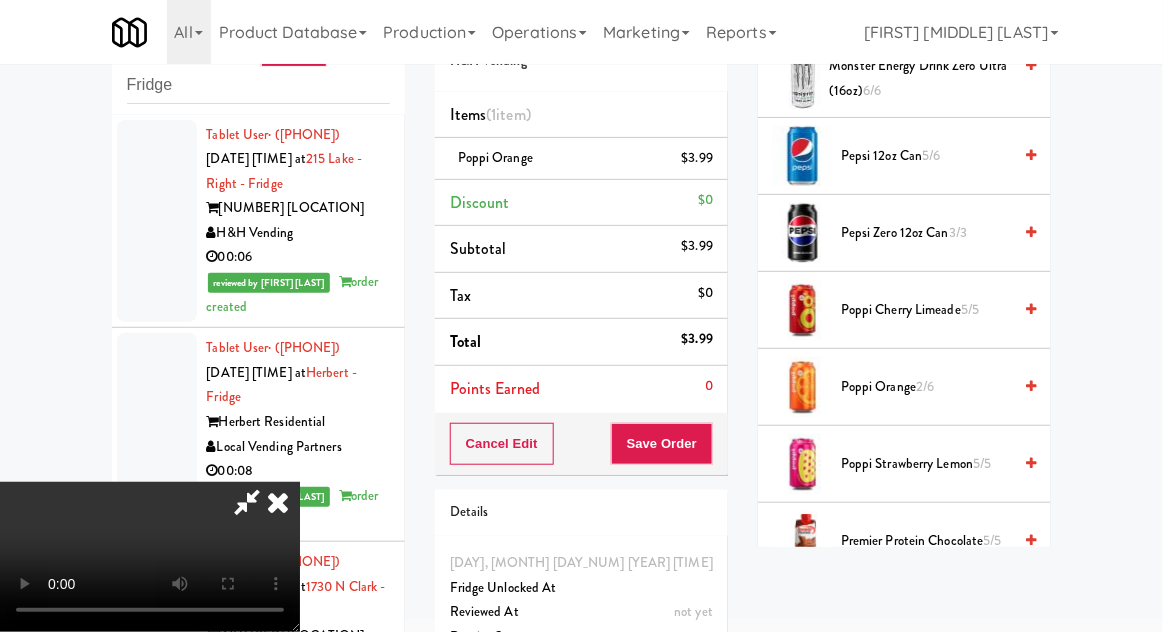 click on "2/6" at bounding box center (925, 386) 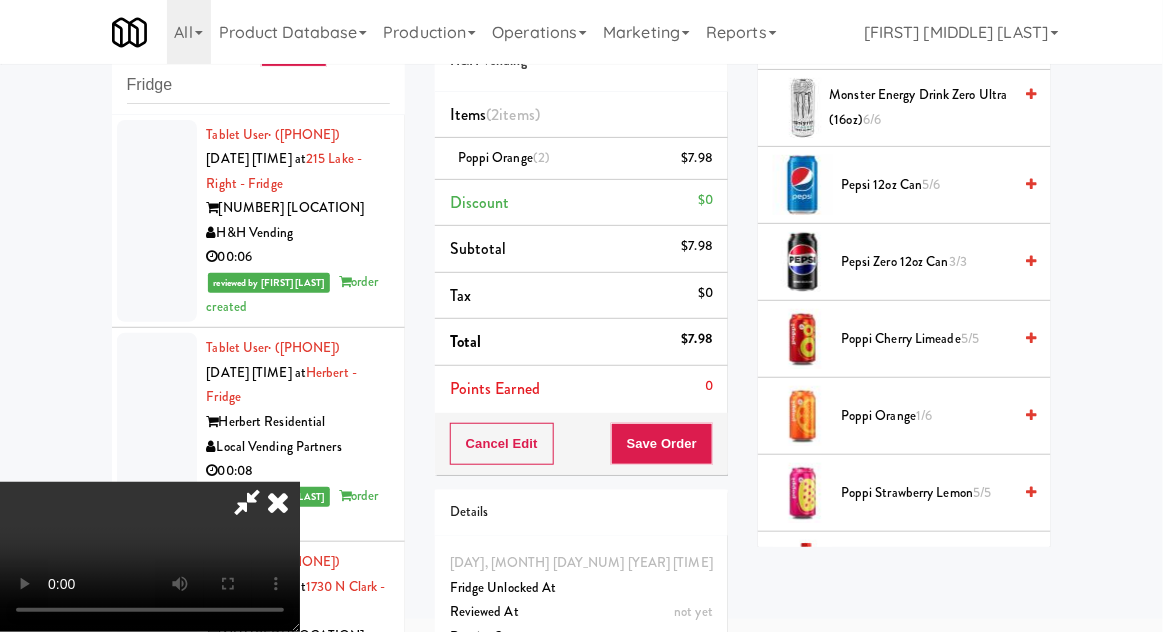 scroll, scrollTop: 1856, scrollLeft: 0, axis: vertical 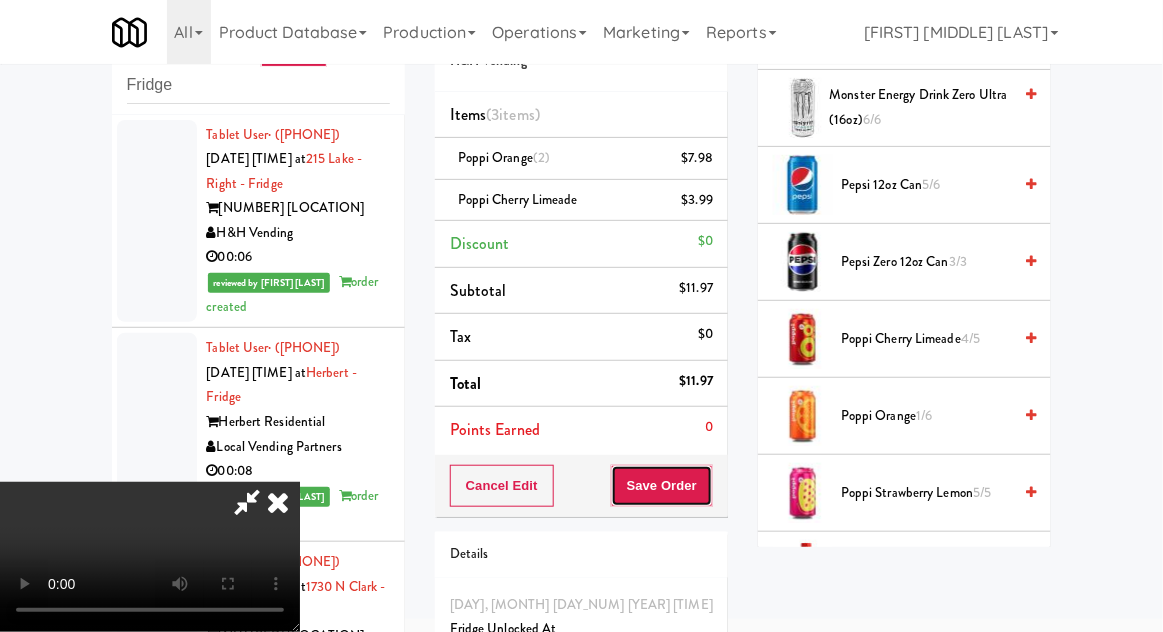 click on "Save Order" at bounding box center (662, 486) 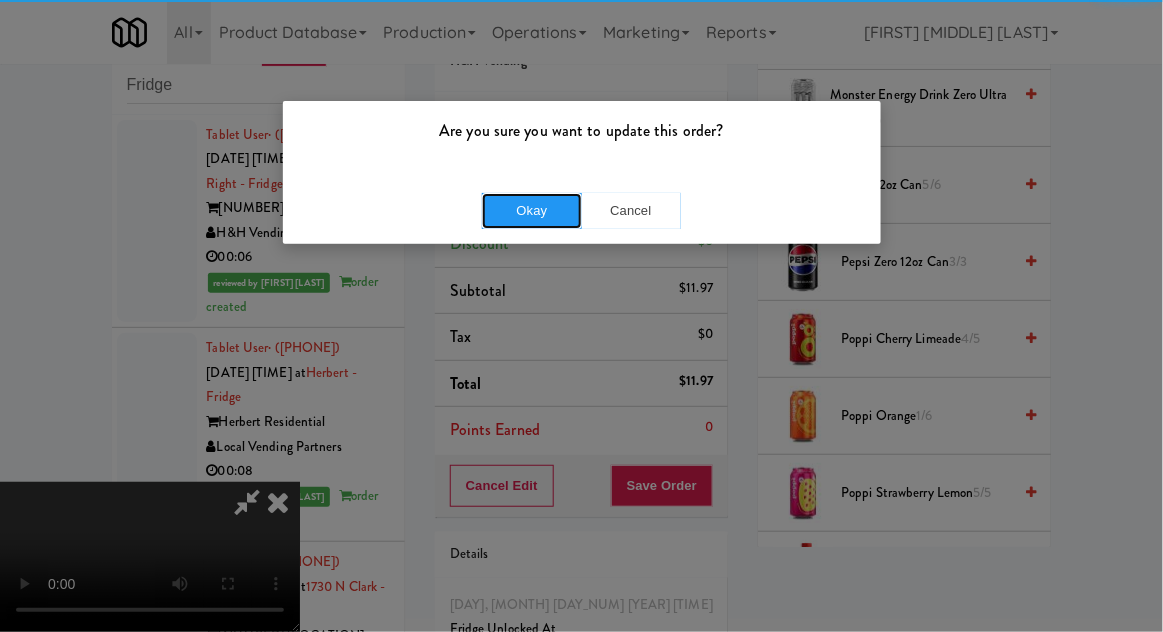 click on "Okay" at bounding box center (532, 211) 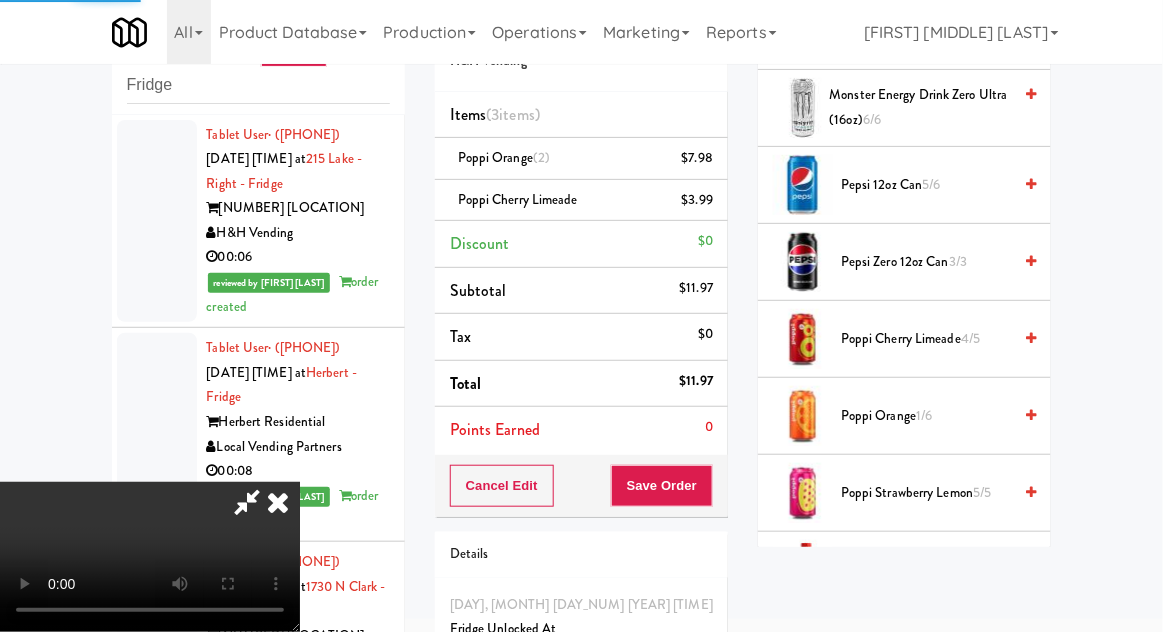 scroll, scrollTop: 197, scrollLeft: 0, axis: vertical 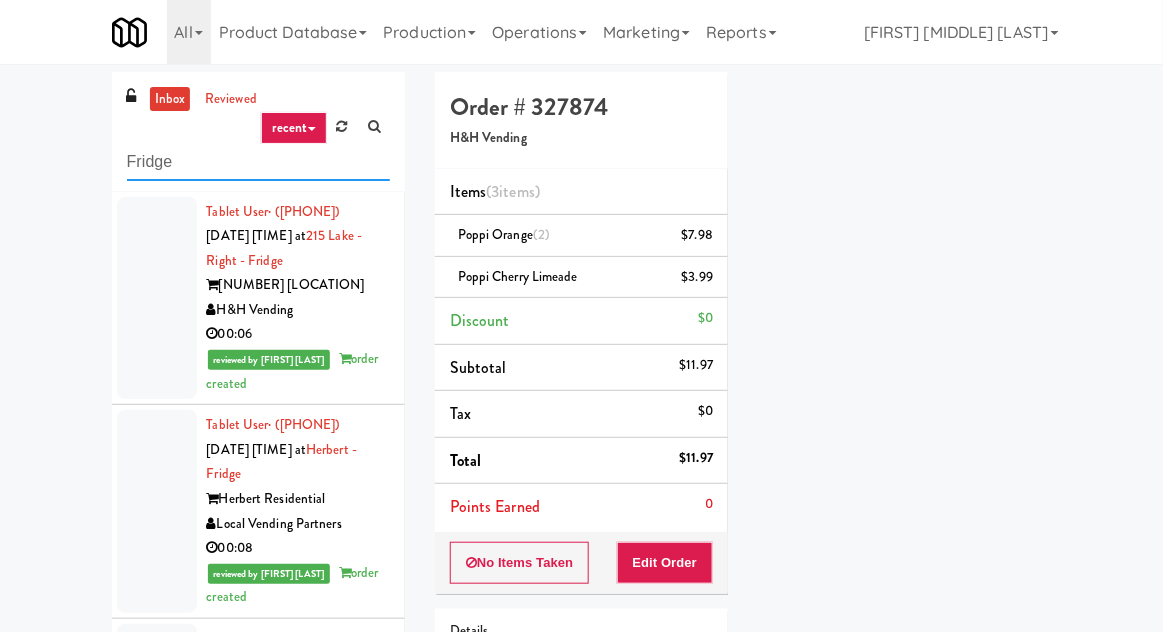 click on "Fridge" at bounding box center (258, 162) 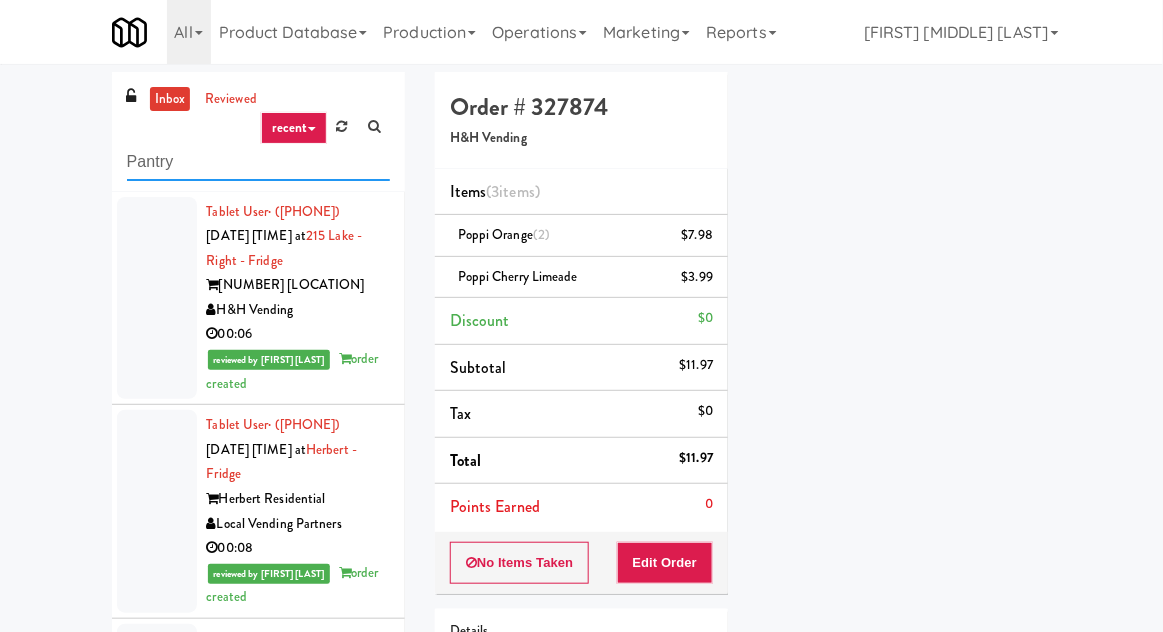 type on "Pantry" 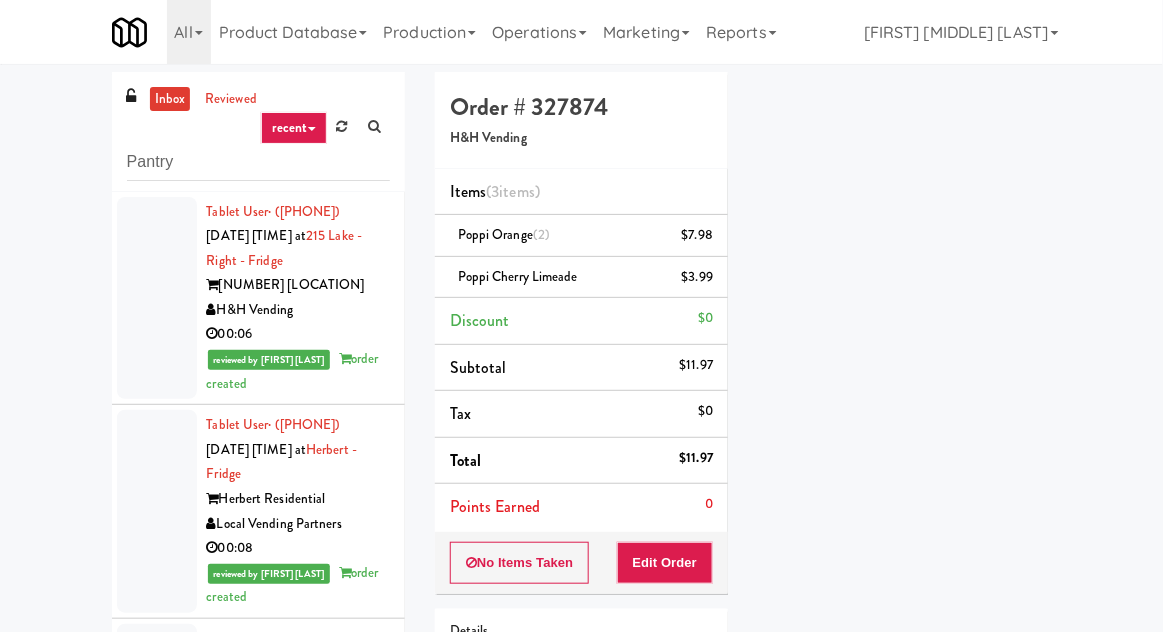click on "inbox reviewed recent    all     unclear take     inventory issue     suspicious     failed     recent   Pantry Tablet User  · ([PHONE]) [MONTH] [DAY_NUM], [YEAR] [TIME] at  [NUMBER] [LOCATION] - Fridge   [NUMBER] [LOCATION]  [COMPANY]  [TIME] reviewed by [FIRST] [LAST]  order created     Tablet User  · ([PHONE]) [MONTH] [DAY_NUM], [YEAR] [TIME] at  [LOCATION] - Fridge  [LOCATION]  [COMPANY]  [TIME] reviewed by [FIRST] [LAST]  order created     Tablet User  · ([PHONE]) [MONTH] [DAY_NUM], [YEAR] [TIME] at  [NUMBER] [LOCATION] - Fridge  [NUMBER] [LOCATION]  [COMPANY]  [TIME] reviewed by [FIRST] [LAST]  order created     Tablet User  · ([PHONE]) [MONTH] [DAY_NUM], [YEAR] [TIME] at  [LOCATION] - Fridge  [LOCATION]  [COMPANY]  [TIME] reviewed by [FIRST] [LAST]  order created     Tablet User  · ([PHONE]) [MONTH] [DAY_NUM], [YEAR] [TIME] at  [NUMBER] [LOCATION] - Fridge  [NUMBER] [LOCATION]  [COMPANY]  Unknown reviewed by [FIRST] [LAST]  order created     Order # [ORDER_NUMBER] [COMPANY] Items  ([NUMBER]  items ) [PRODUCT]  ([NUMBER]) [PRICE]" at bounding box center (581, 459) 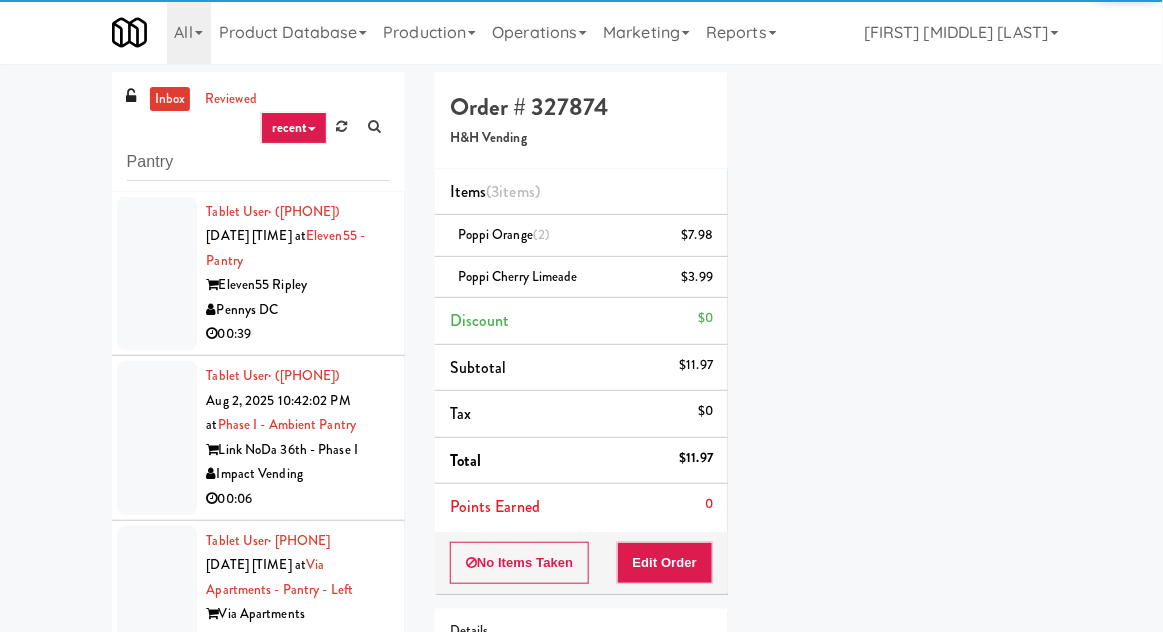 scroll, scrollTop: 91, scrollLeft: 0, axis: vertical 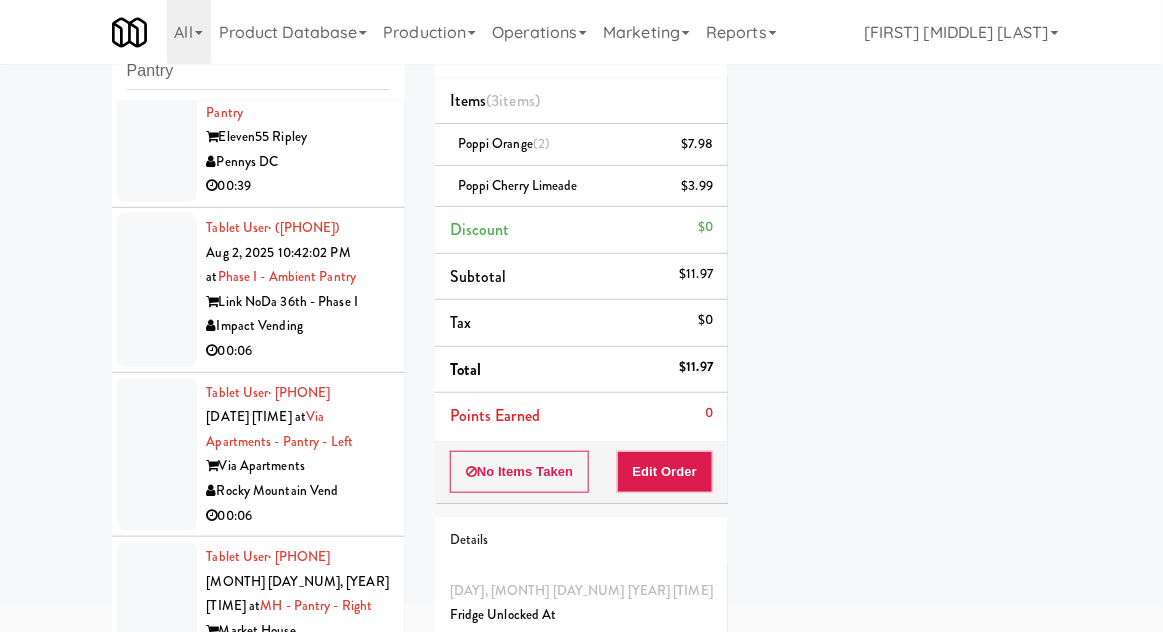 click at bounding box center [157, 290] 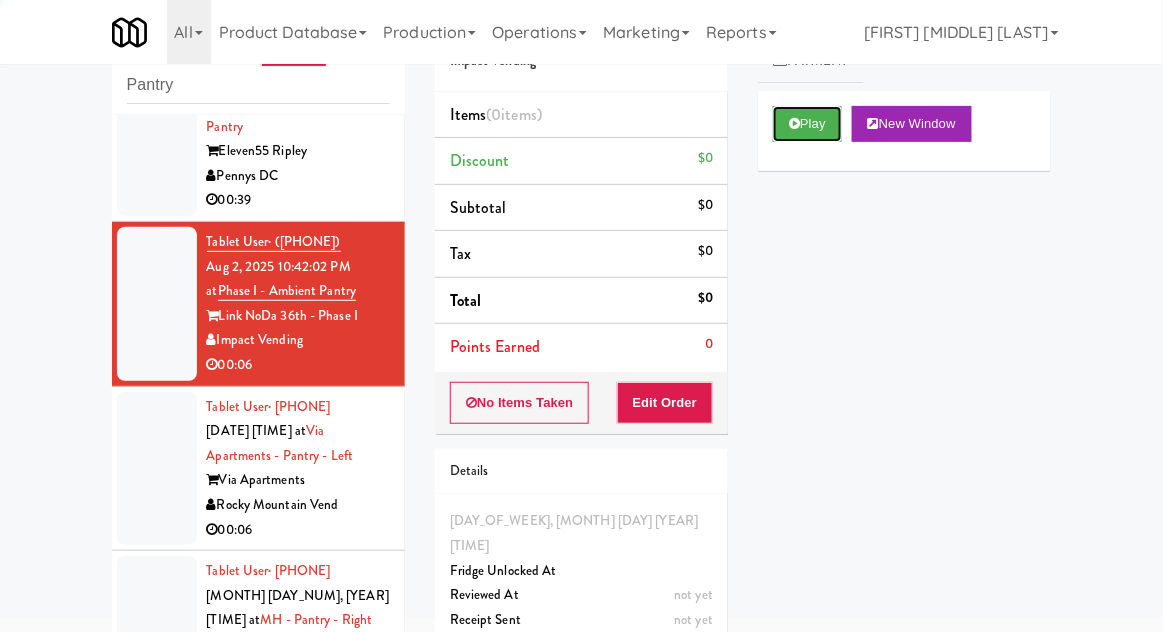 click on "Play" at bounding box center (807, 124) 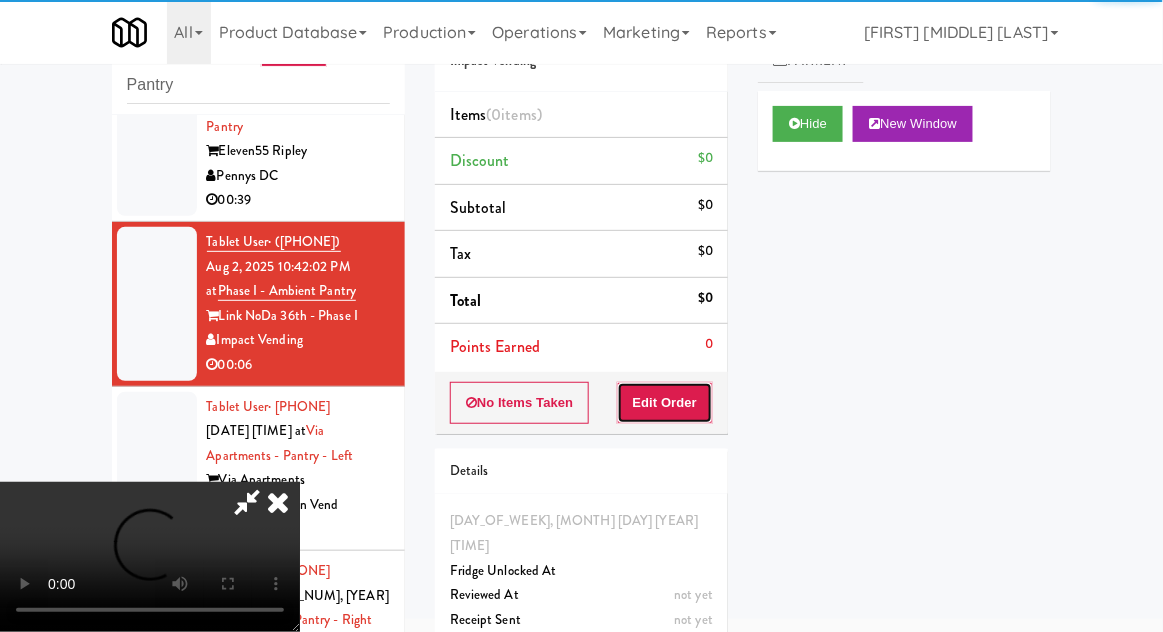 click on "Edit Order" at bounding box center [665, 403] 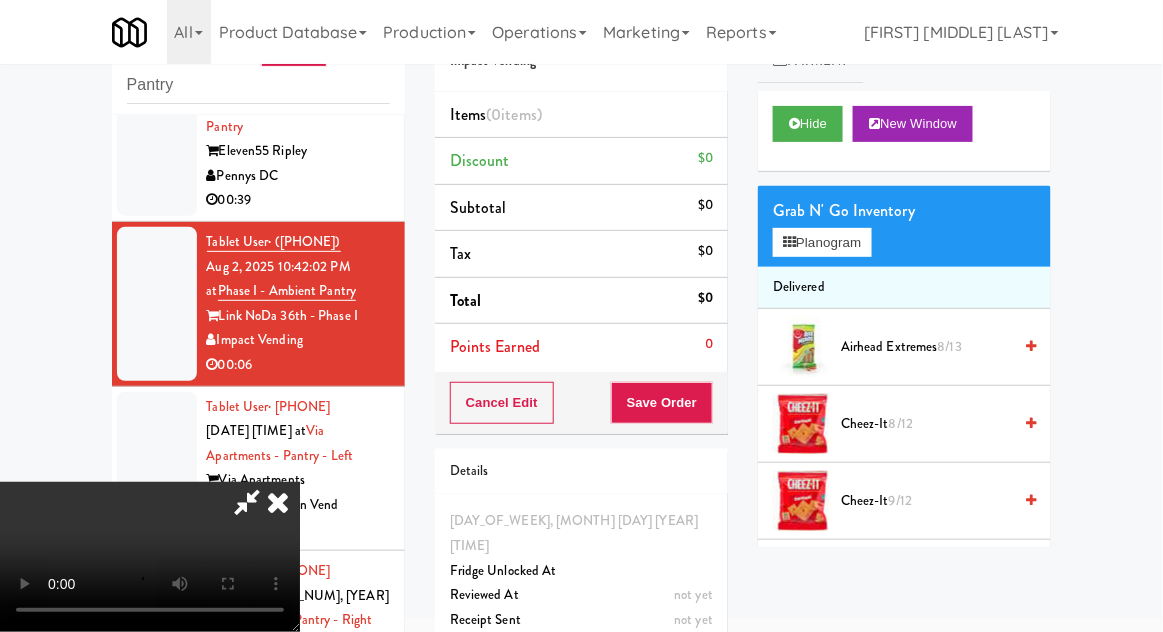scroll, scrollTop: 73, scrollLeft: 0, axis: vertical 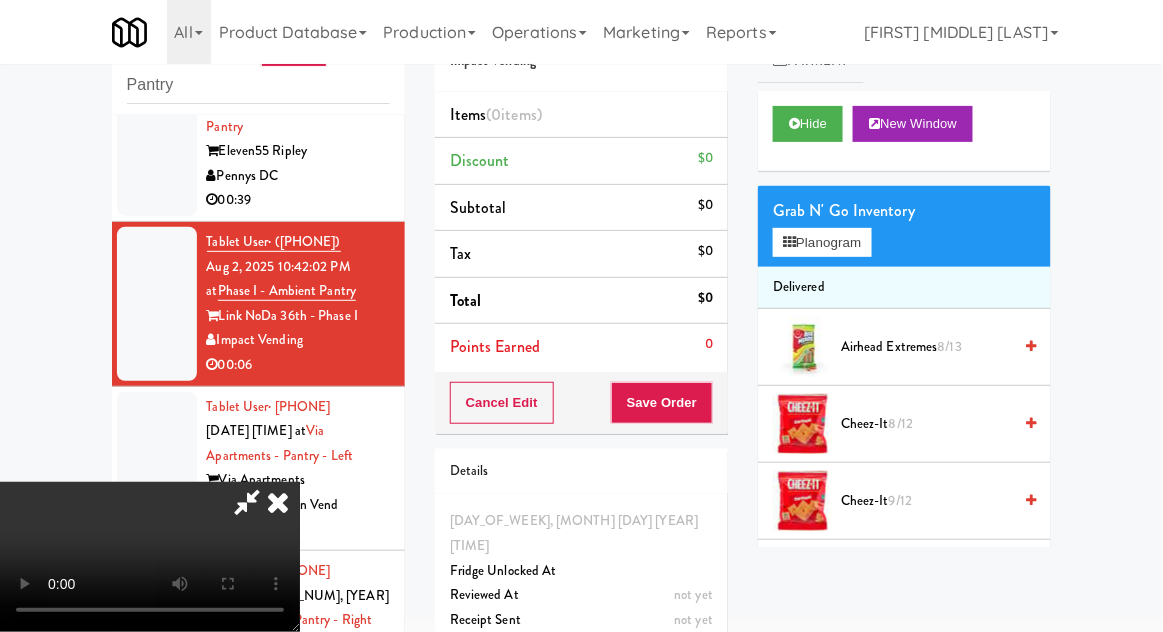 type 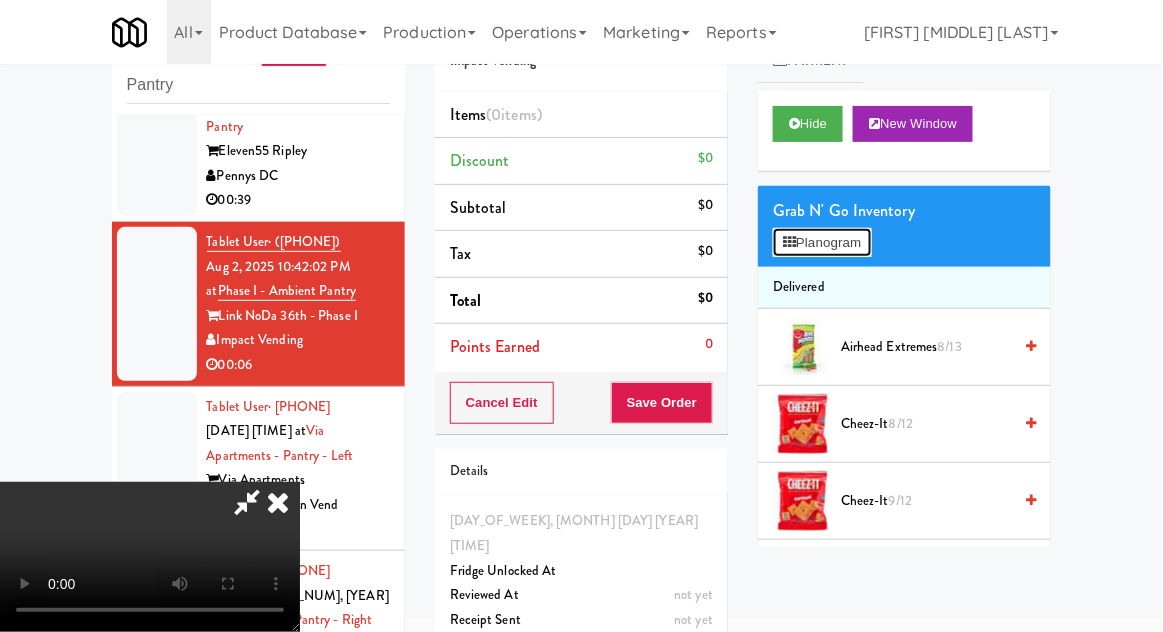 click on "Planogram" at bounding box center (822, 243) 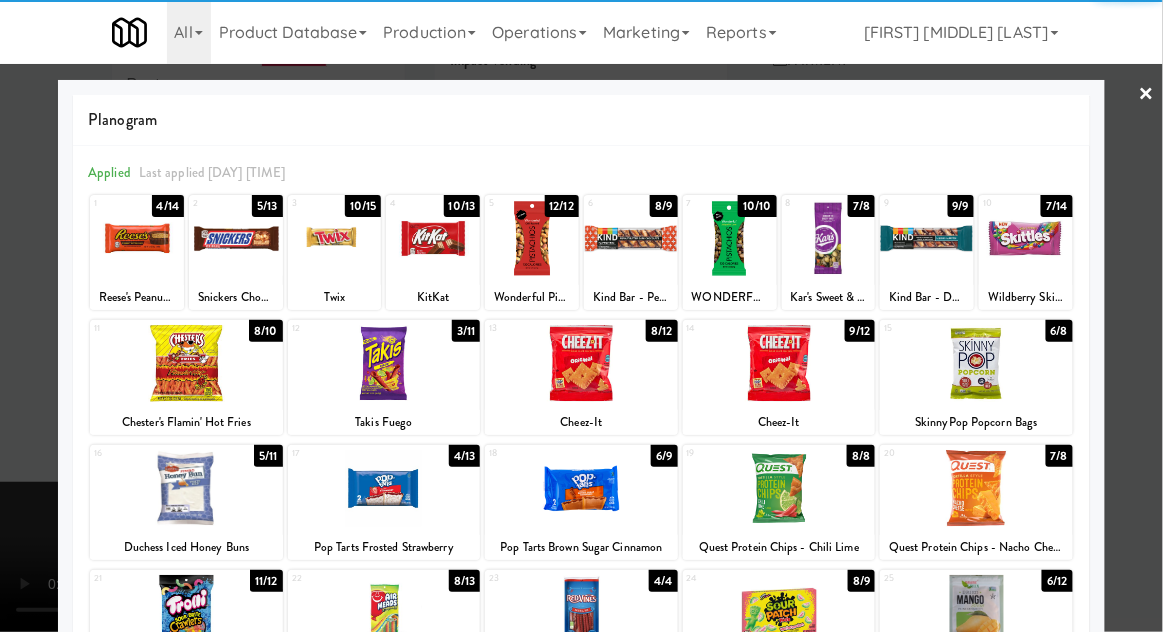 click at bounding box center [1026, 238] 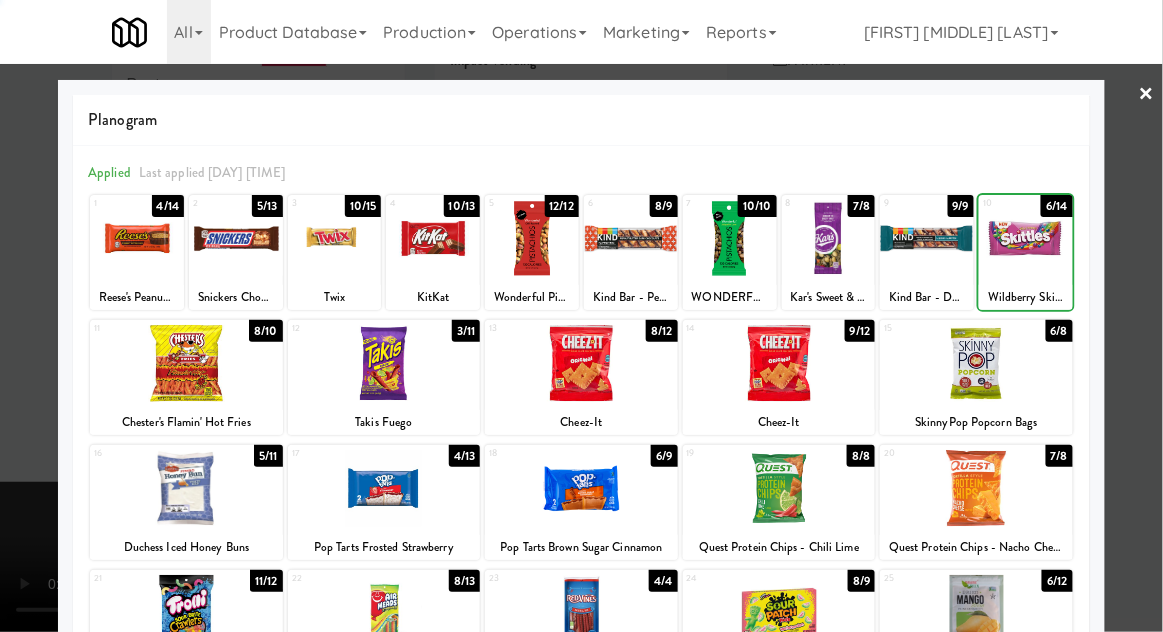 click at bounding box center (581, 316) 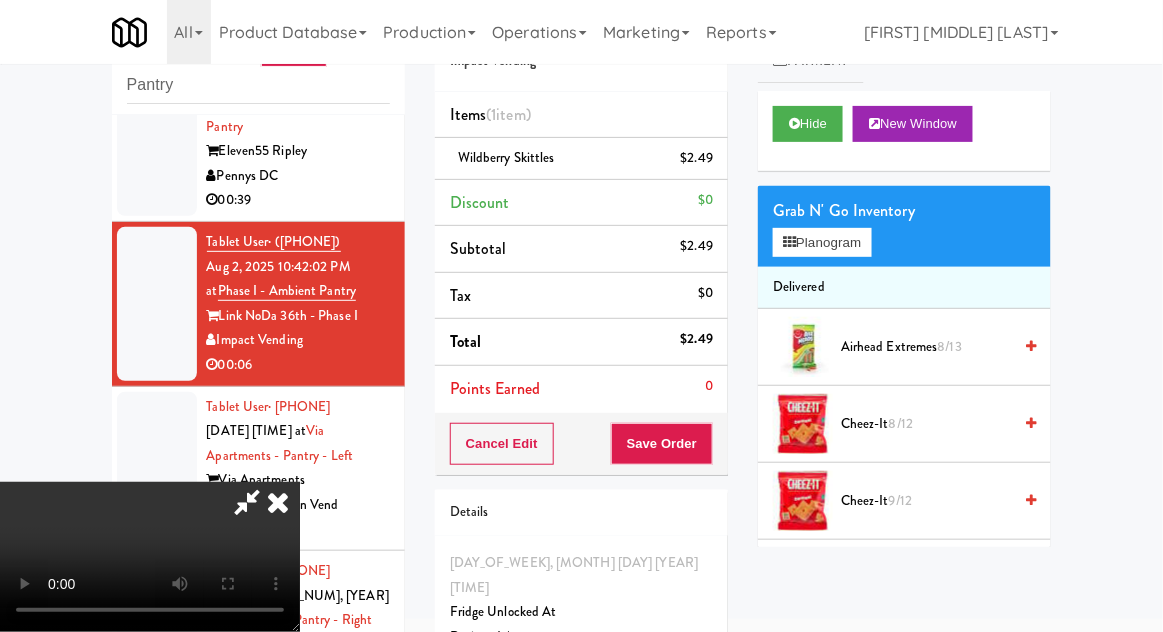 scroll, scrollTop: 73, scrollLeft: 0, axis: vertical 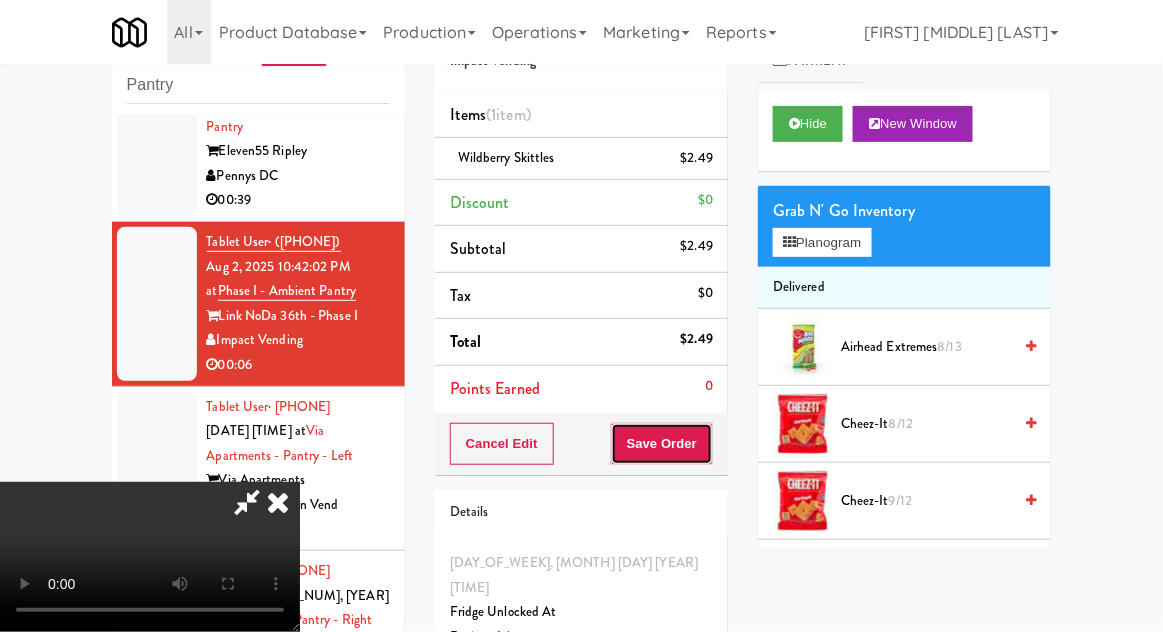 click on "Save Order" at bounding box center (662, 444) 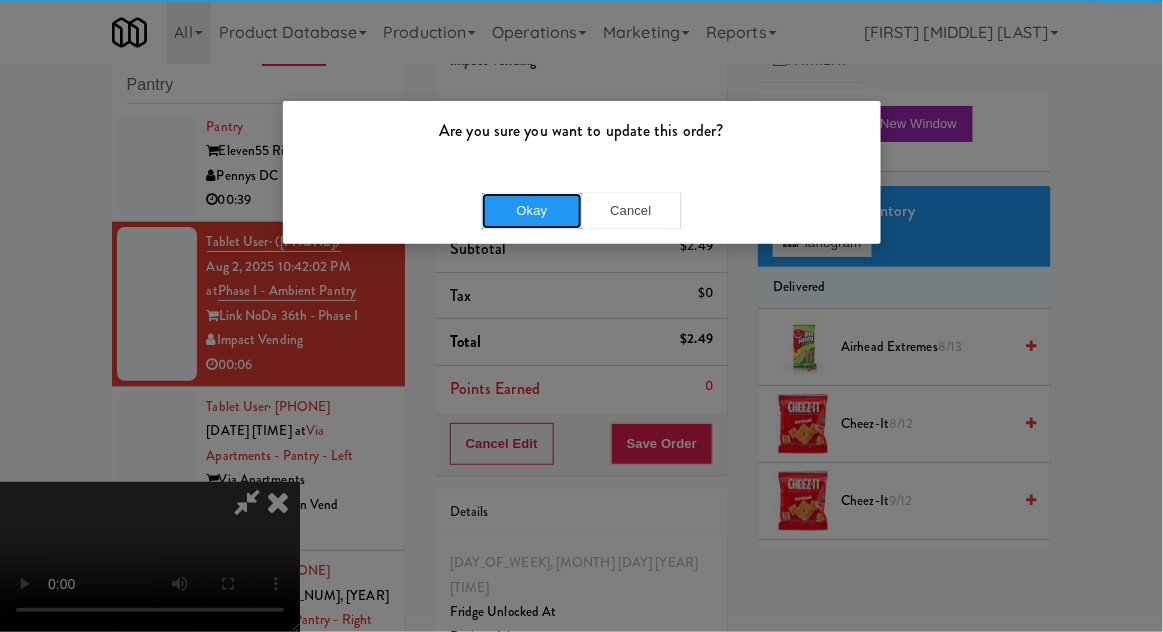 click on "Okay" at bounding box center [532, 211] 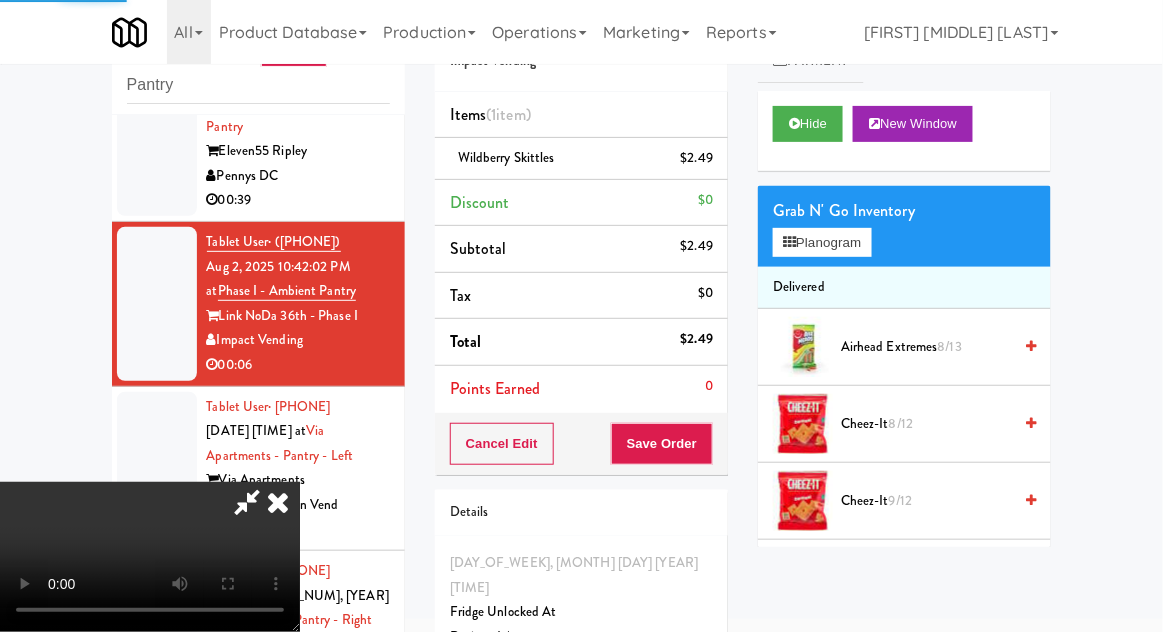 scroll, scrollTop: 0, scrollLeft: 0, axis: both 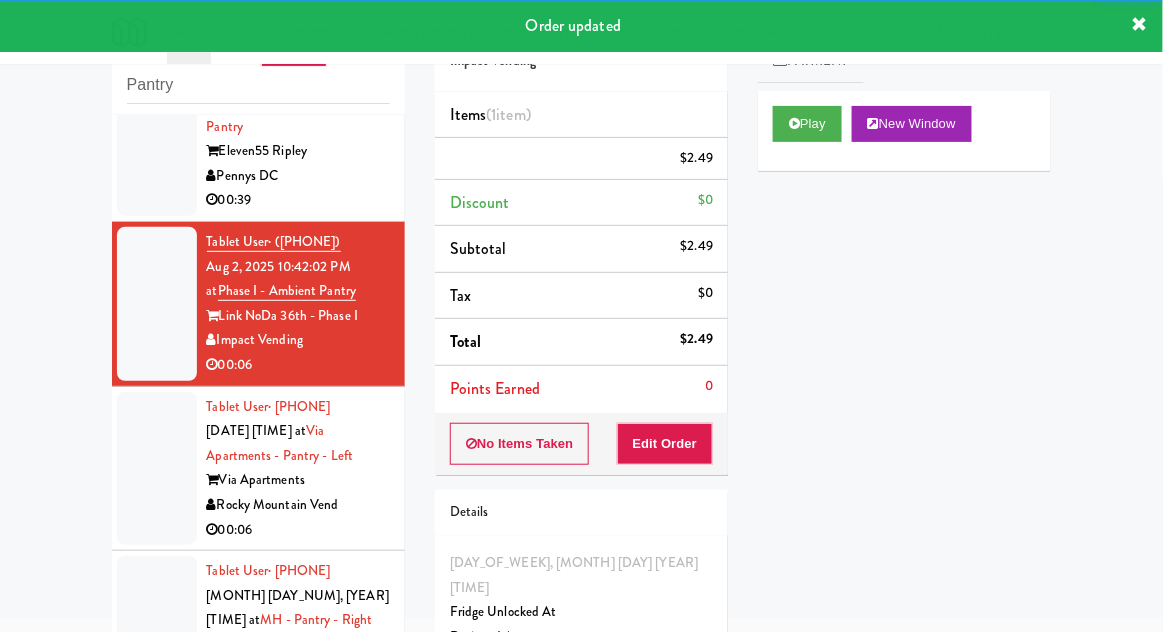 click at bounding box center [157, 469] 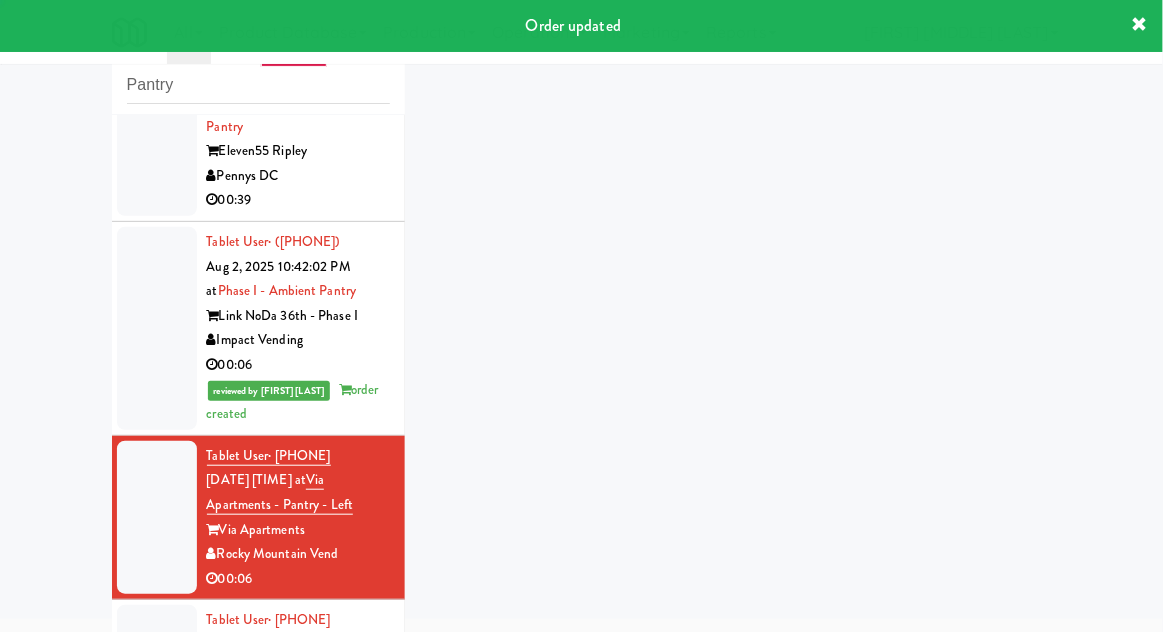 scroll, scrollTop: 106, scrollLeft: 0, axis: vertical 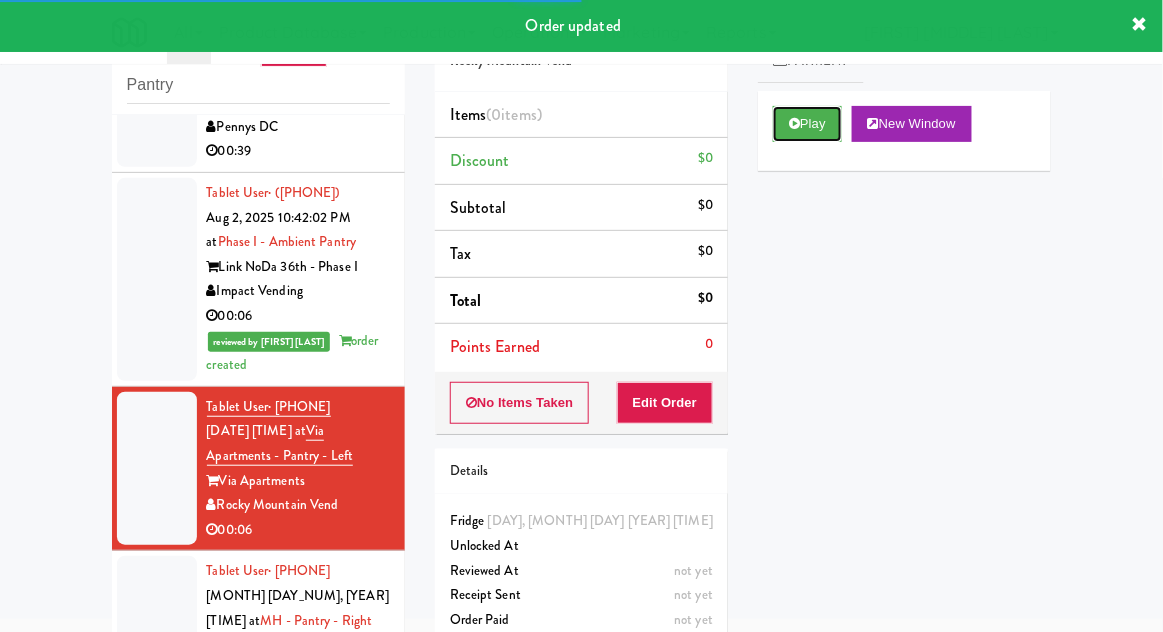 click on "Play" at bounding box center (807, 124) 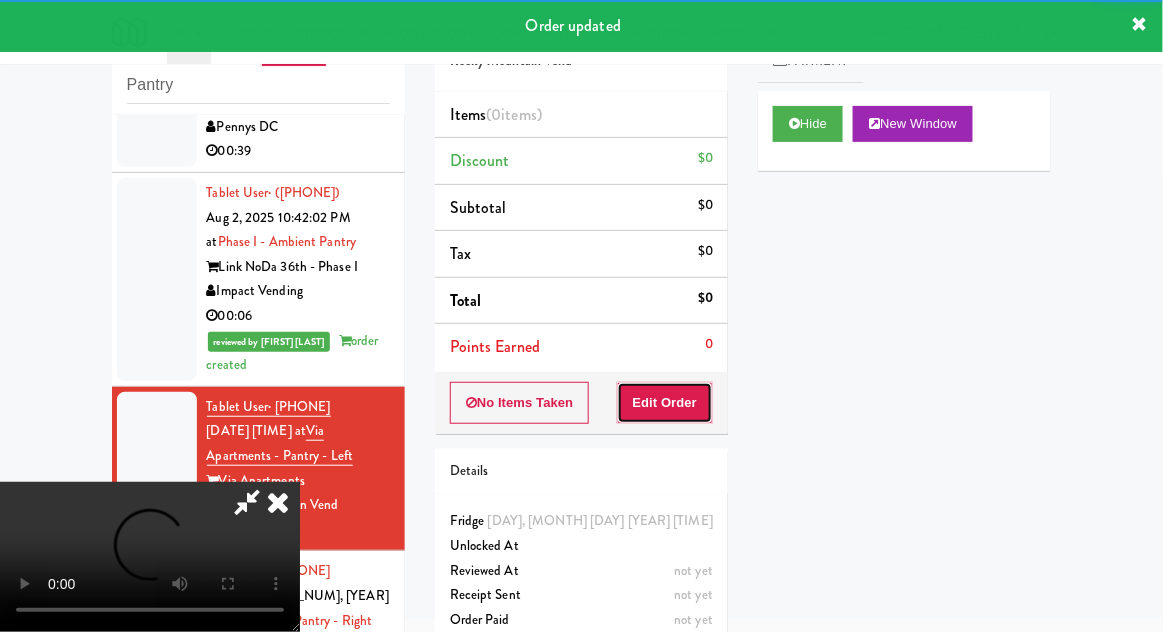click on "Edit Order" at bounding box center (665, 403) 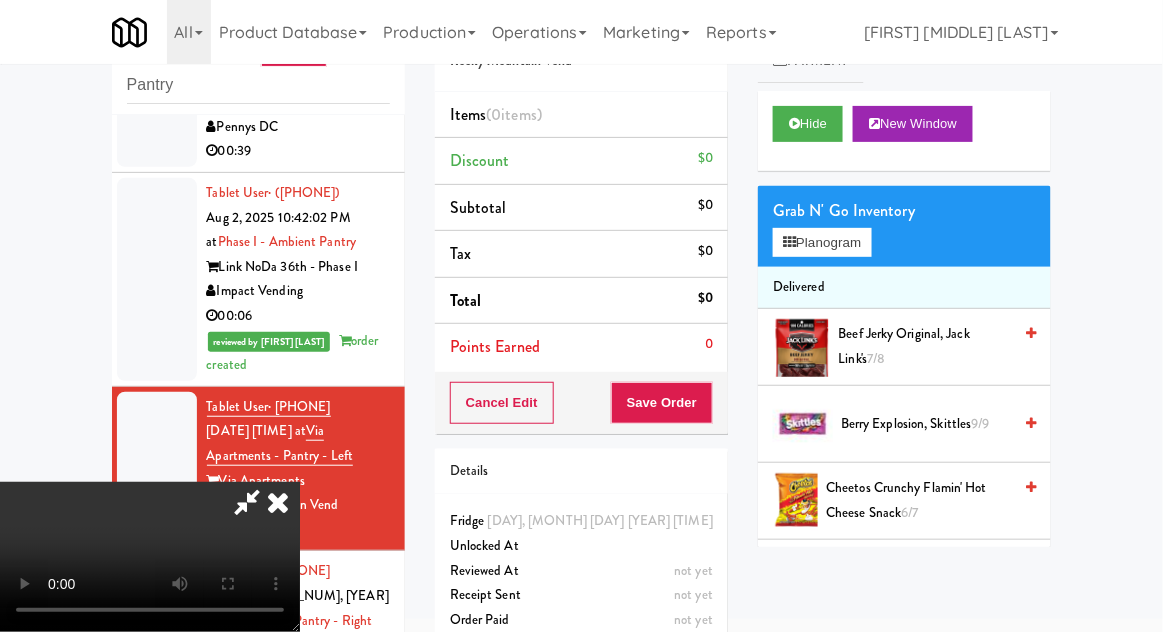 scroll, scrollTop: 73, scrollLeft: 0, axis: vertical 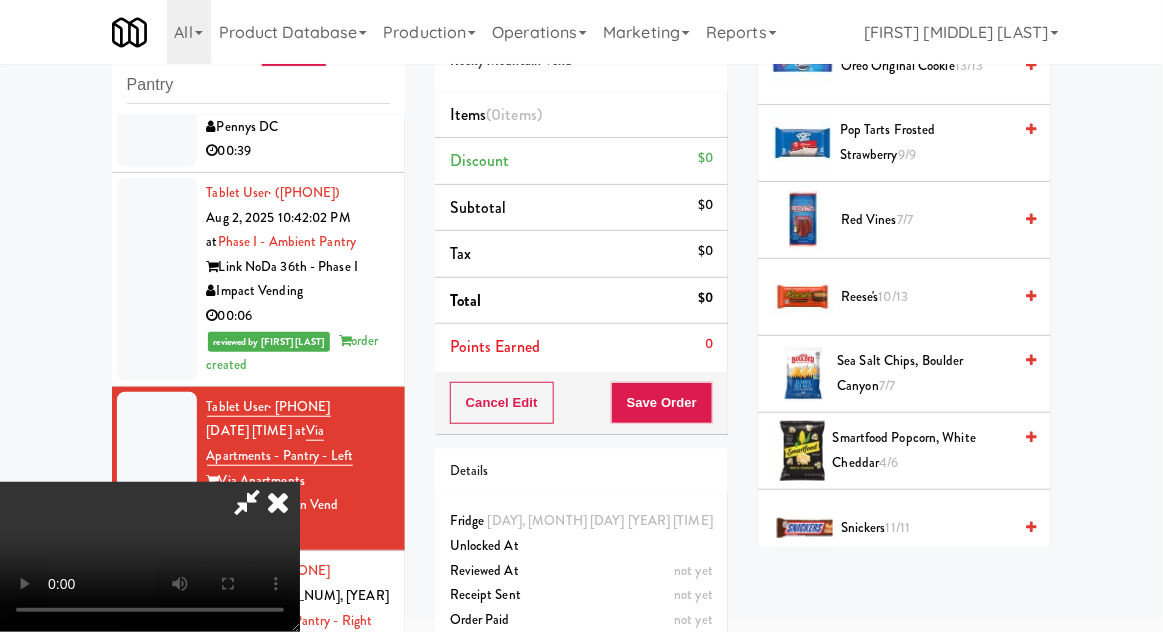 click on "Smartfood Popcorn, White Cheddar  4/6" at bounding box center (922, 450) 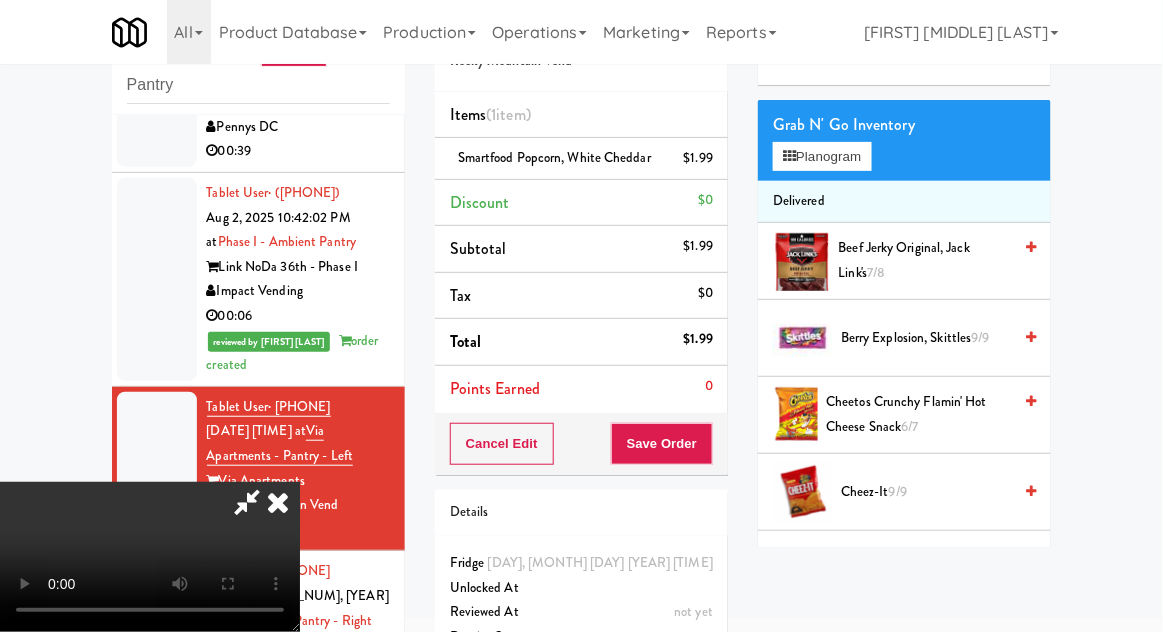 scroll, scrollTop: 0, scrollLeft: 0, axis: both 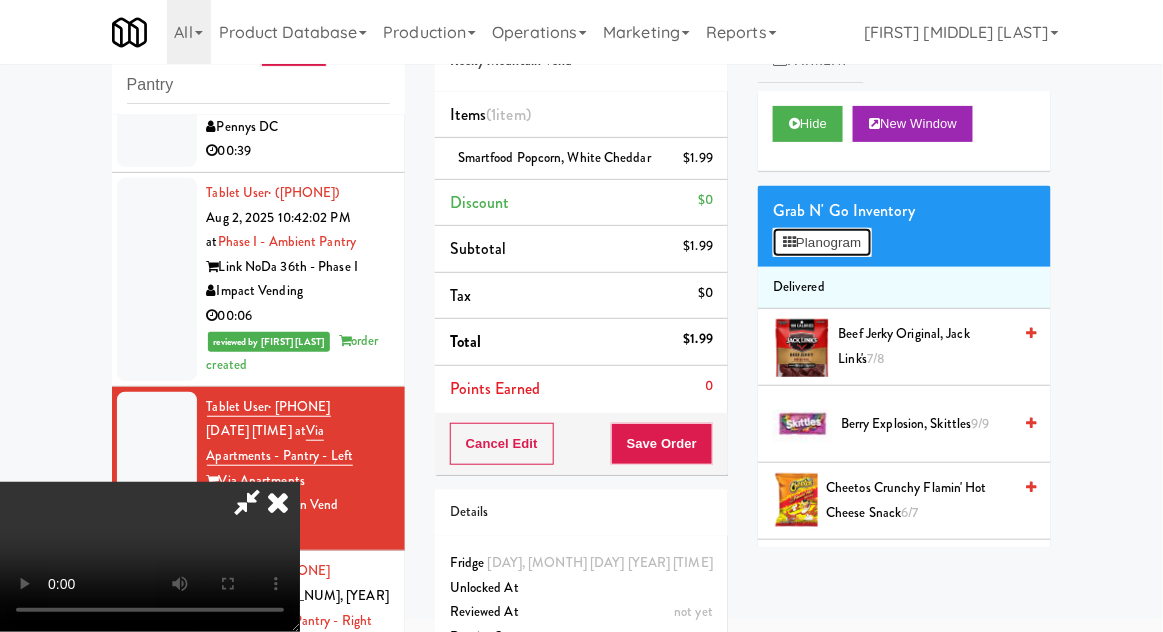 click on "Planogram" at bounding box center (822, 243) 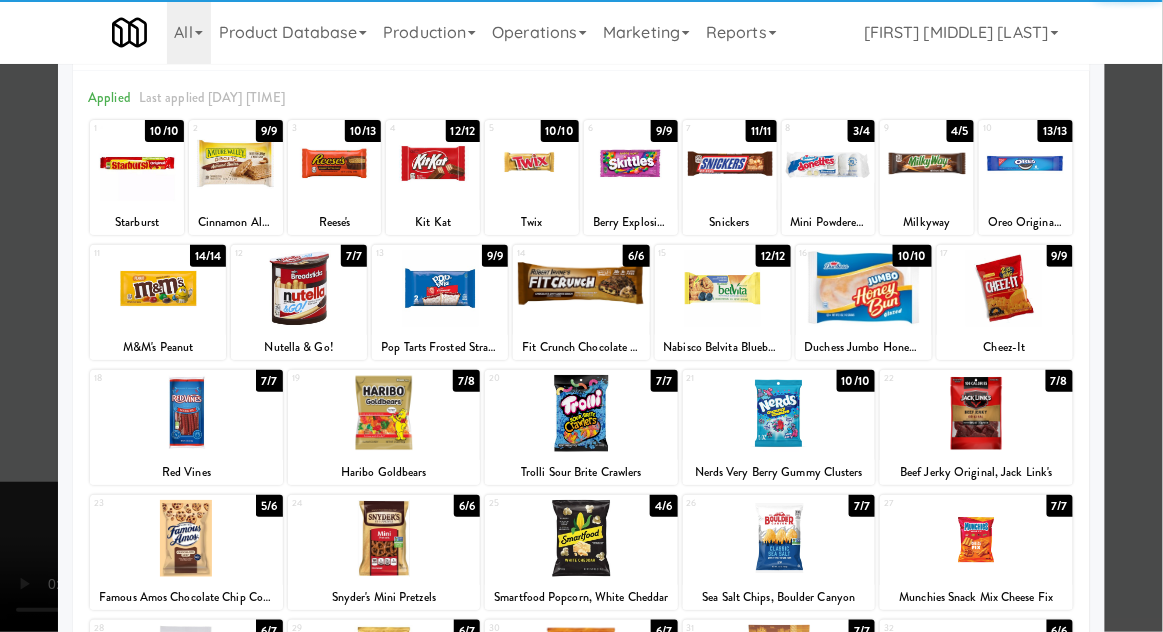 scroll, scrollTop: 81, scrollLeft: 0, axis: vertical 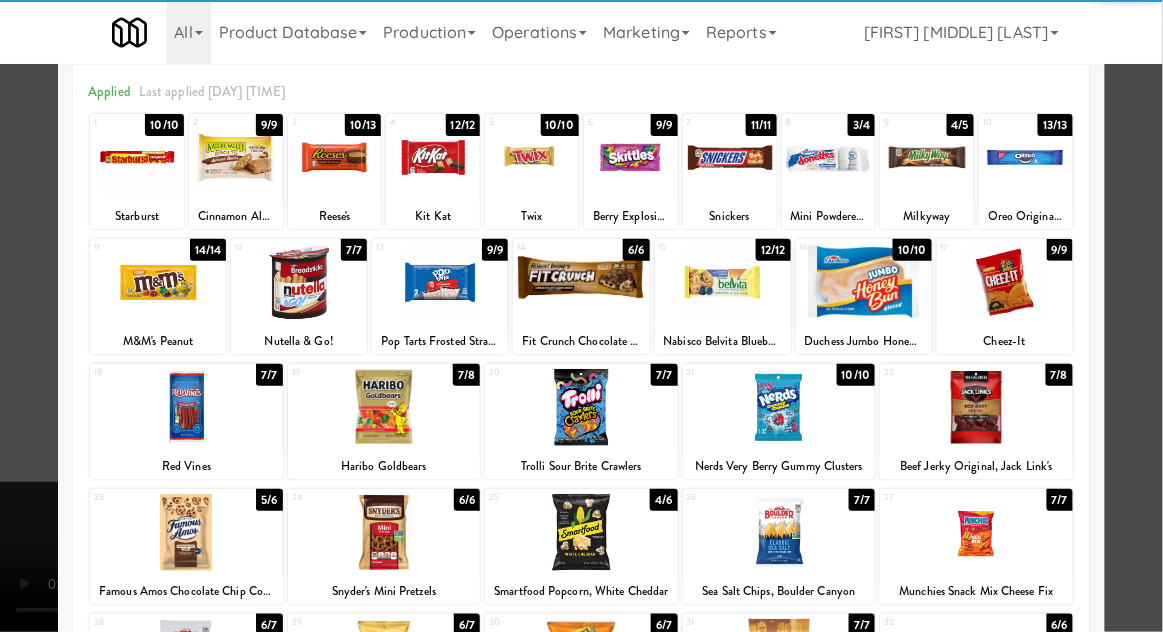 click at bounding box center (976, 407) 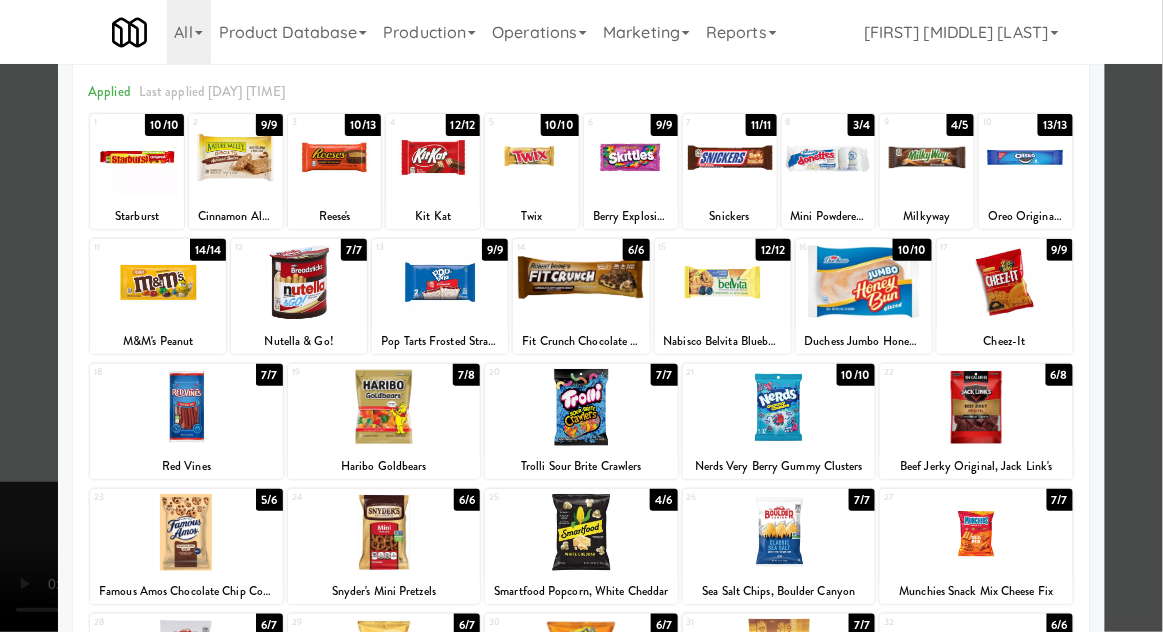 click at bounding box center (581, 316) 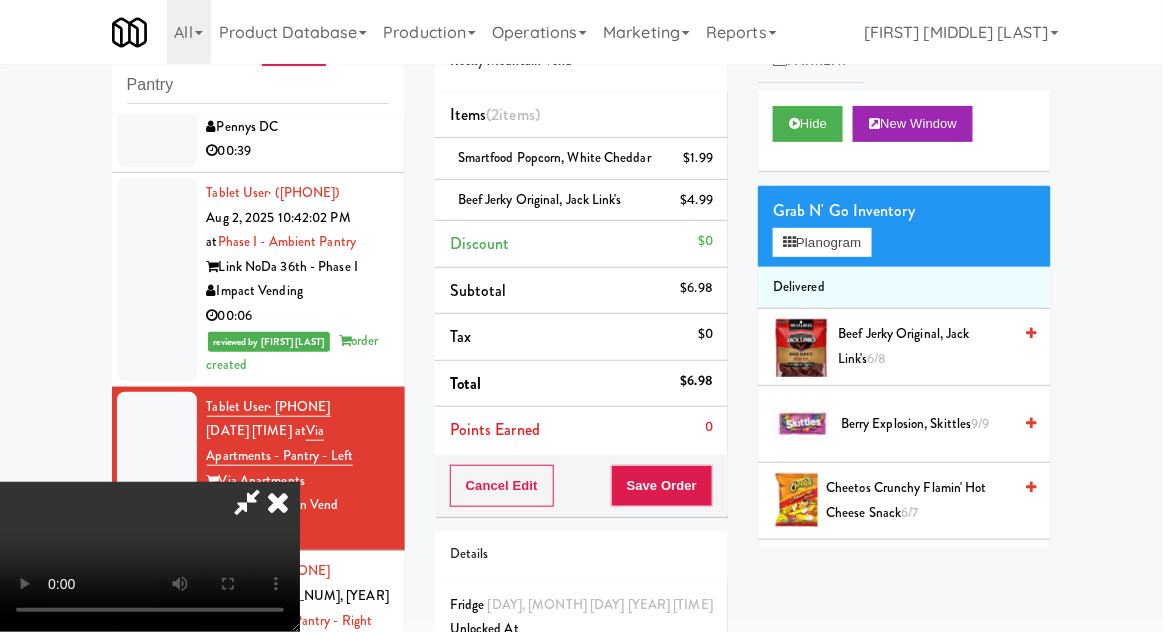 scroll, scrollTop: 73, scrollLeft: 0, axis: vertical 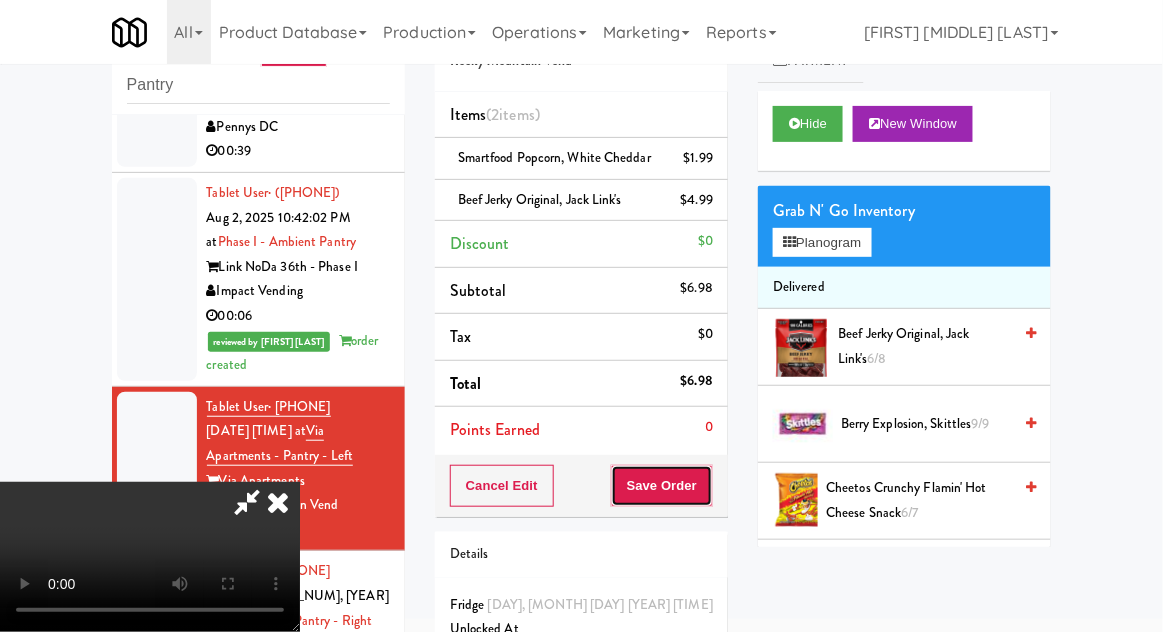 click on "Save Order" at bounding box center [662, 486] 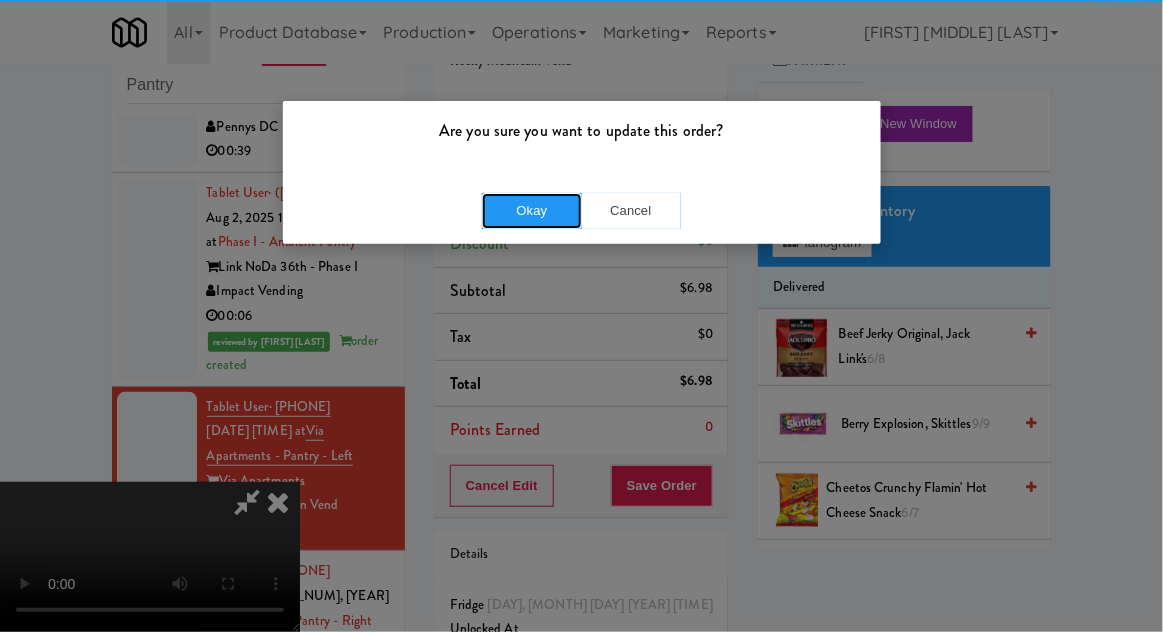 click on "Okay" at bounding box center [532, 211] 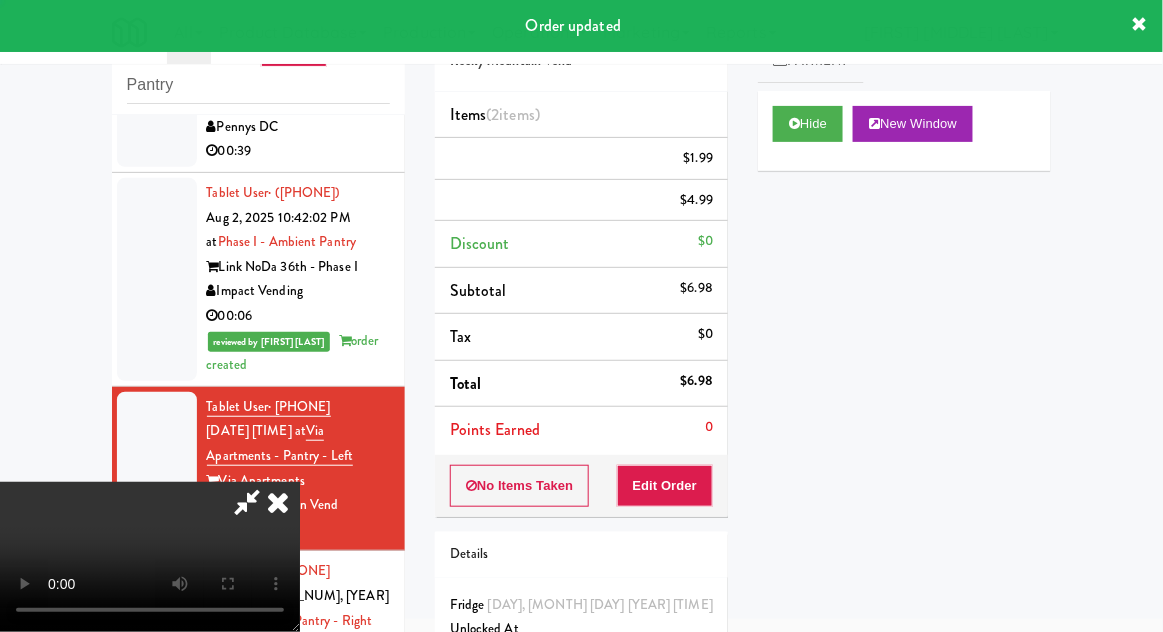 scroll, scrollTop: 0, scrollLeft: 0, axis: both 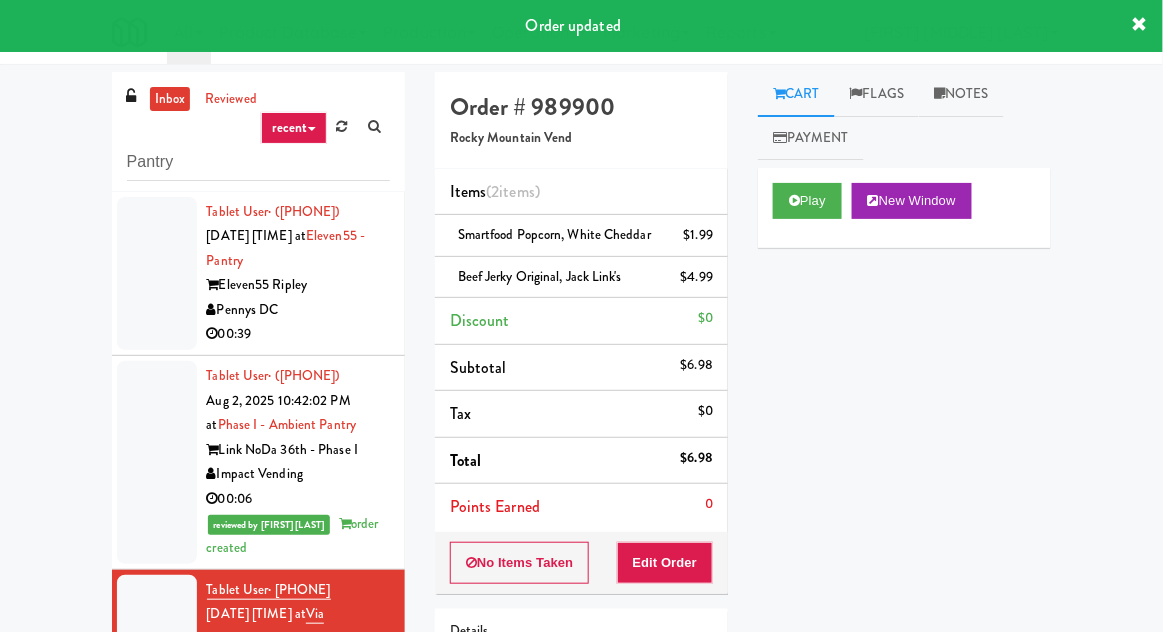 click on "inbox" at bounding box center (170, 99) 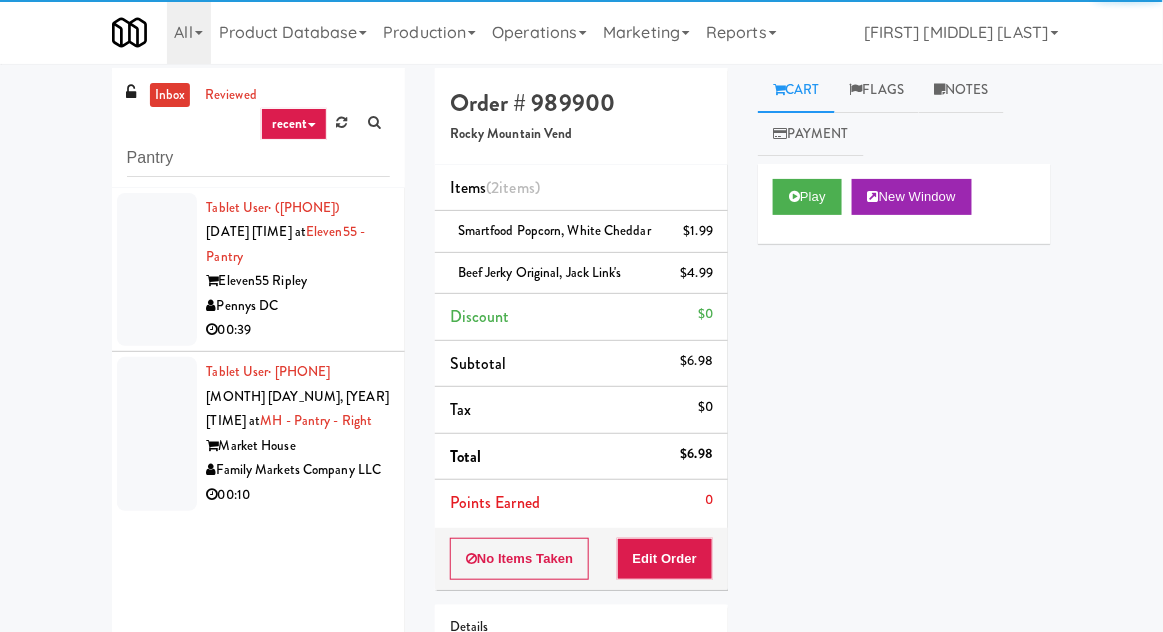 scroll, scrollTop: 91, scrollLeft: 0, axis: vertical 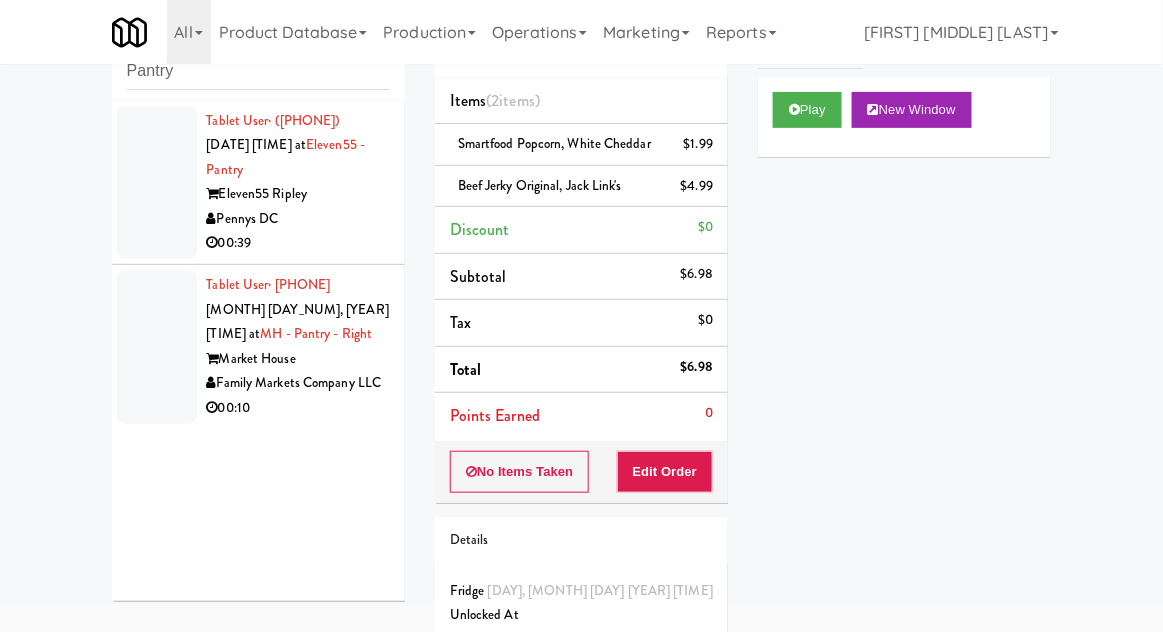 click at bounding box center (157, 347) 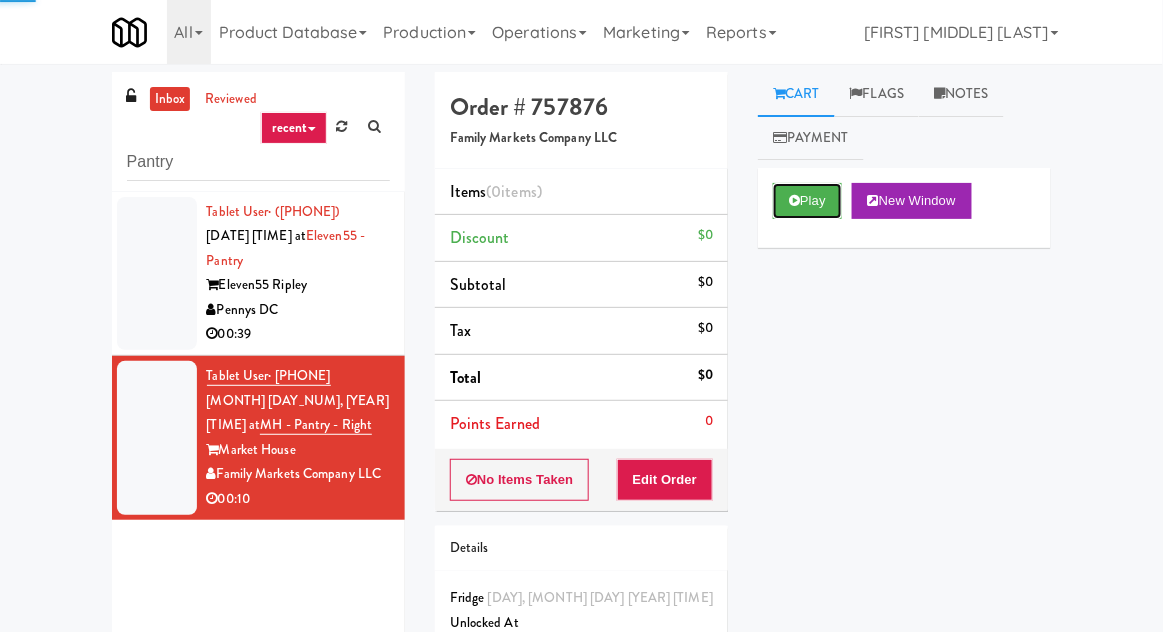 click on "Play" at bounding box center [807, 201] 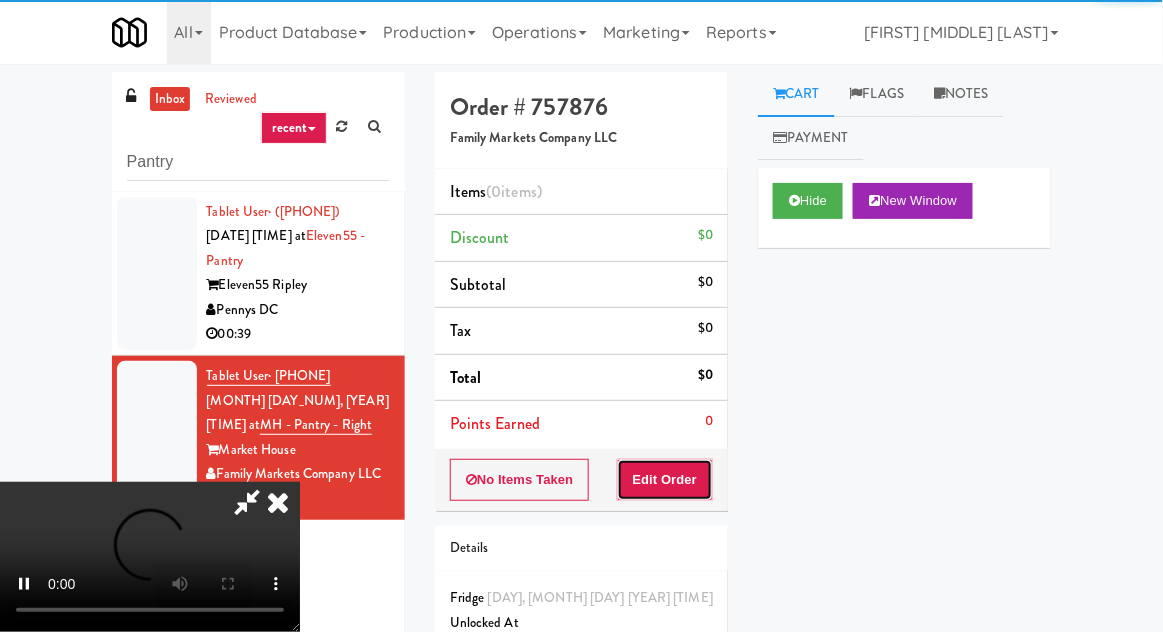 click on "Edit Order" at bounding box center [665, 480] 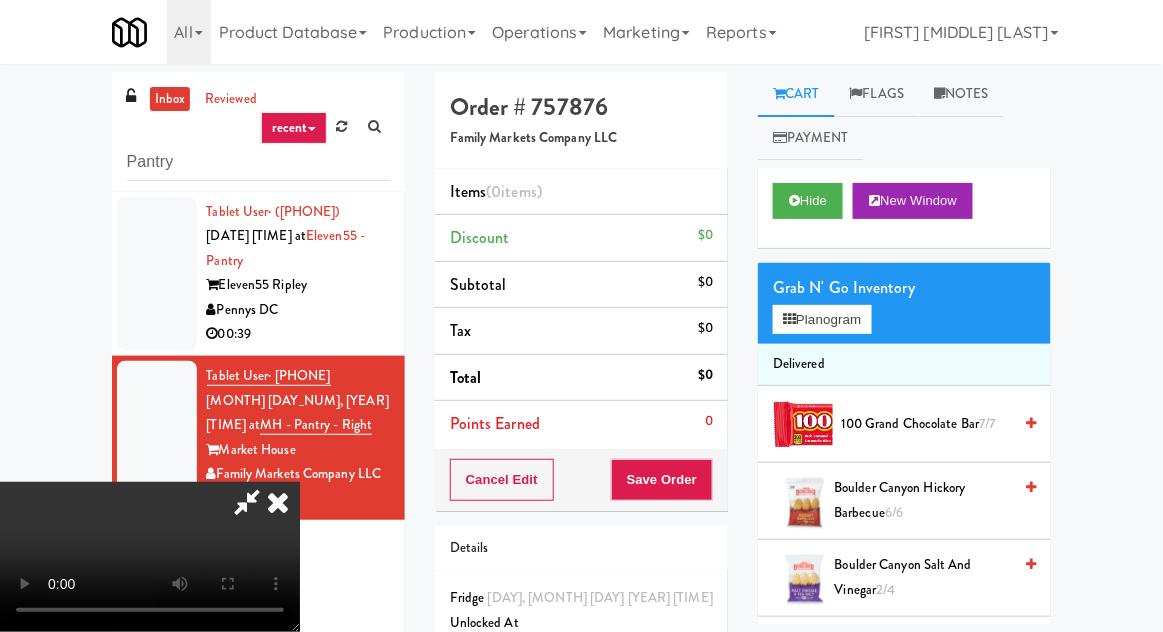 type 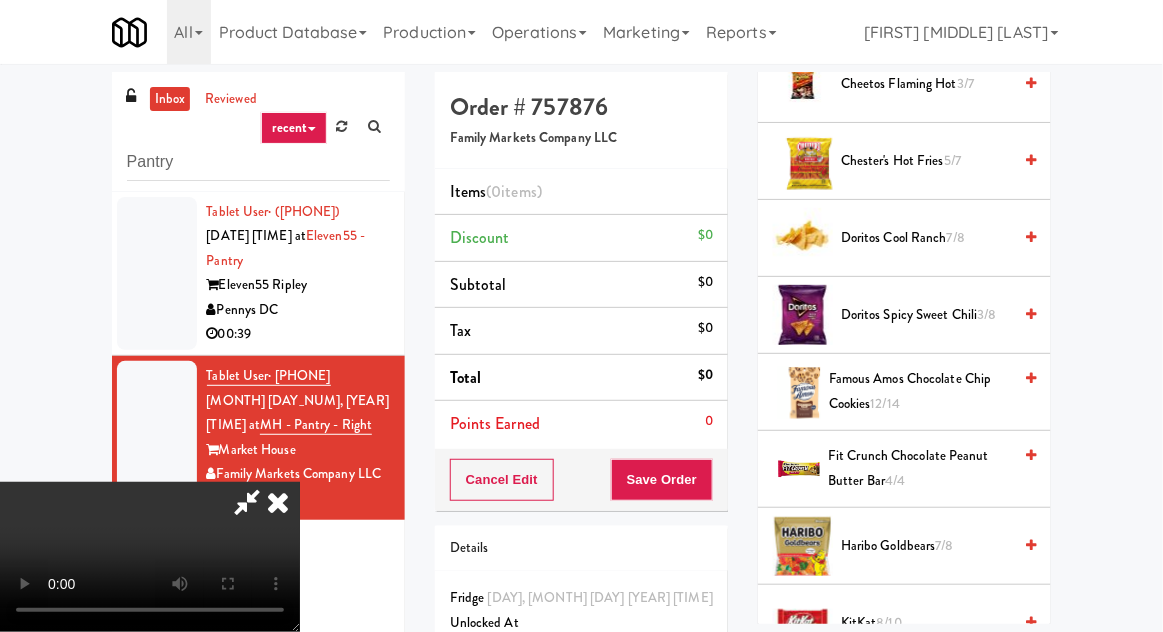scroll, scrollTop: 662, scrollLeft: 0, axis: vertical 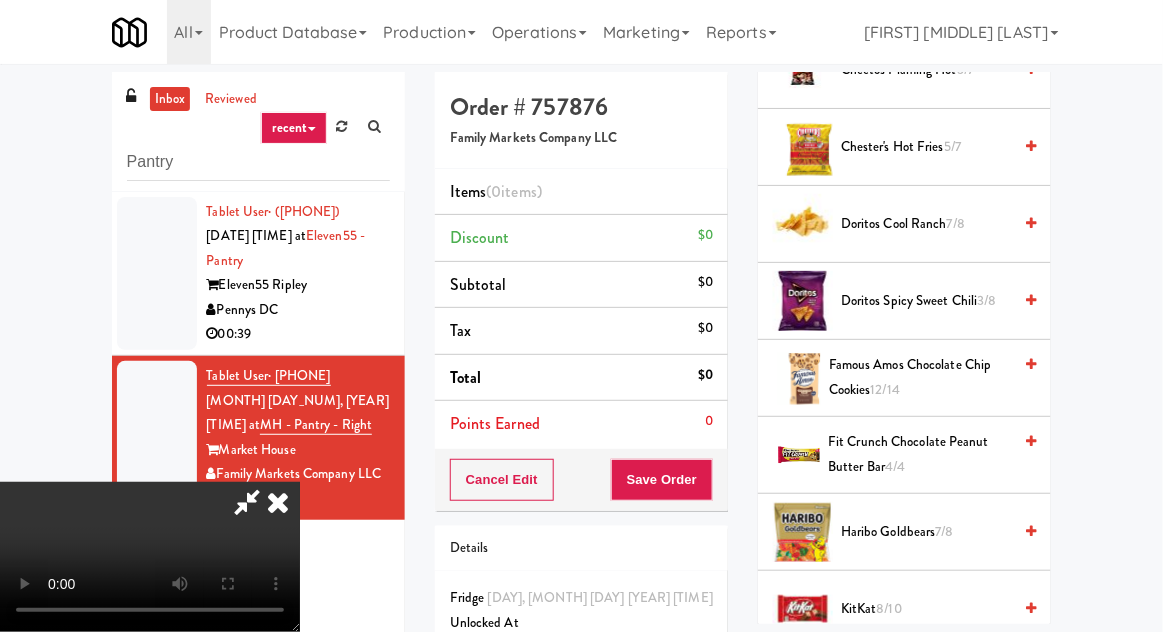 click on "Famous Amos Chocolate Chip Cookies  12/14" at bounding box center [920, 377] 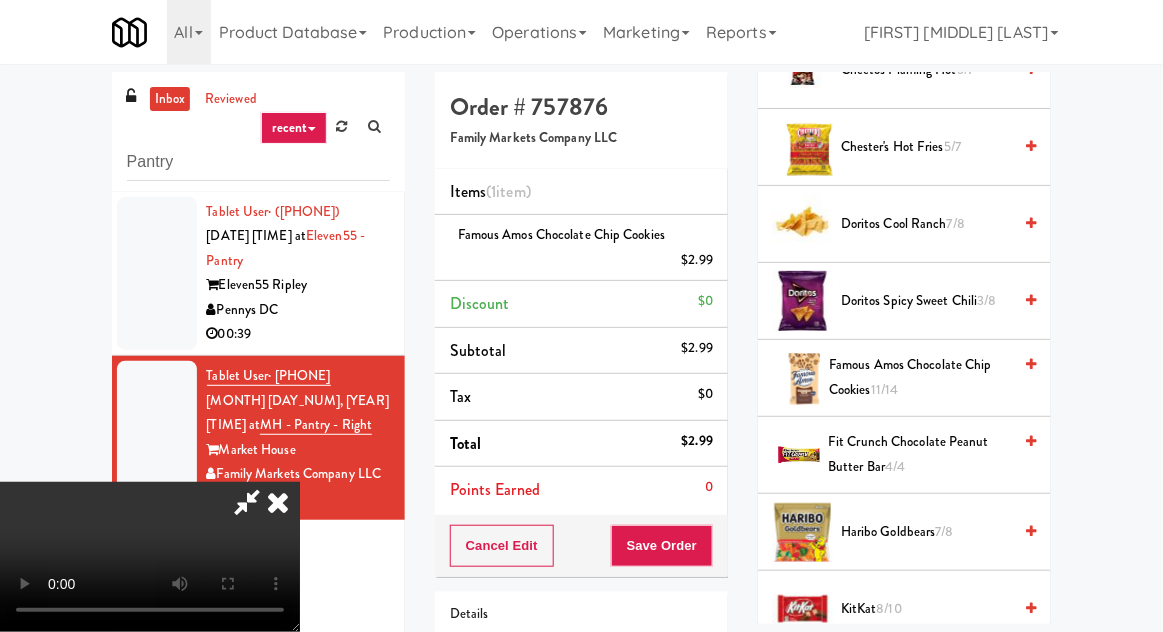click on "Famous Amos Chocolate Chip Cookies  11/14" at bounding box center (920, 377) 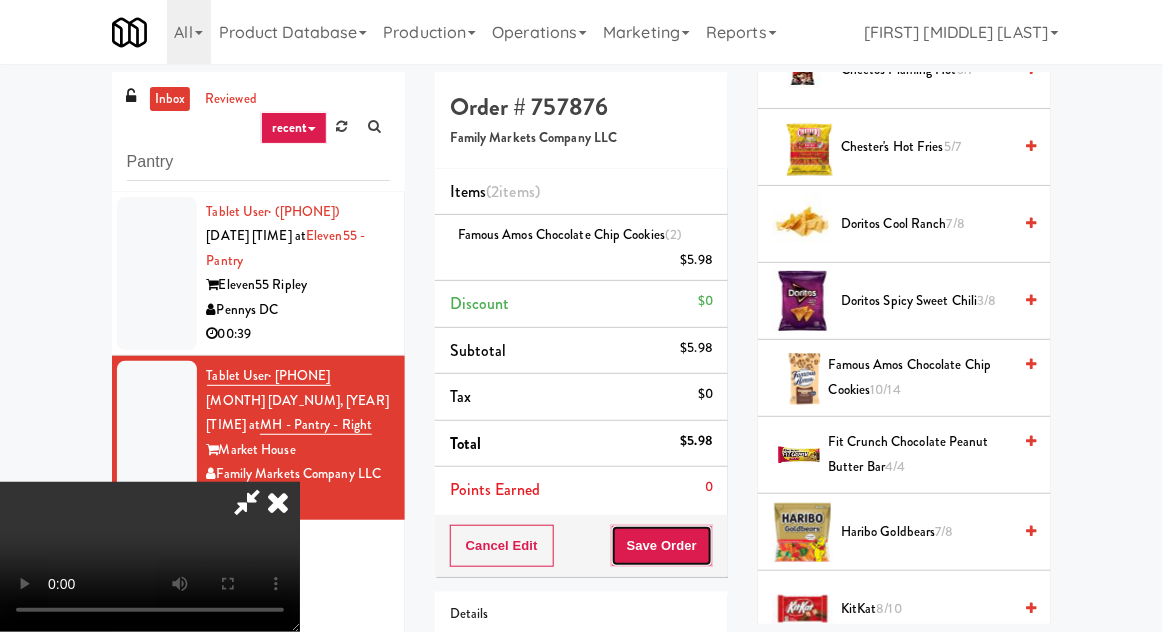 click on "Save Order" at bounding box center [662, 546] 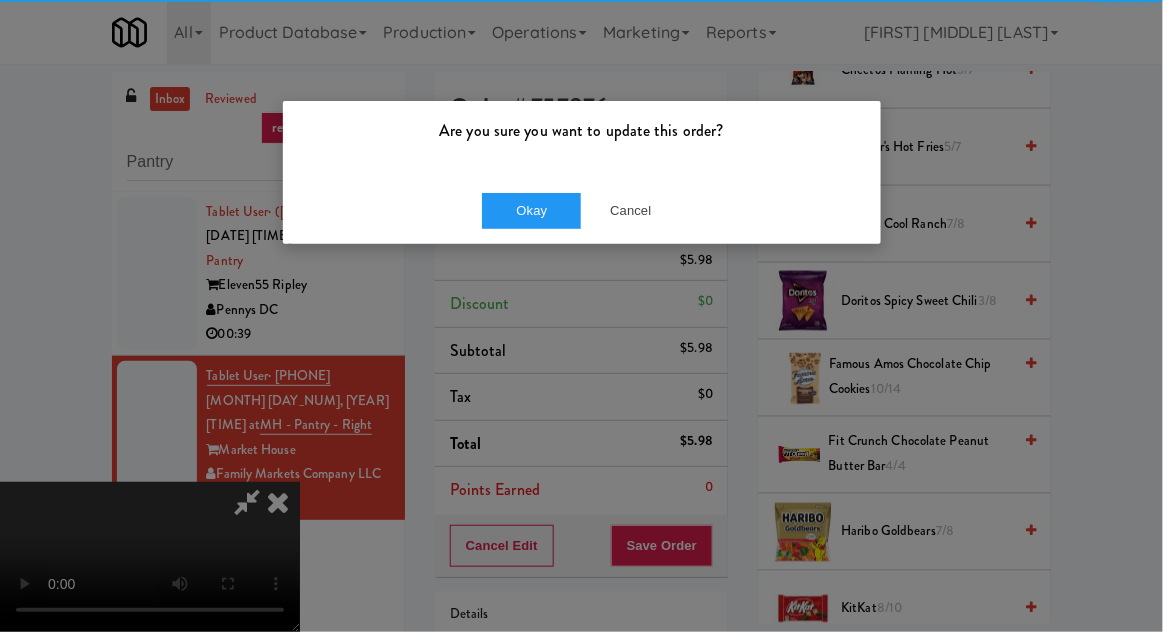 click on "Are you sure you want to update this order?" at bounding box center (582, 139) 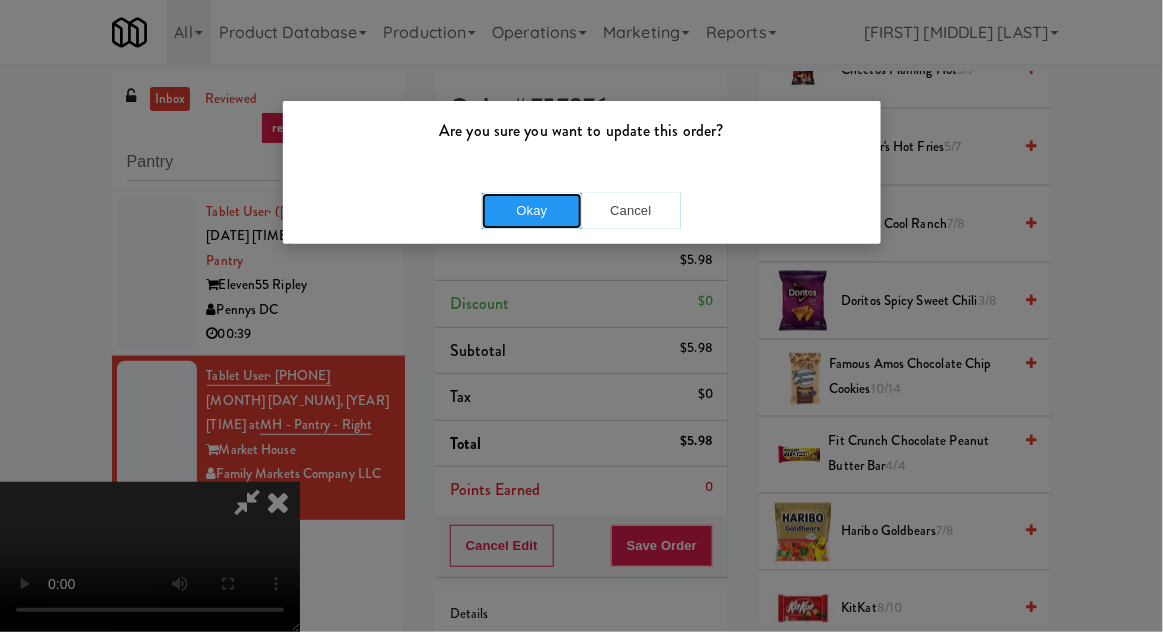 click on "Okay" at bounding box center (532, 211) 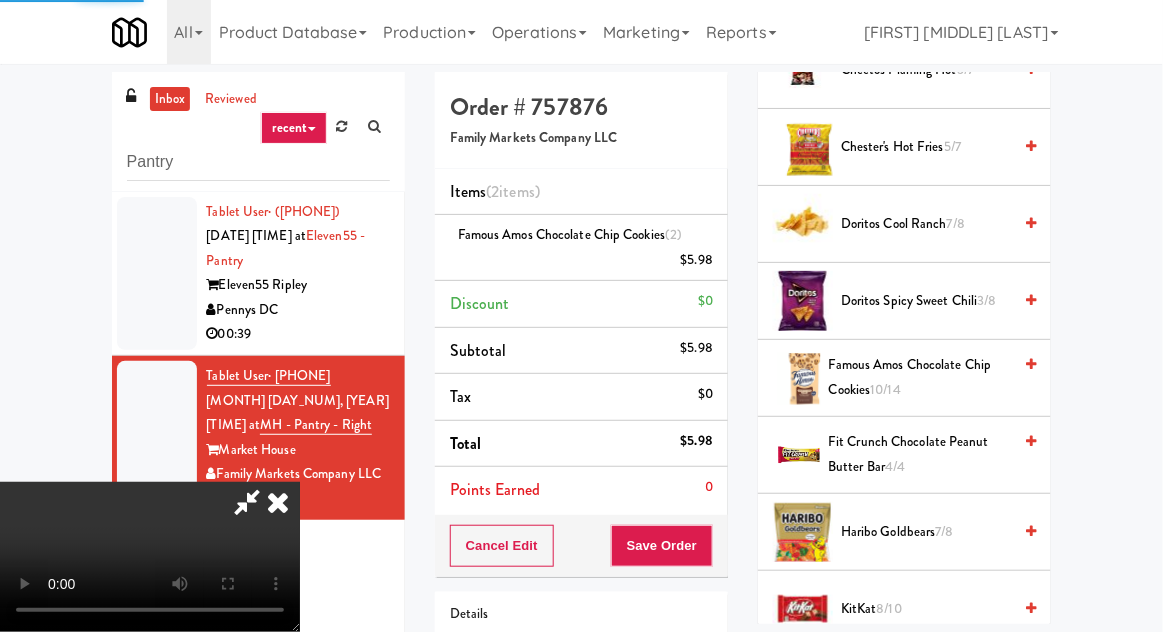 scroll, scrollTop: 197, scrollLeft: 0, axis: vertical 